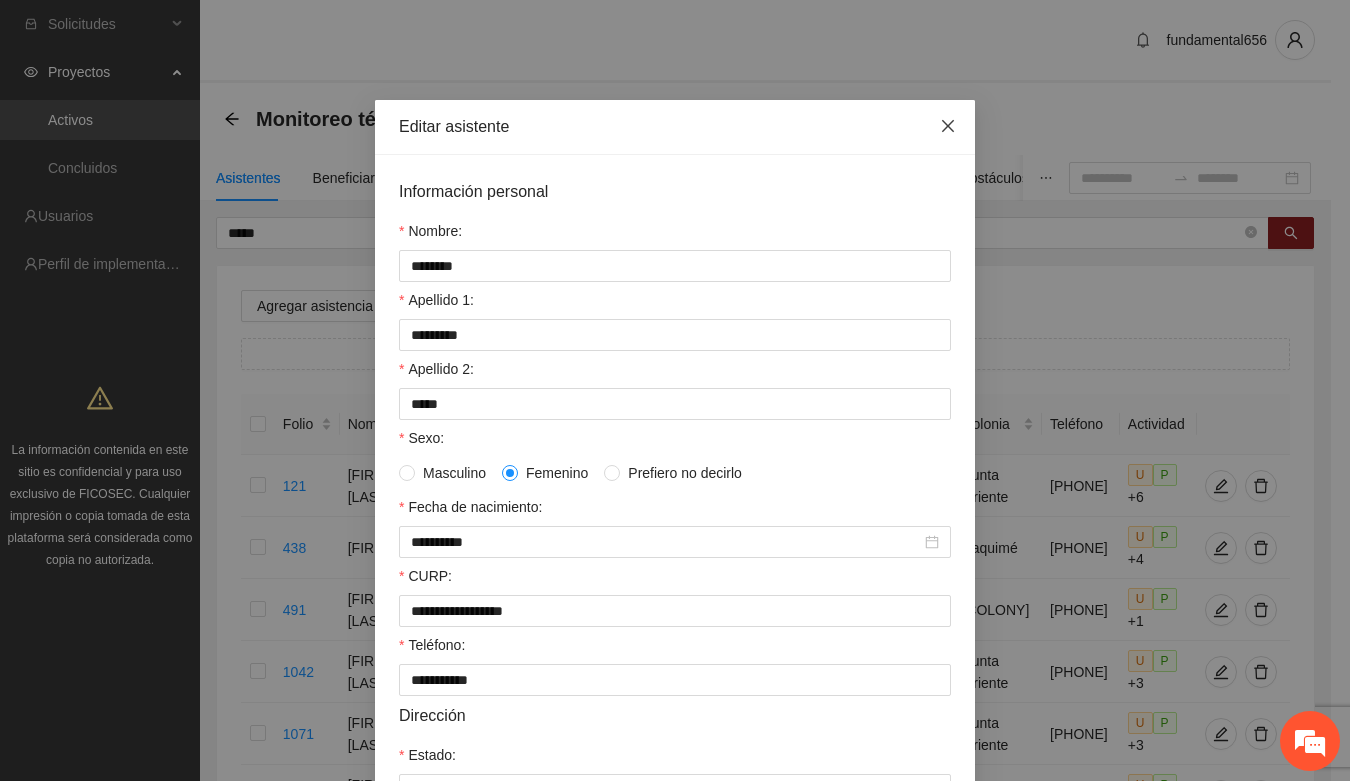 scroll, scrollTop: 0, scrollLeft: 0, axis: both 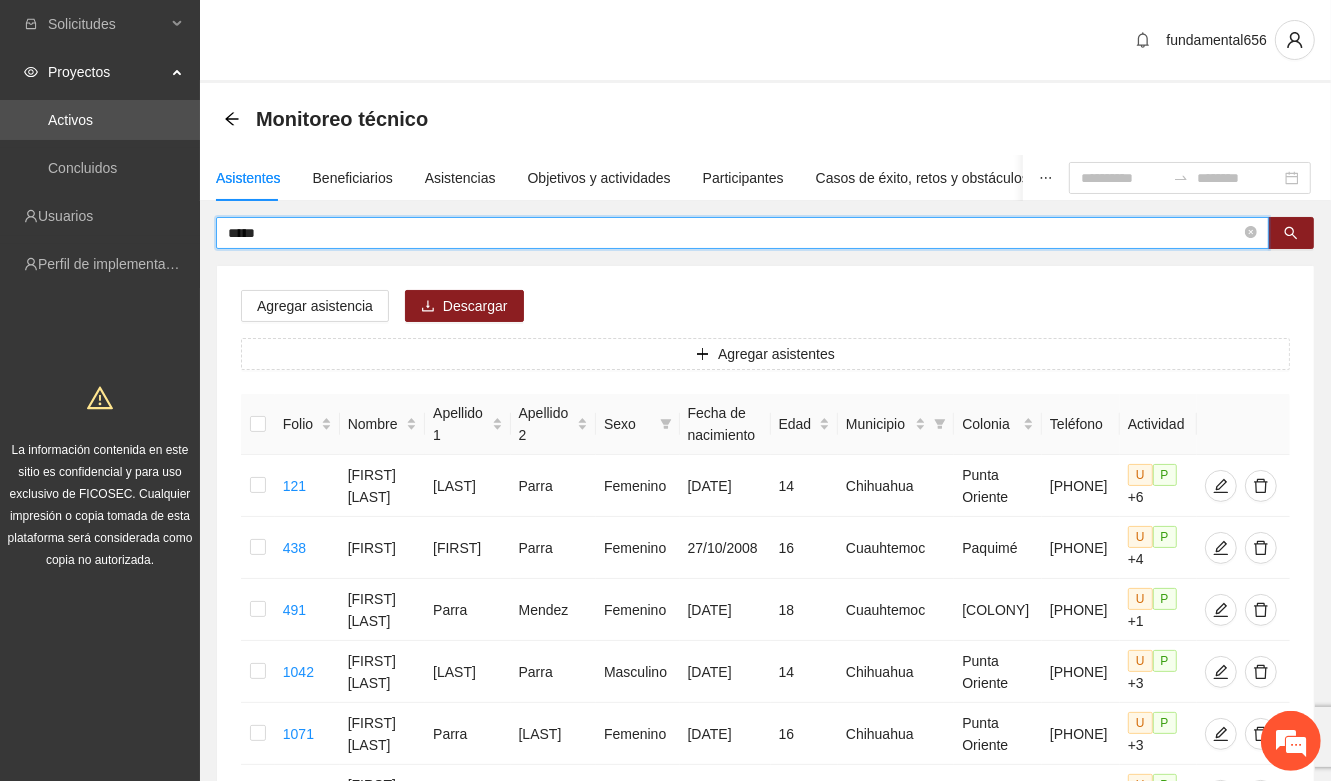 drag, startPoint x: 296, startPoint y: 232, endPoint x: 210, endPoint y: 238, distance: 86.209045 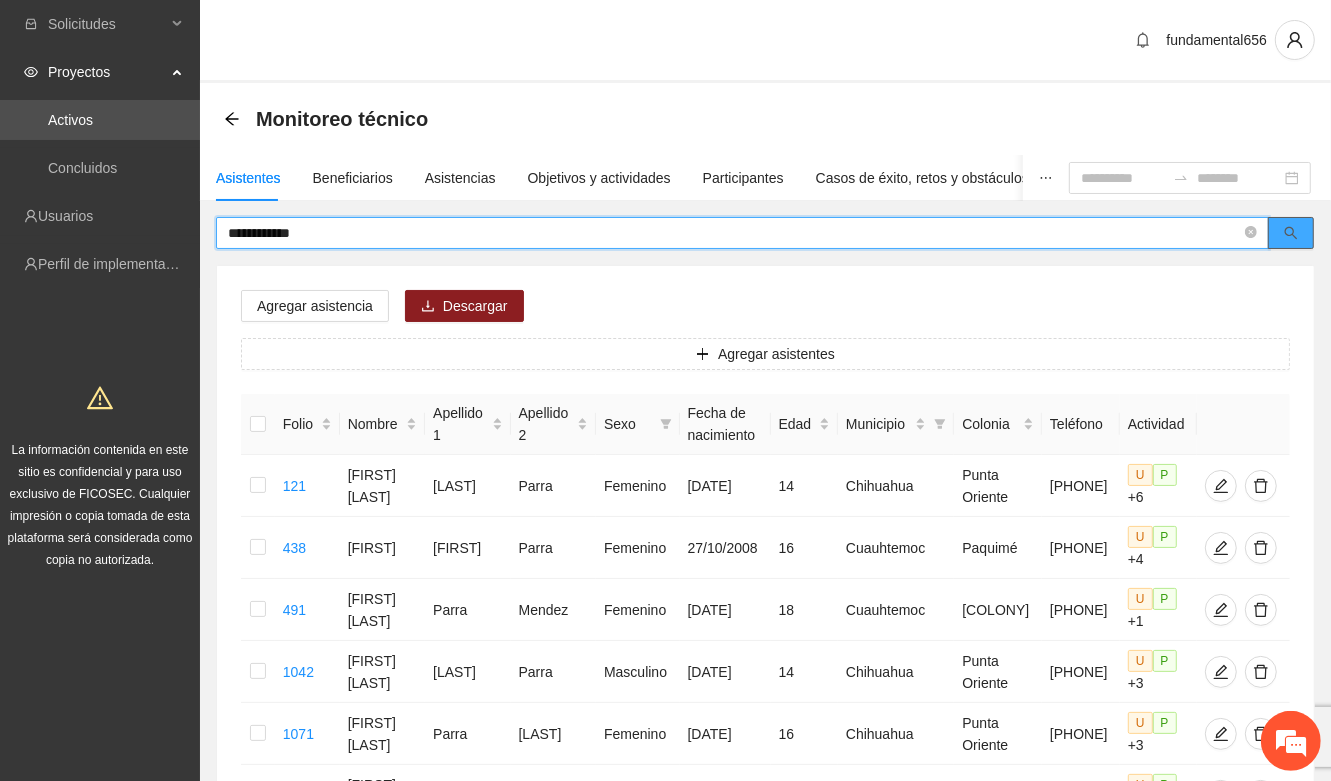 click at bounding box center (1291, 233) 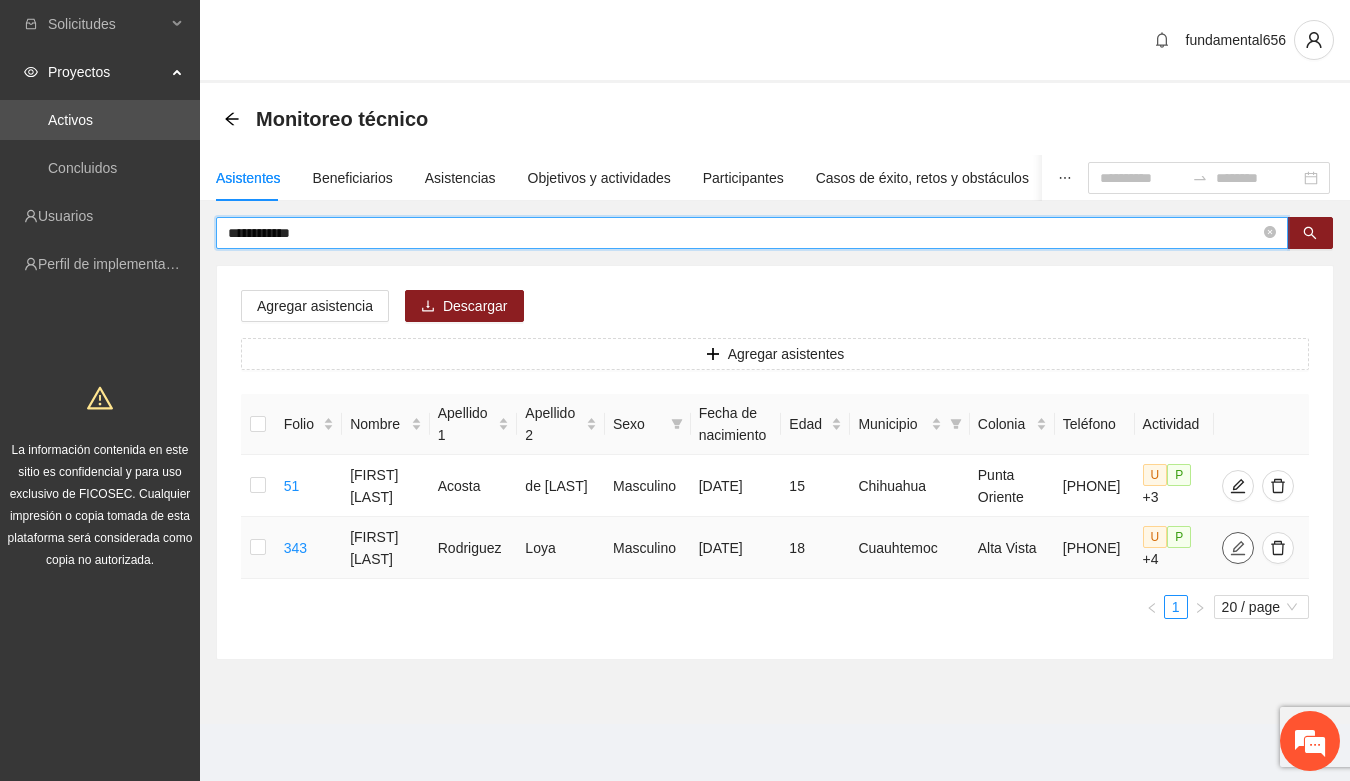 click at bounding box center [1238, 548] 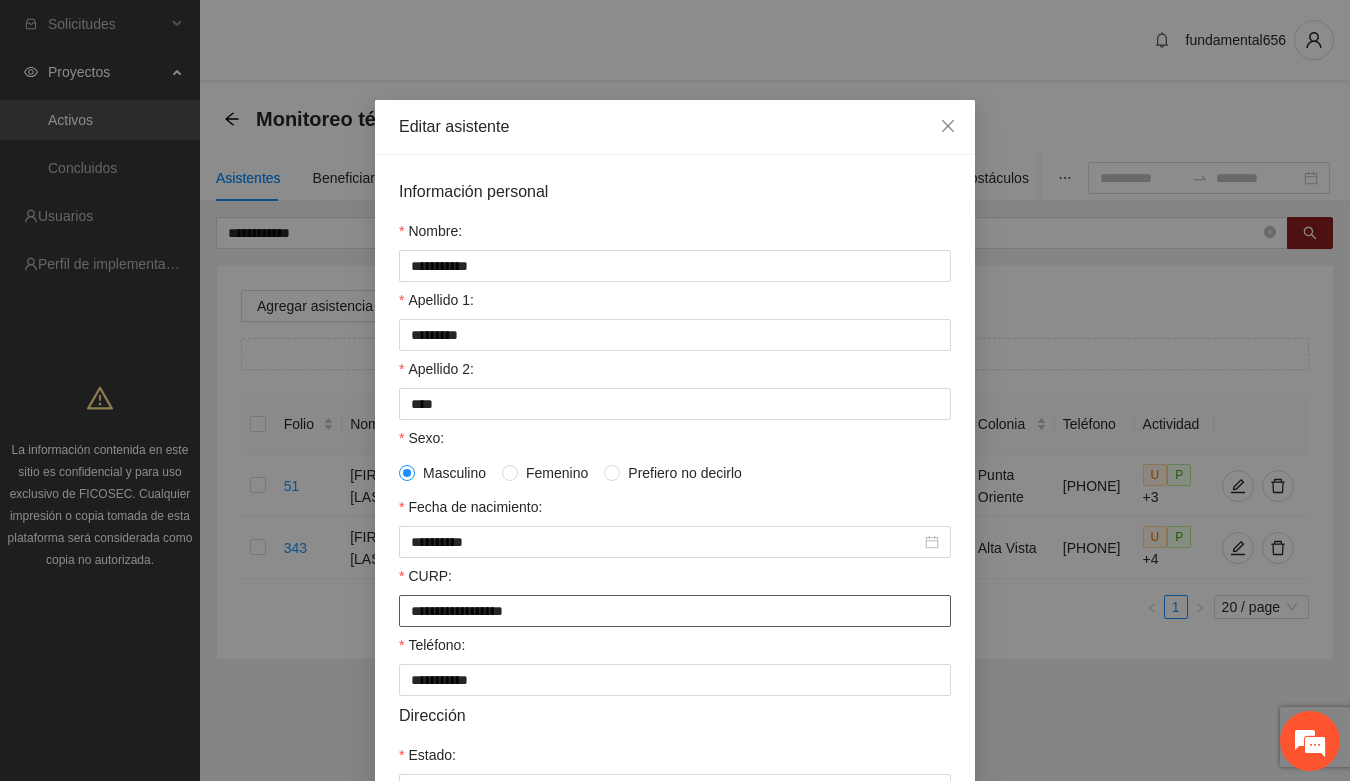 drag, startPoint x: 396, startPoint y: 622, endPoint x: 630, endPoint y: 627, distance: 234.0534 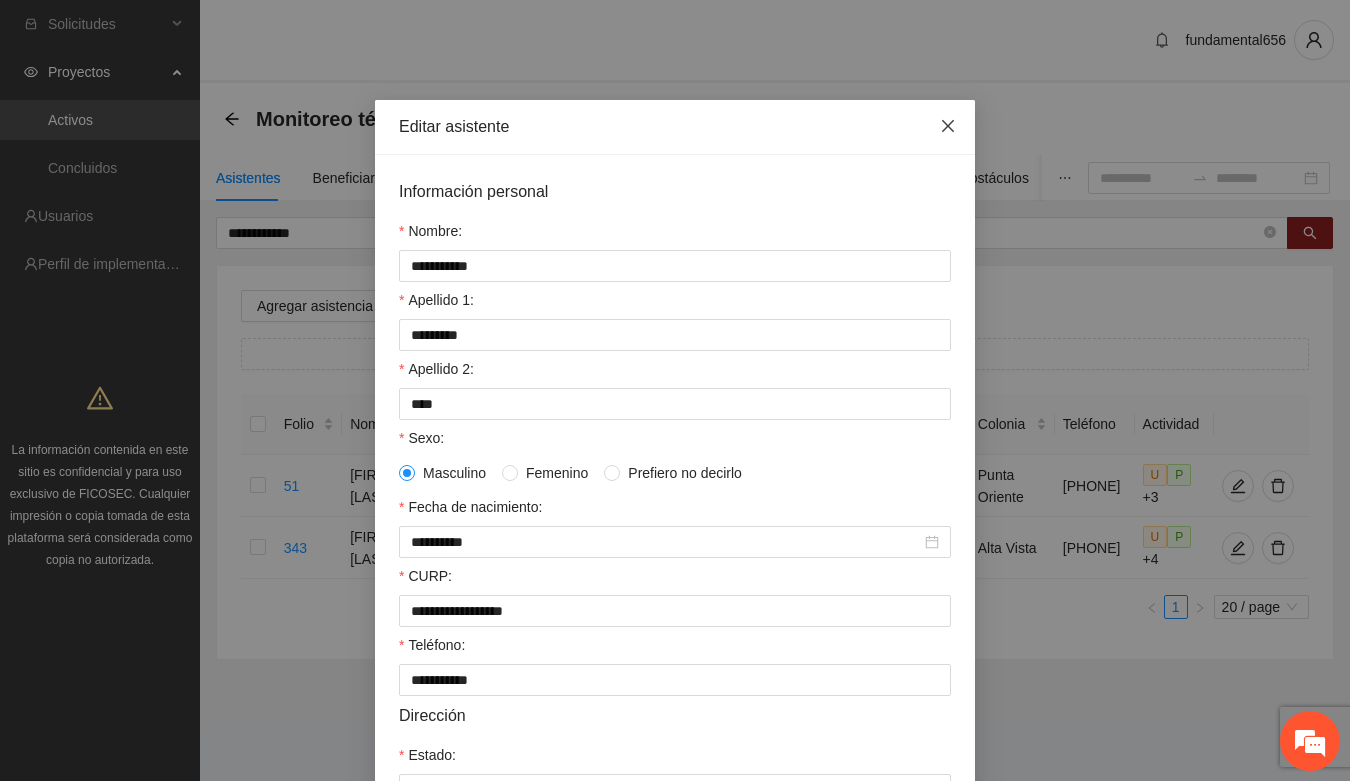 click 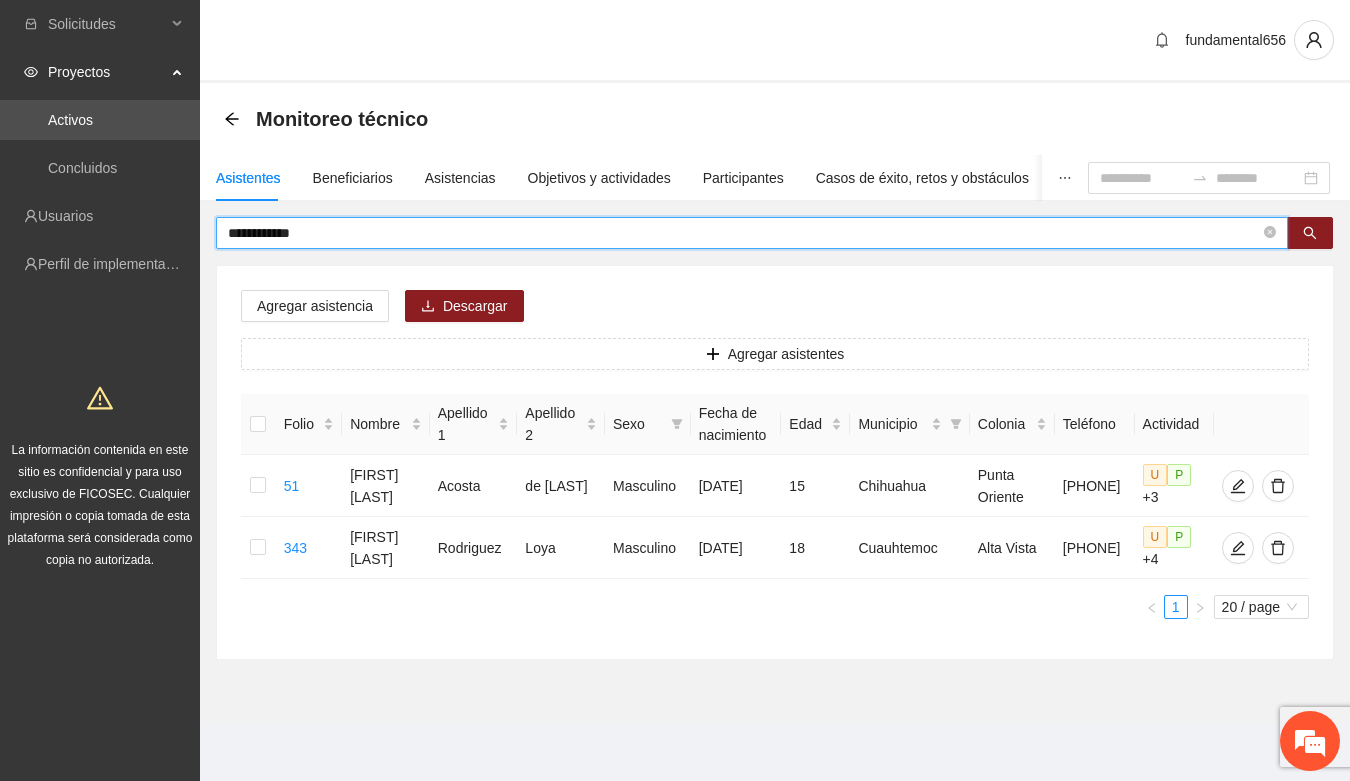 drag, startPoint x: 317, startPoint y: 230, endPoint x: 211, endPoint y: 241, distance: 106.56923 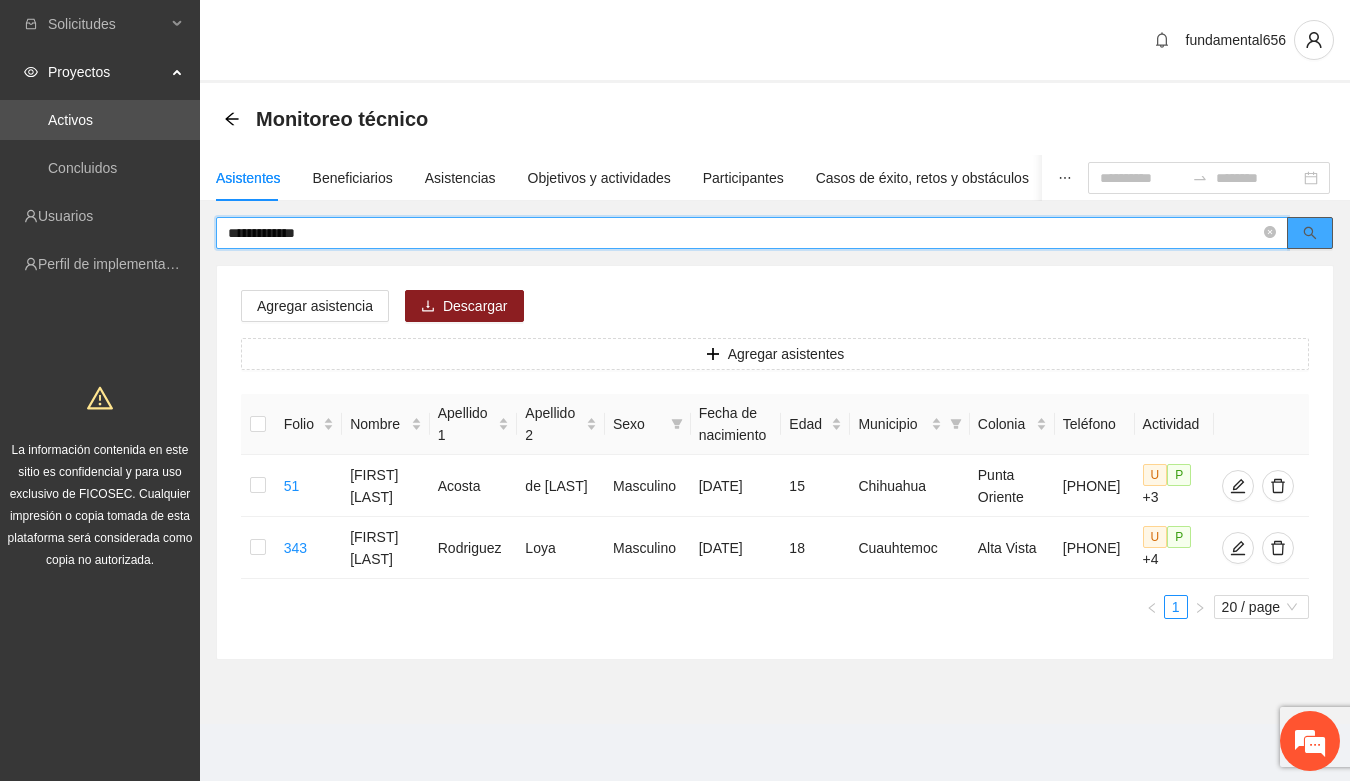 click 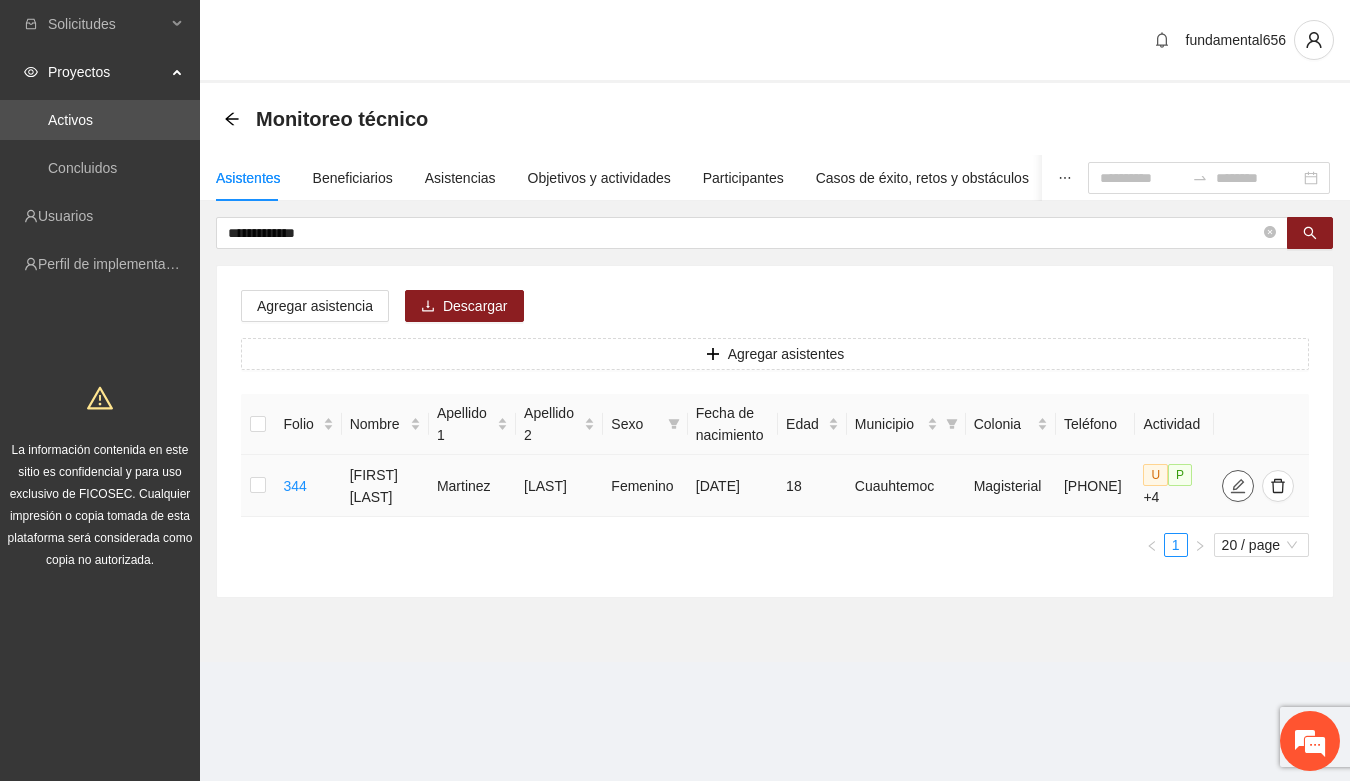 click 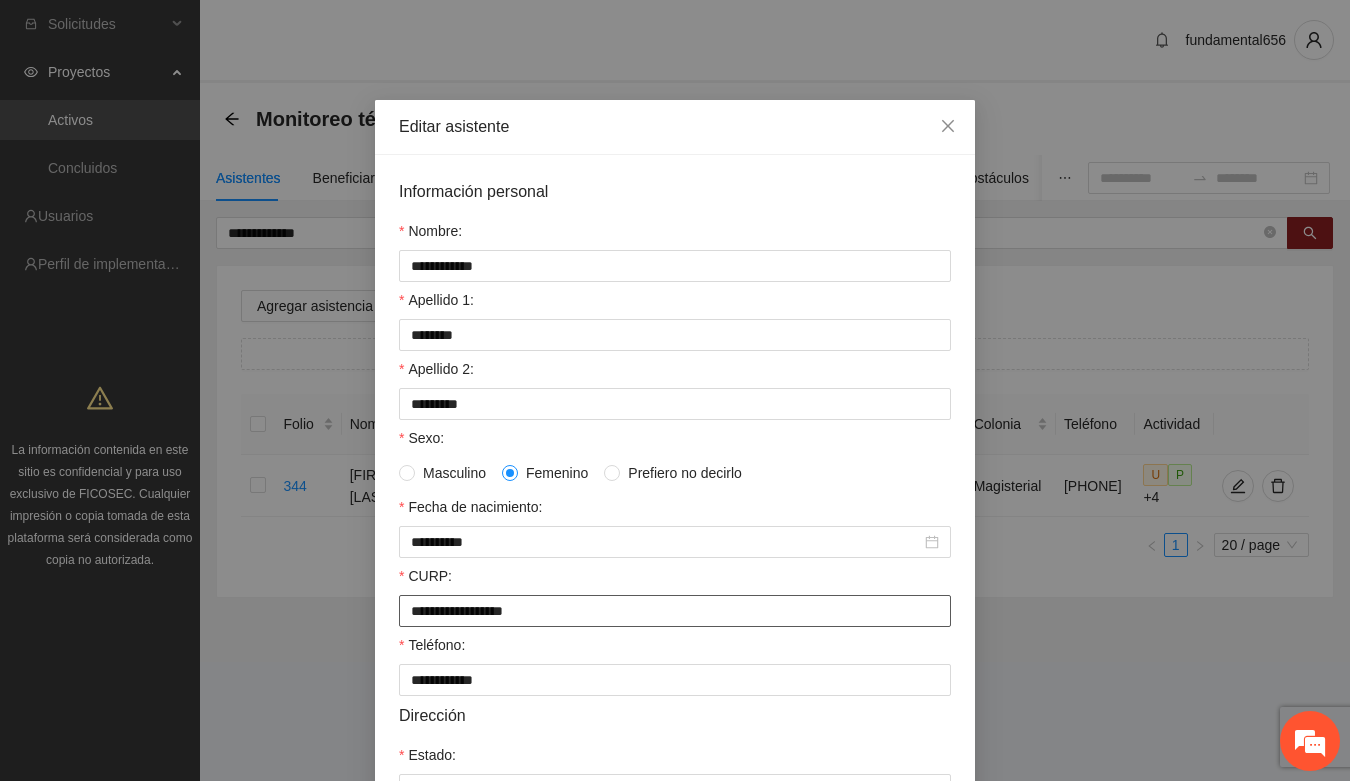 drag, startPoint x: 400, startPoint y: 613, endPoint x: 573, endPoint y: 595, distance: 173.9339 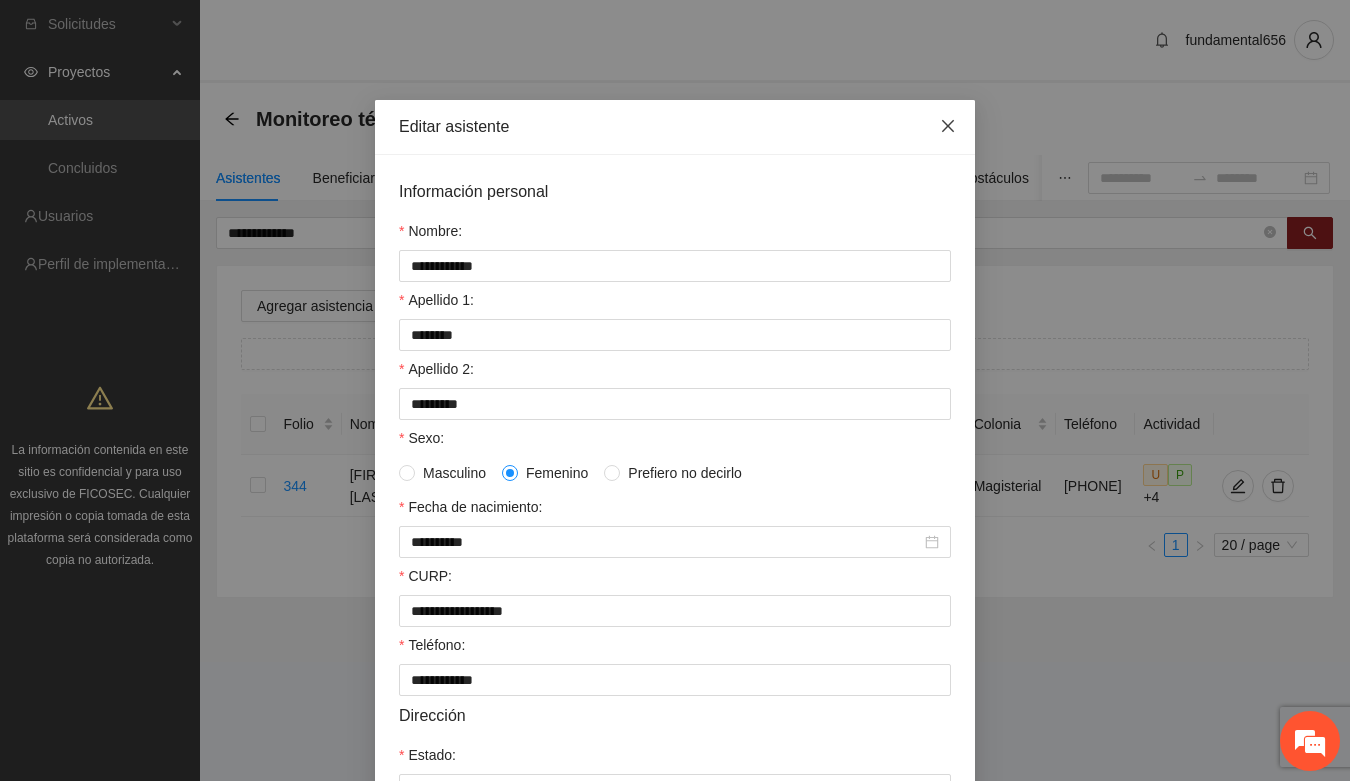 click at bounding box center [948, 127] 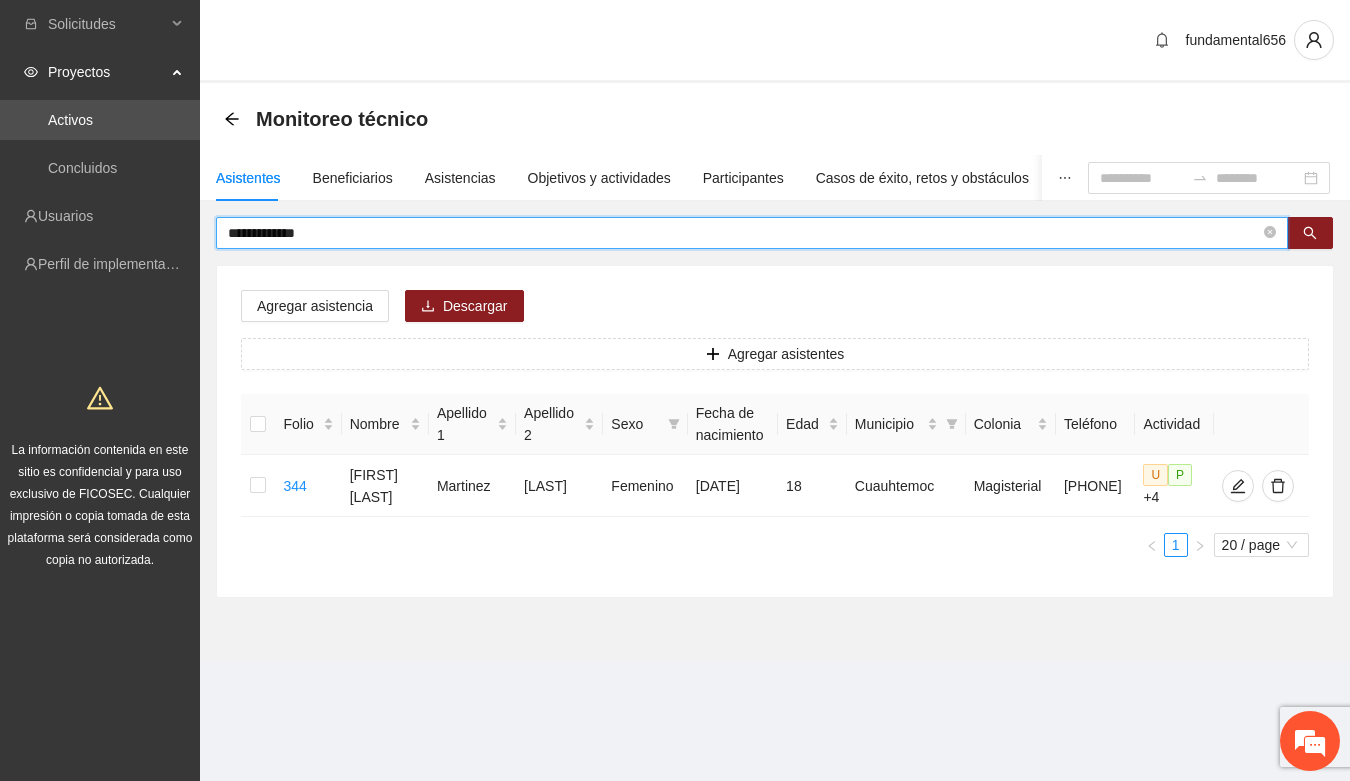 drag, startPoint x: 341, startPoint y: 238, endPoint x: 208, endPoint y: 246, distance: 133.24039 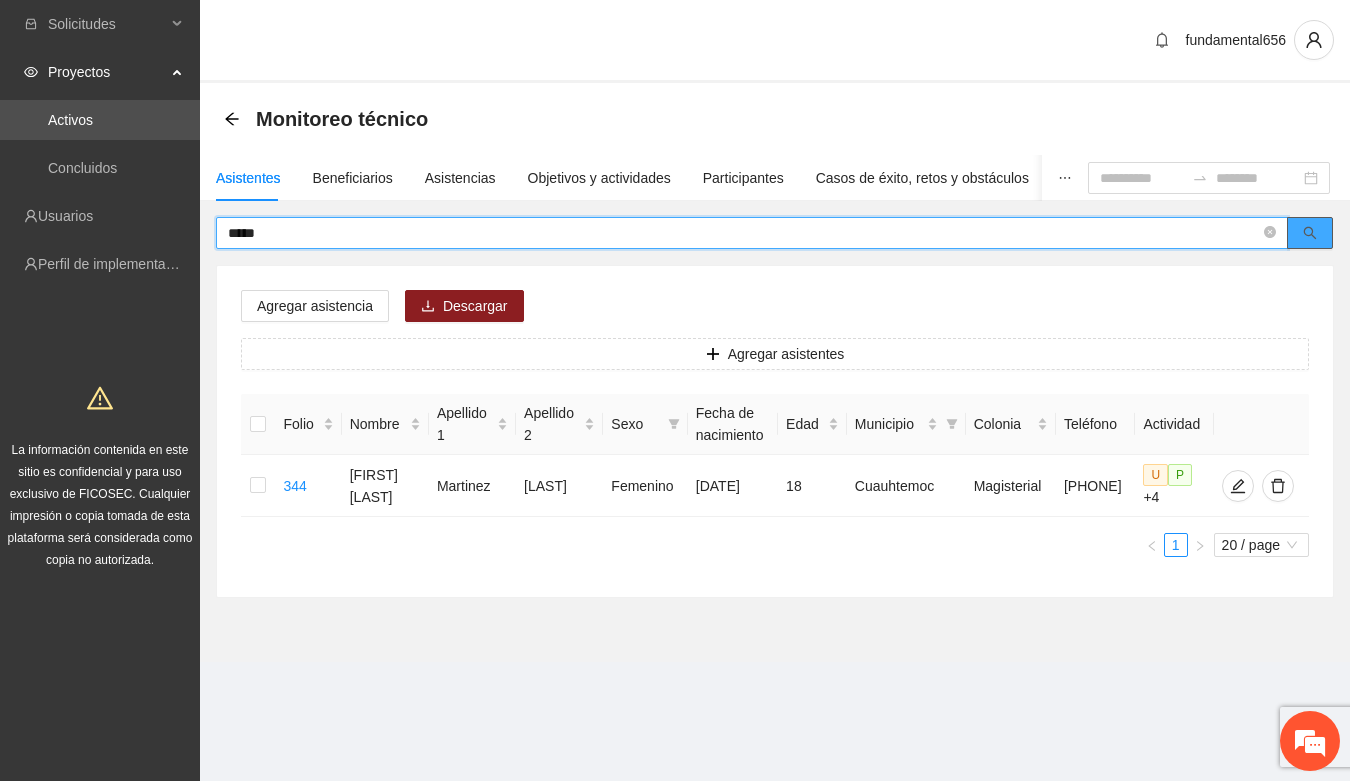 click 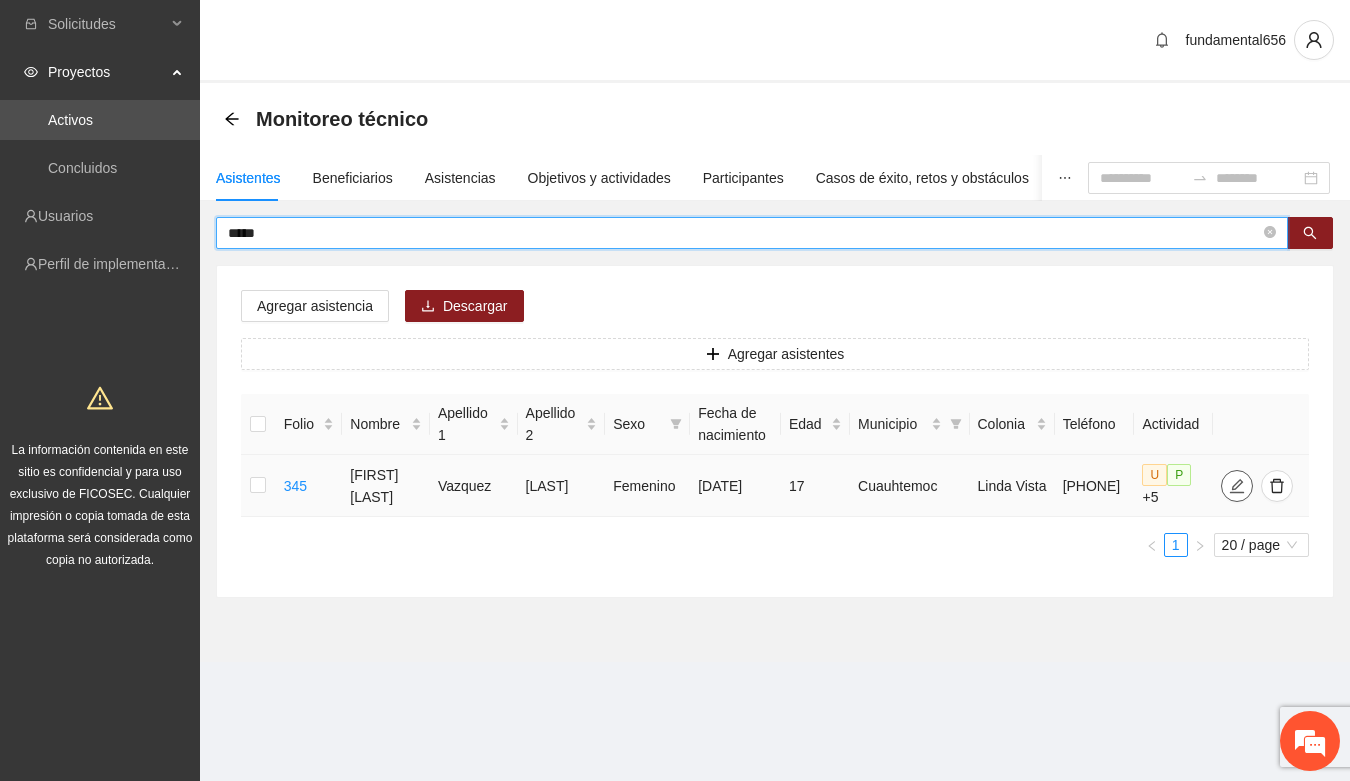 type on "*****" 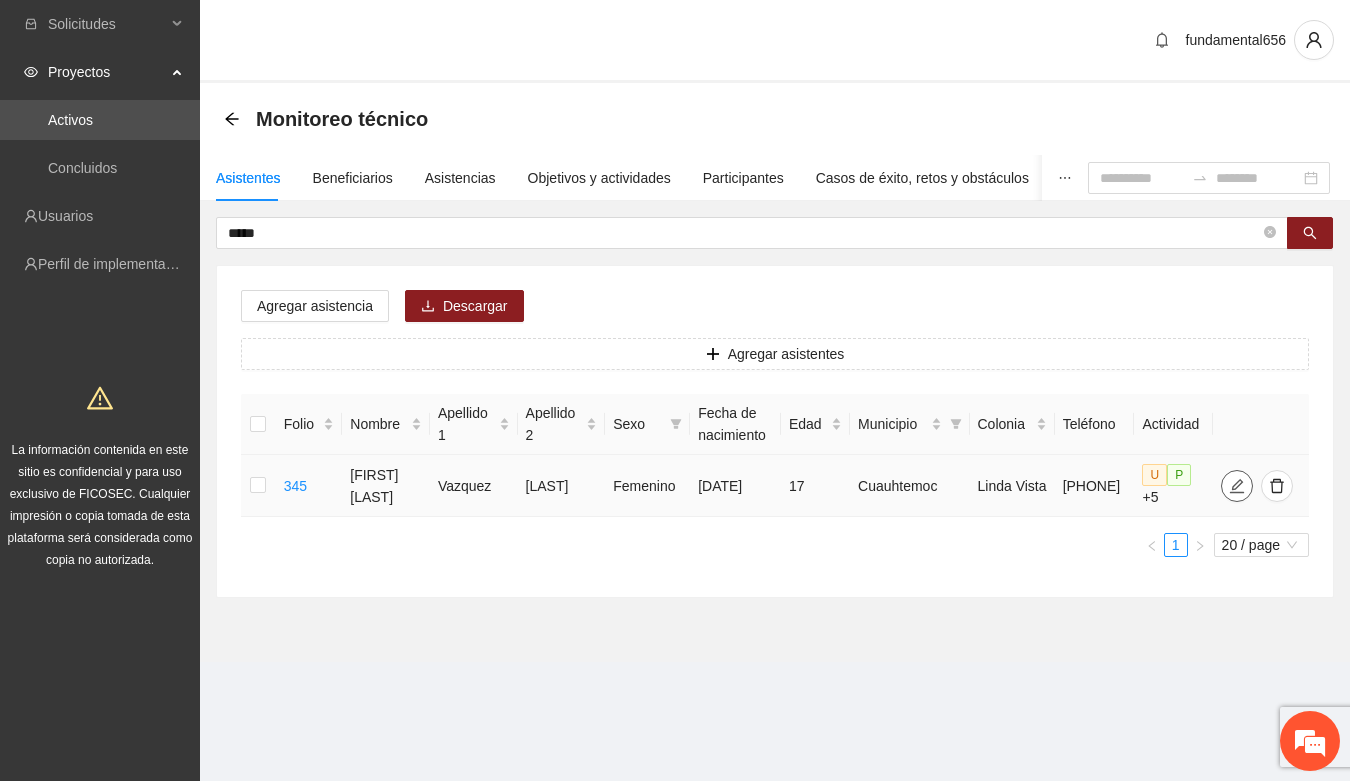 type on "**********" 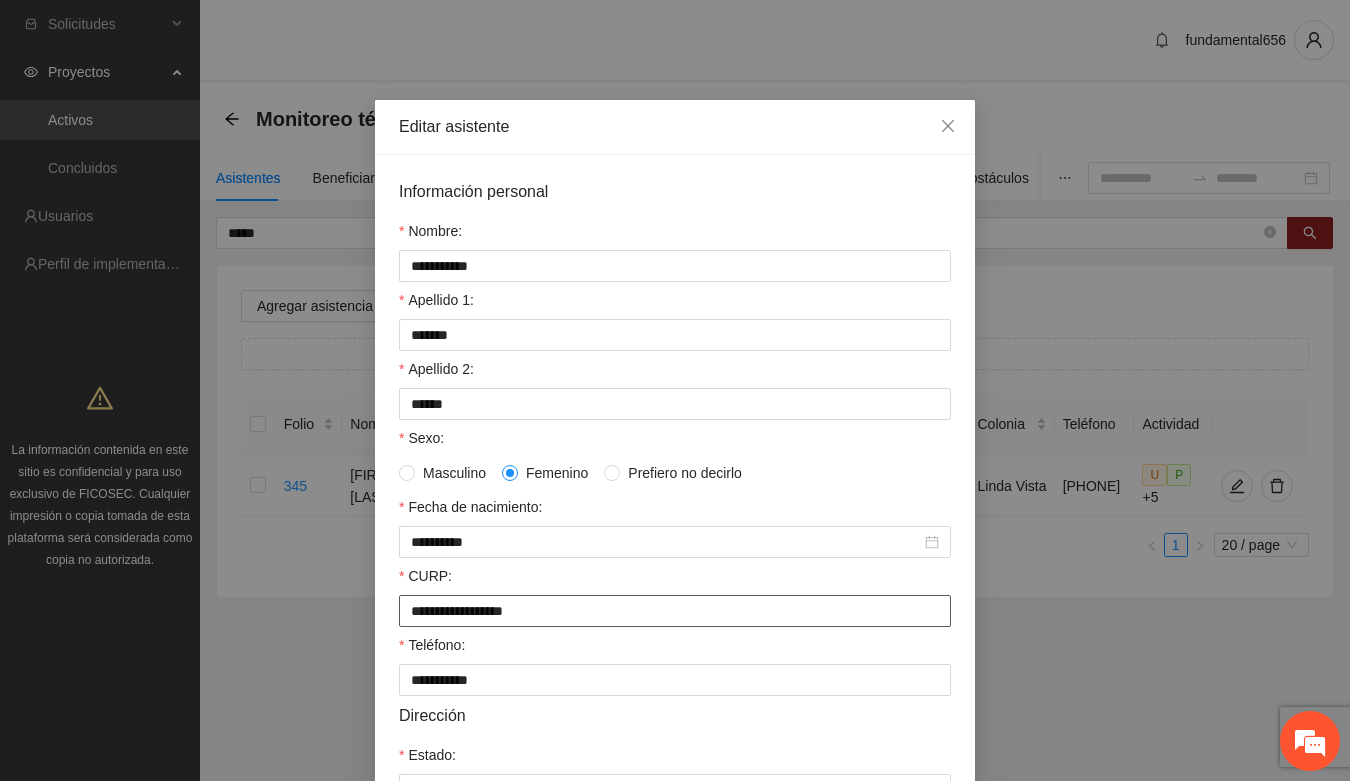 drag, startPoint x: 395, startPoint y: 618, endPoint x: 613, endPoint y: 638, distance: 218.91551 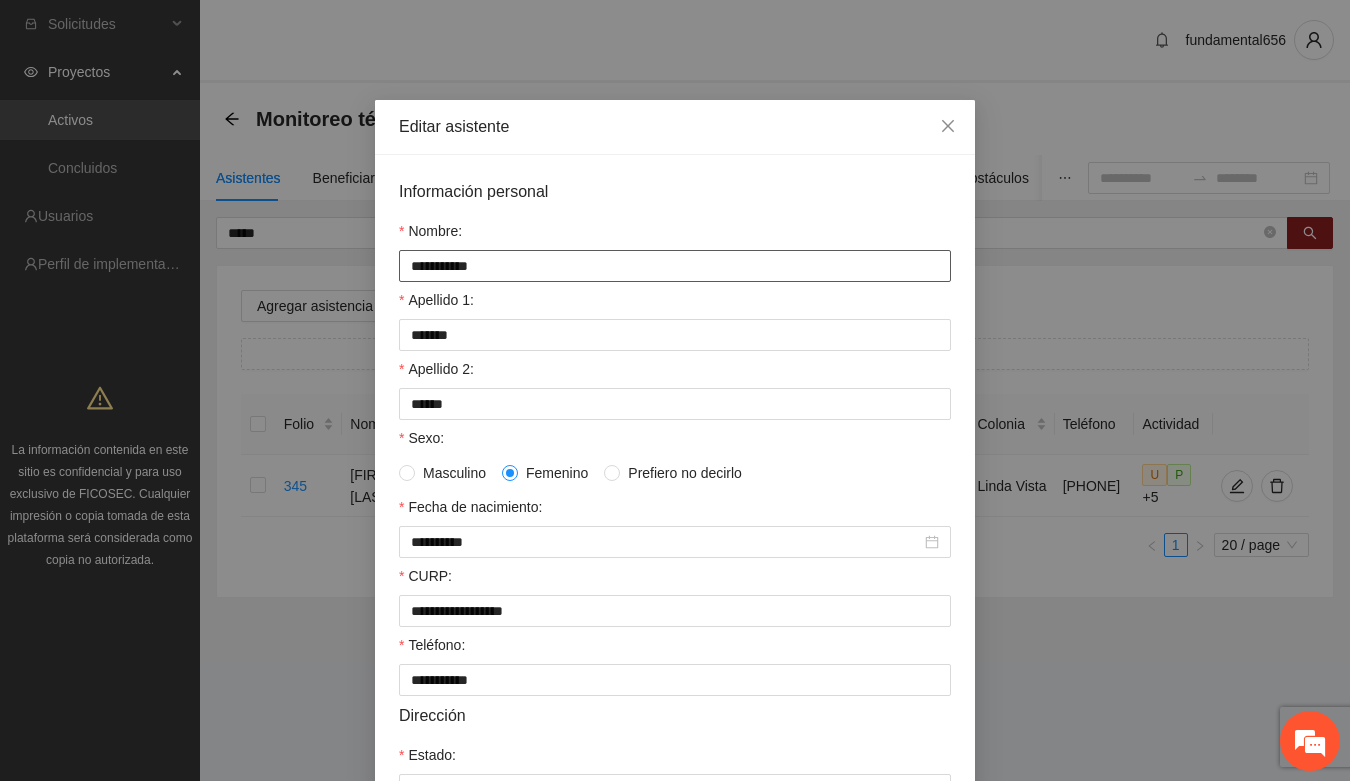 drag, startPoint x: 396, startPoint y: 266, endPoint x: 492, endPoint y: 263, distance: 96.04687 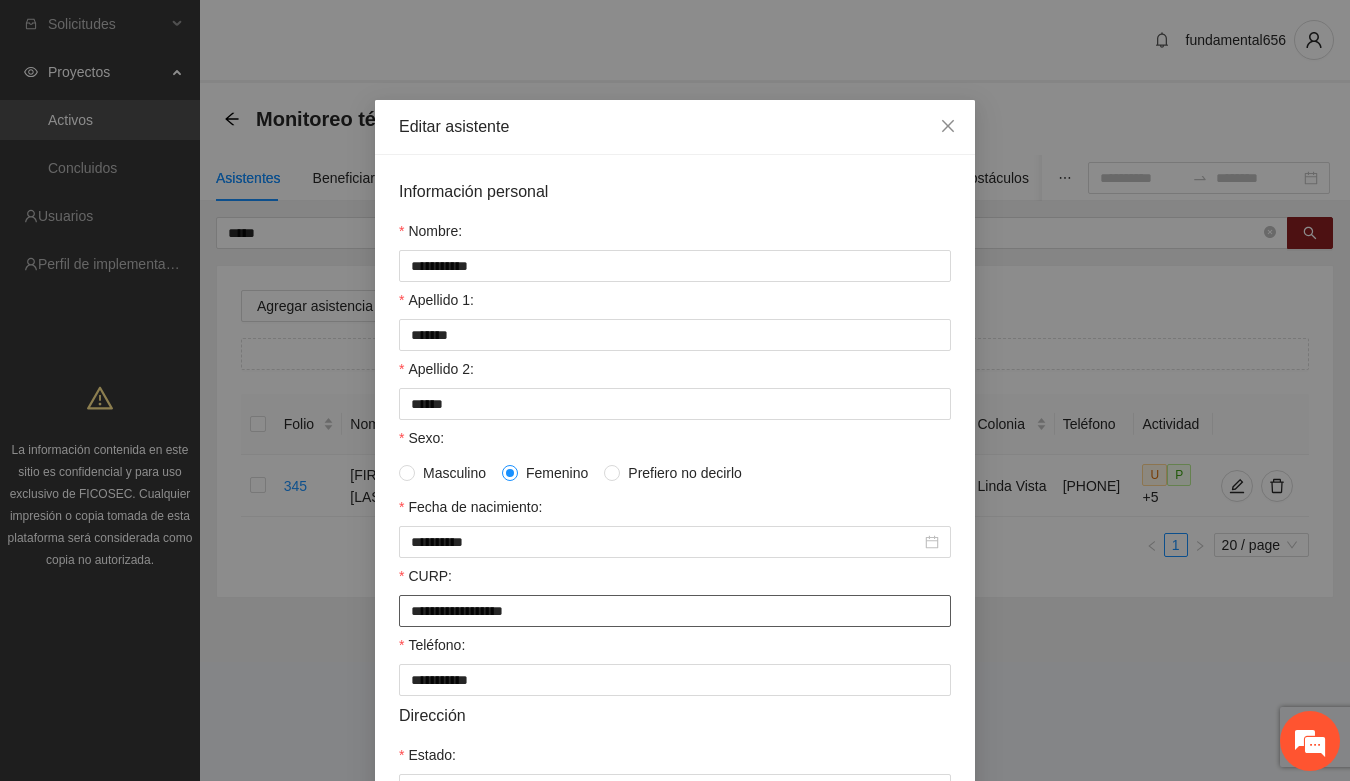 drag, startPoint x: 393, startPoint y: 622, endPoint x: 603, endPoint y: 631, distance: 210.19276 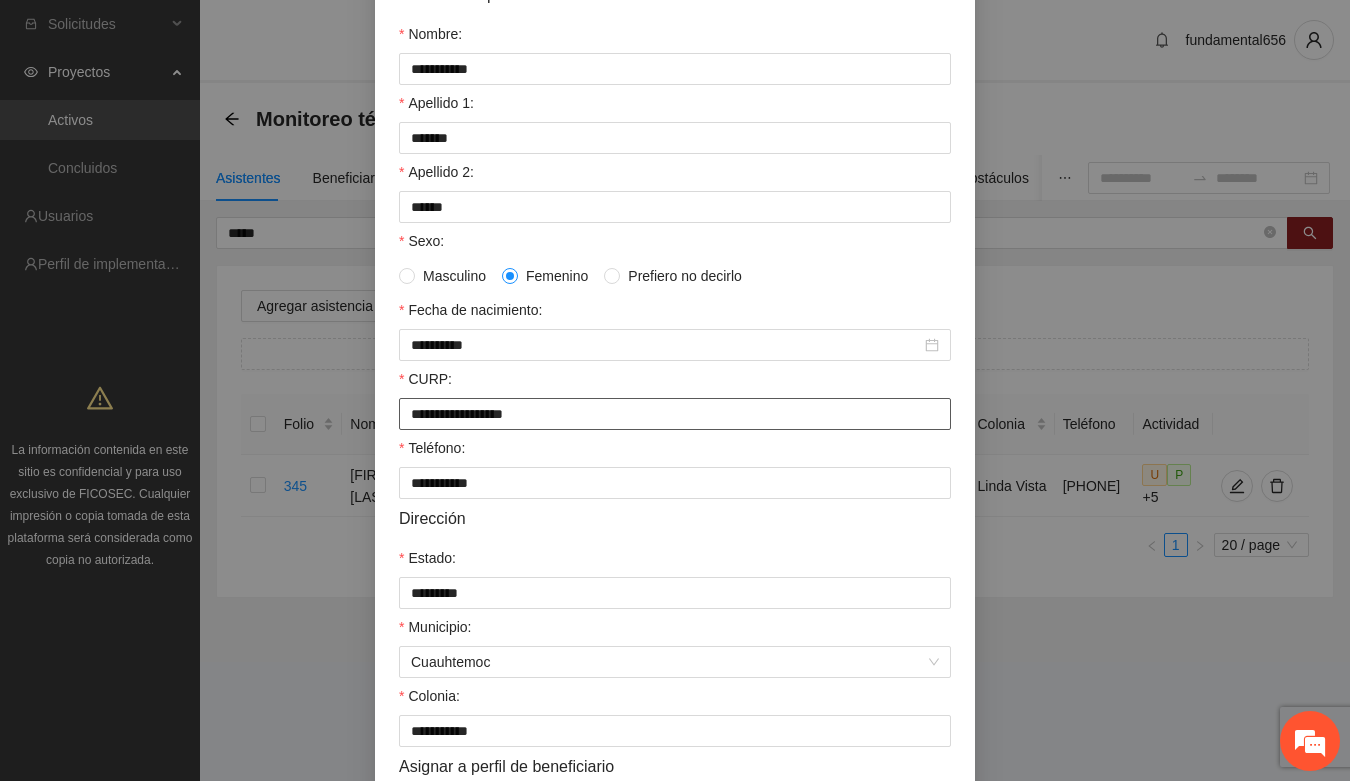 scroll, scrollTop: 396, scrollLeft: 0, axis: vertical 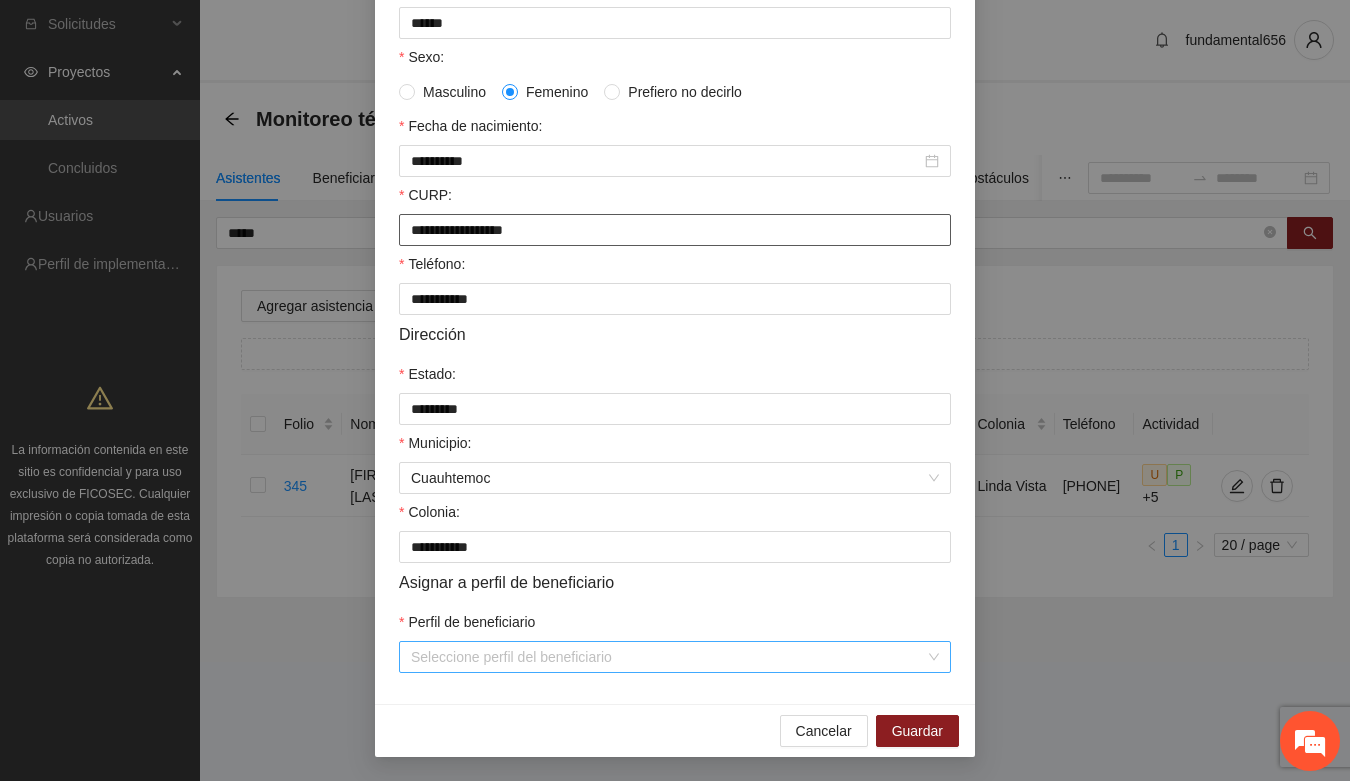 type on "**********" 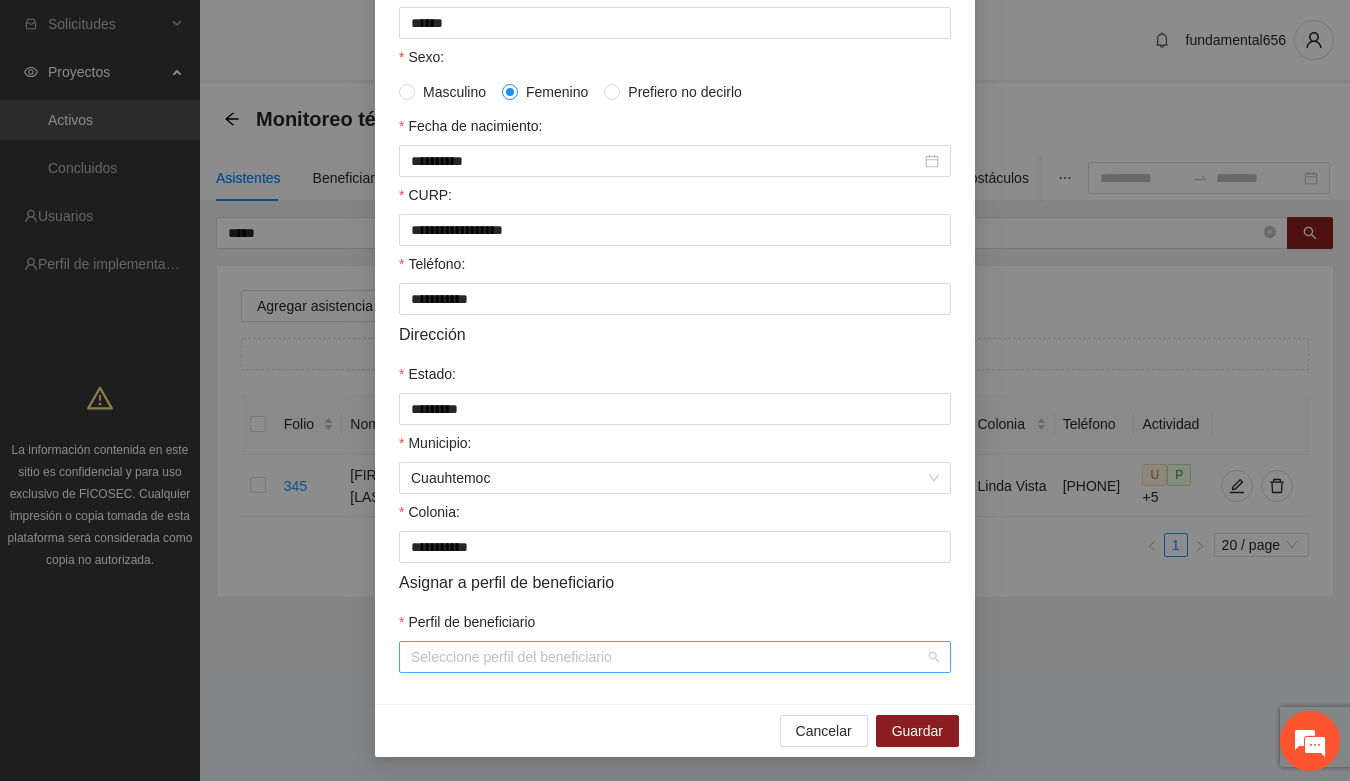 click on "Perfil de beneficiario" at bounding box center [668, 657] 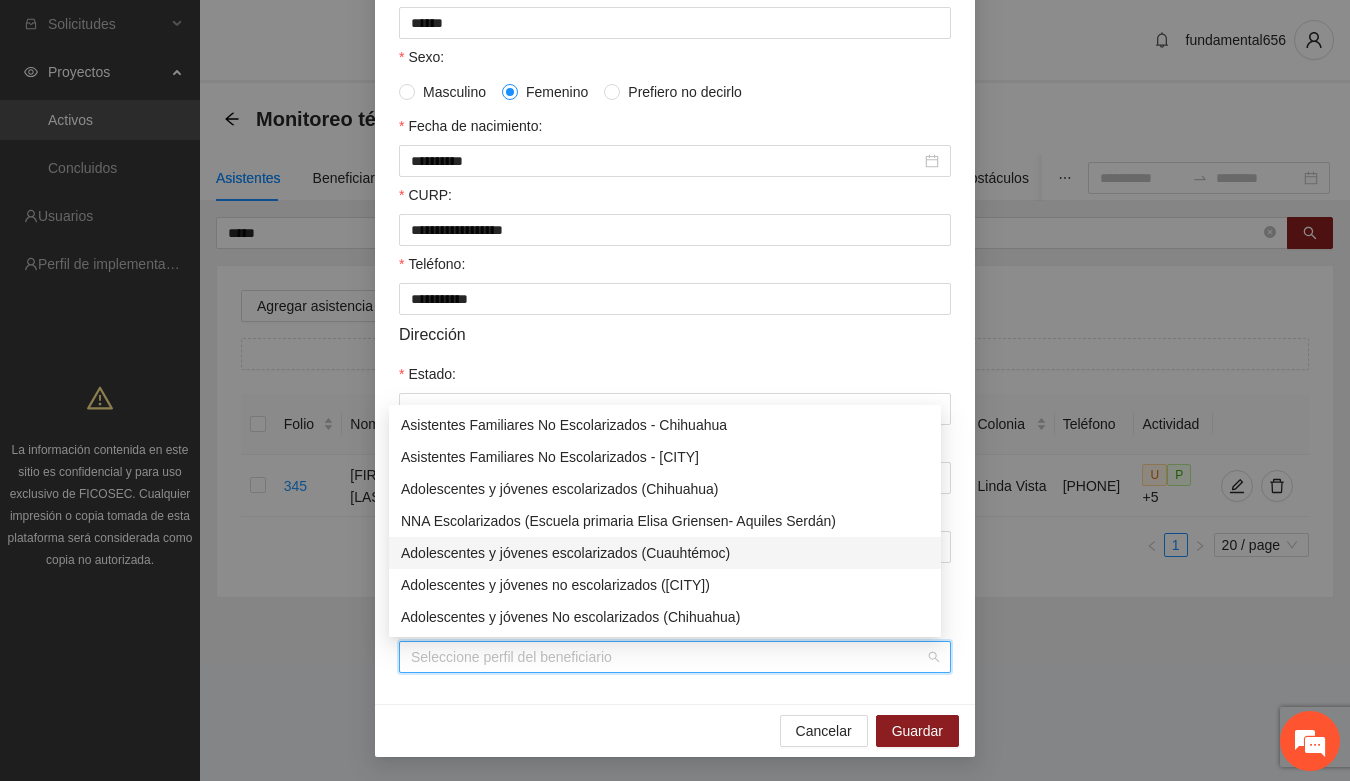 click on "Adolescentes y jóvenes escolarizados (Cuauhtémoc)" at bounding box center (665, 553) 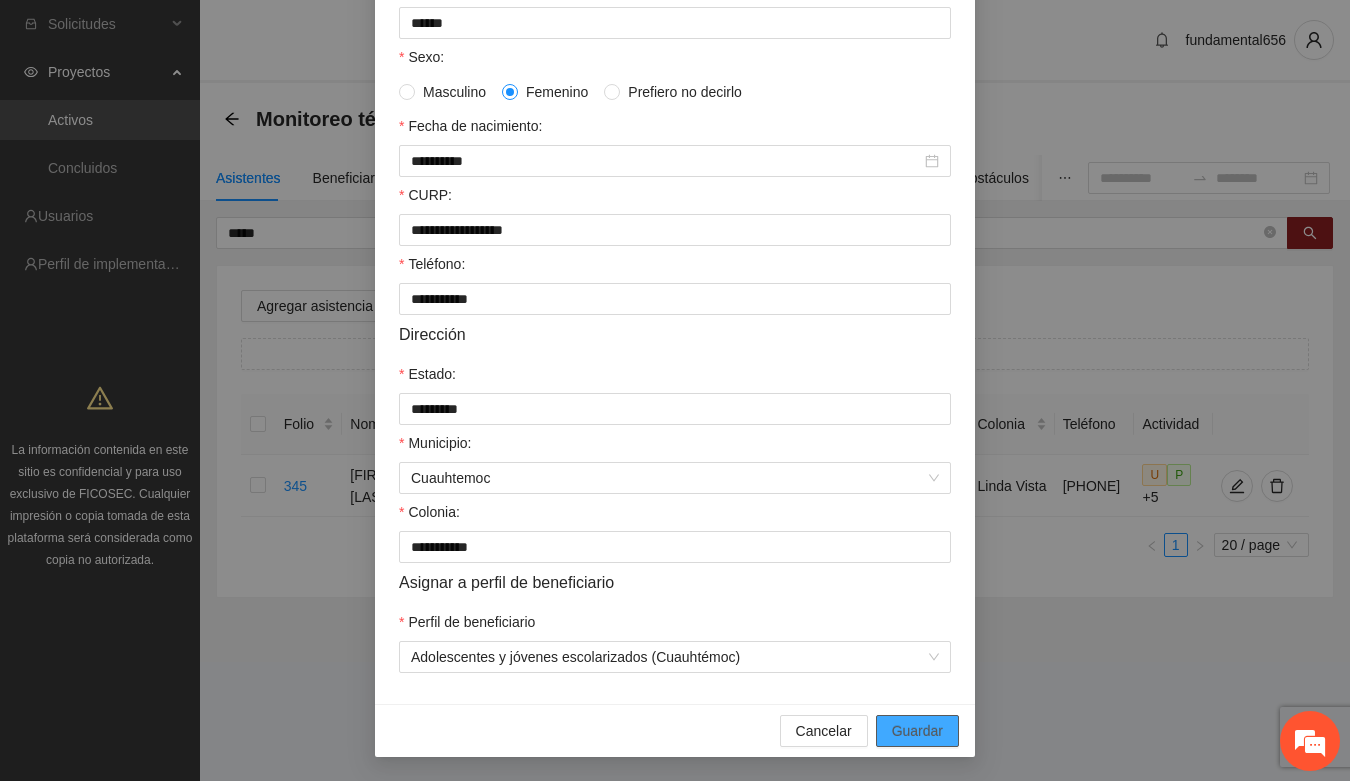 click on "Guardar" at bounding box center [917, 731] 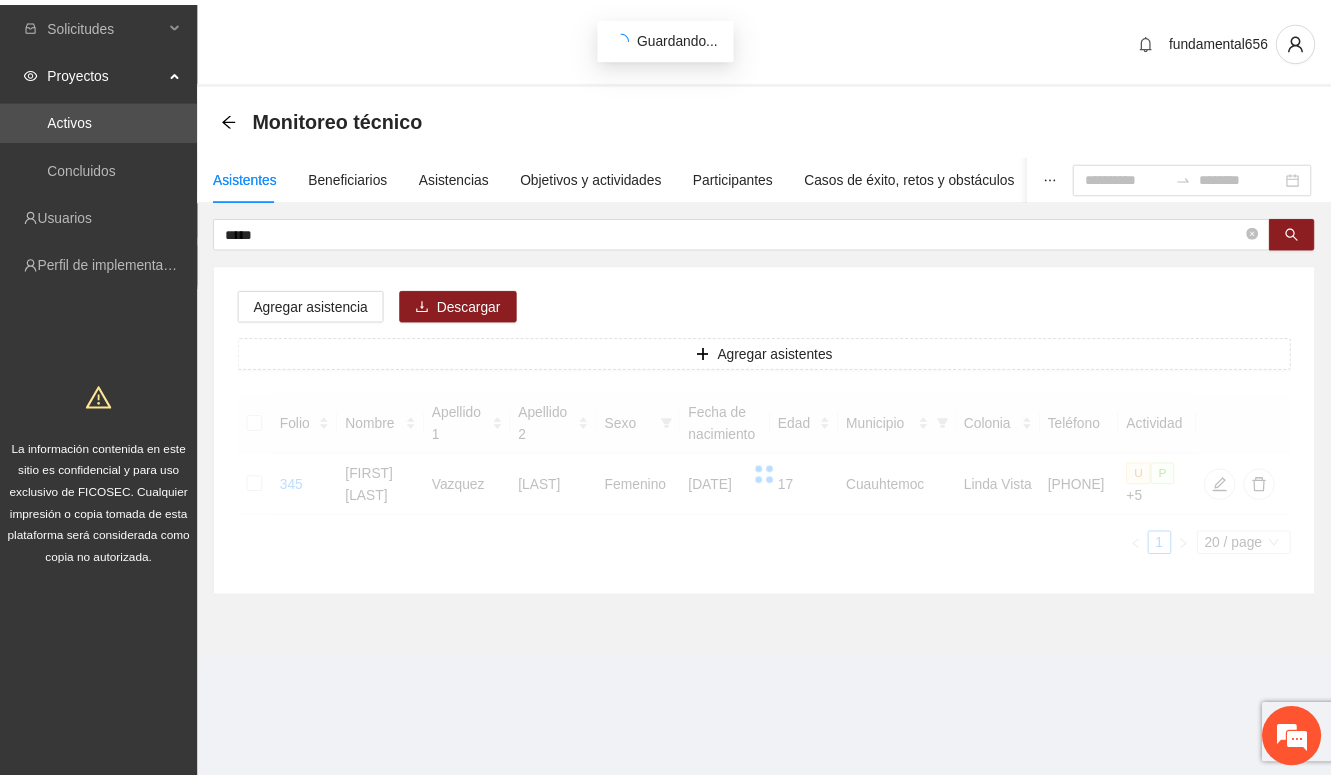 scroll, scrollTop: 296, scrollLeft: 0, axis: vertical 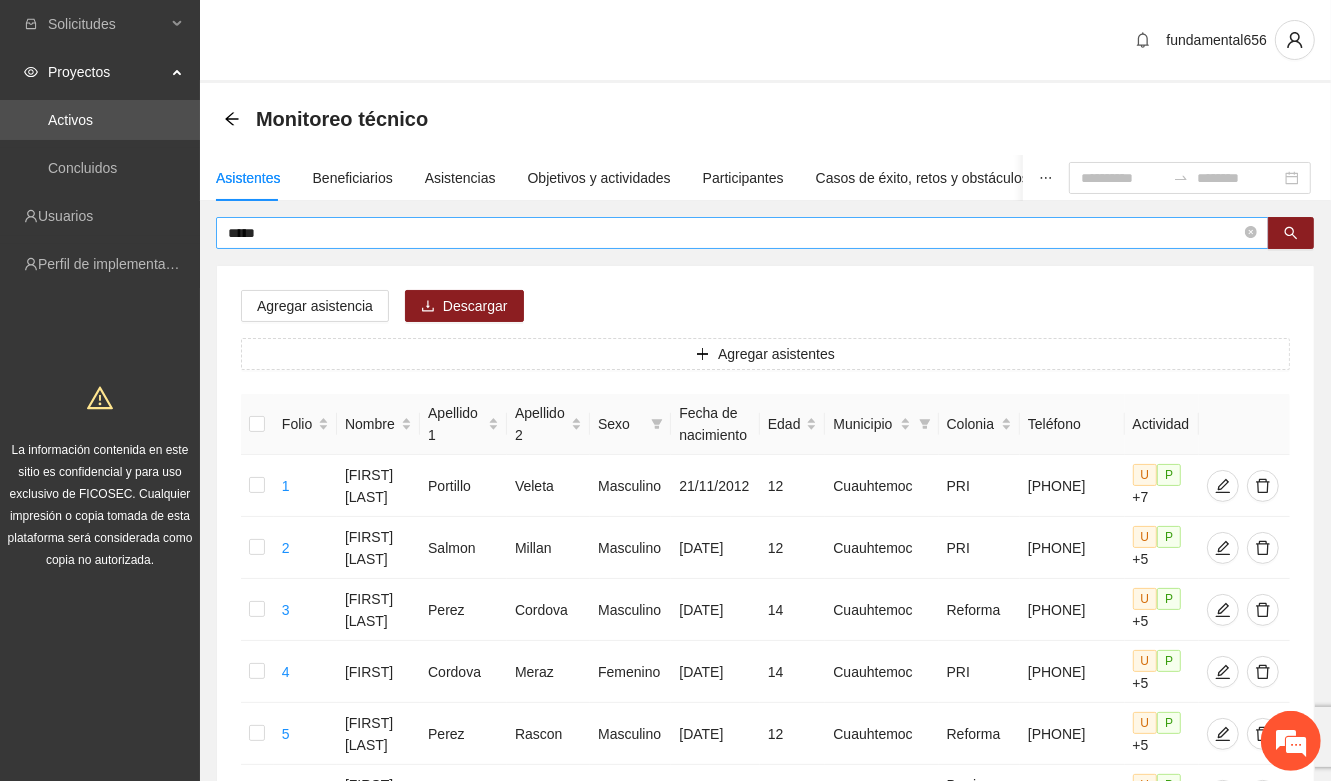 drag, startPoint x: 206, startPoint y: 226, endPoint x: 665, endPoint y: 248, distance: 459.52692 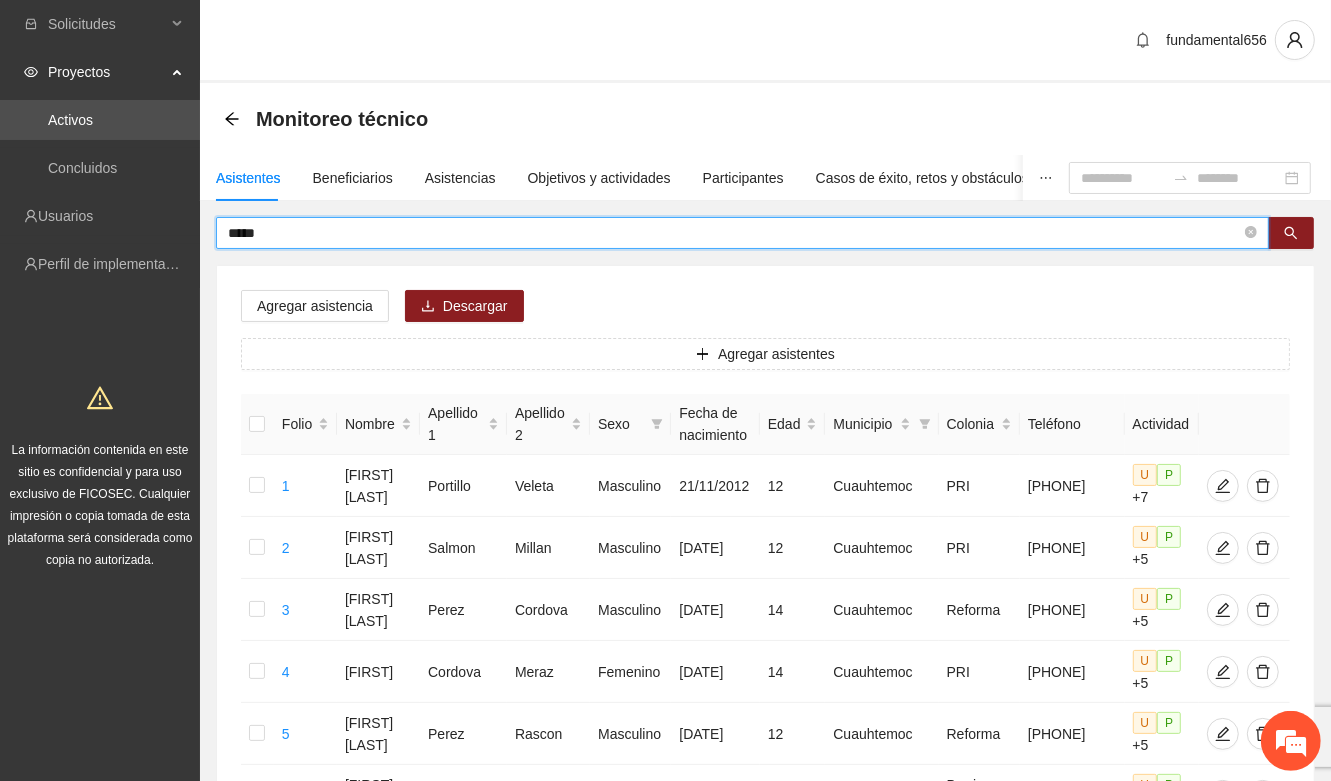 paste 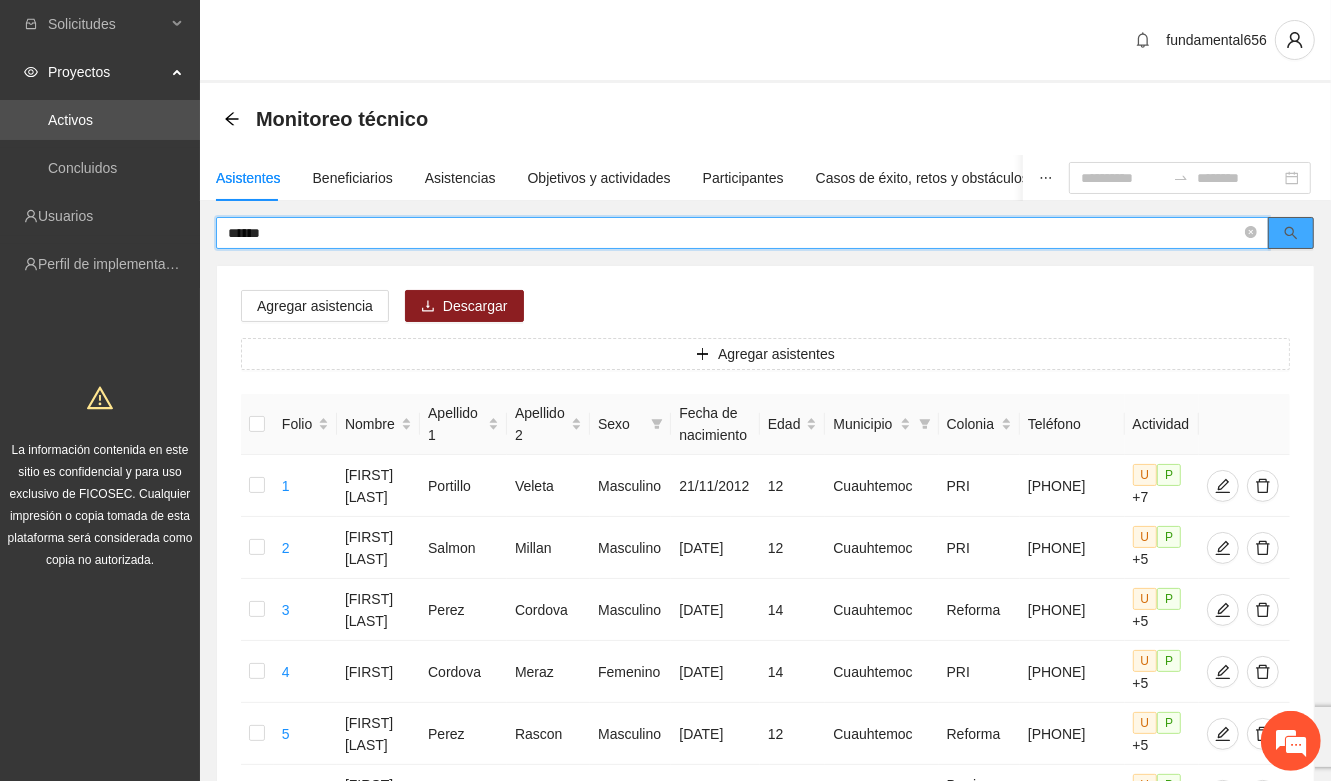 click 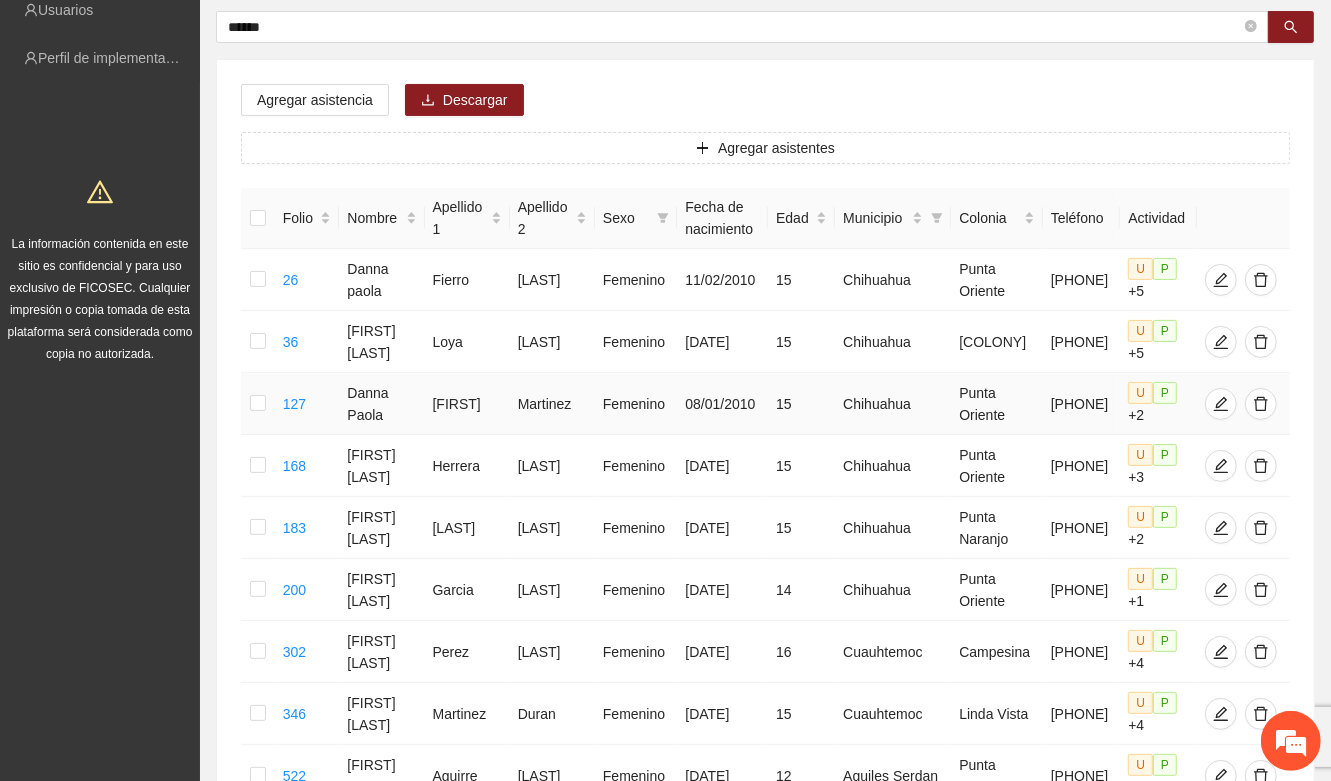 scroll, scrollTop: 250, scrollLeft: 0, axis: vertical 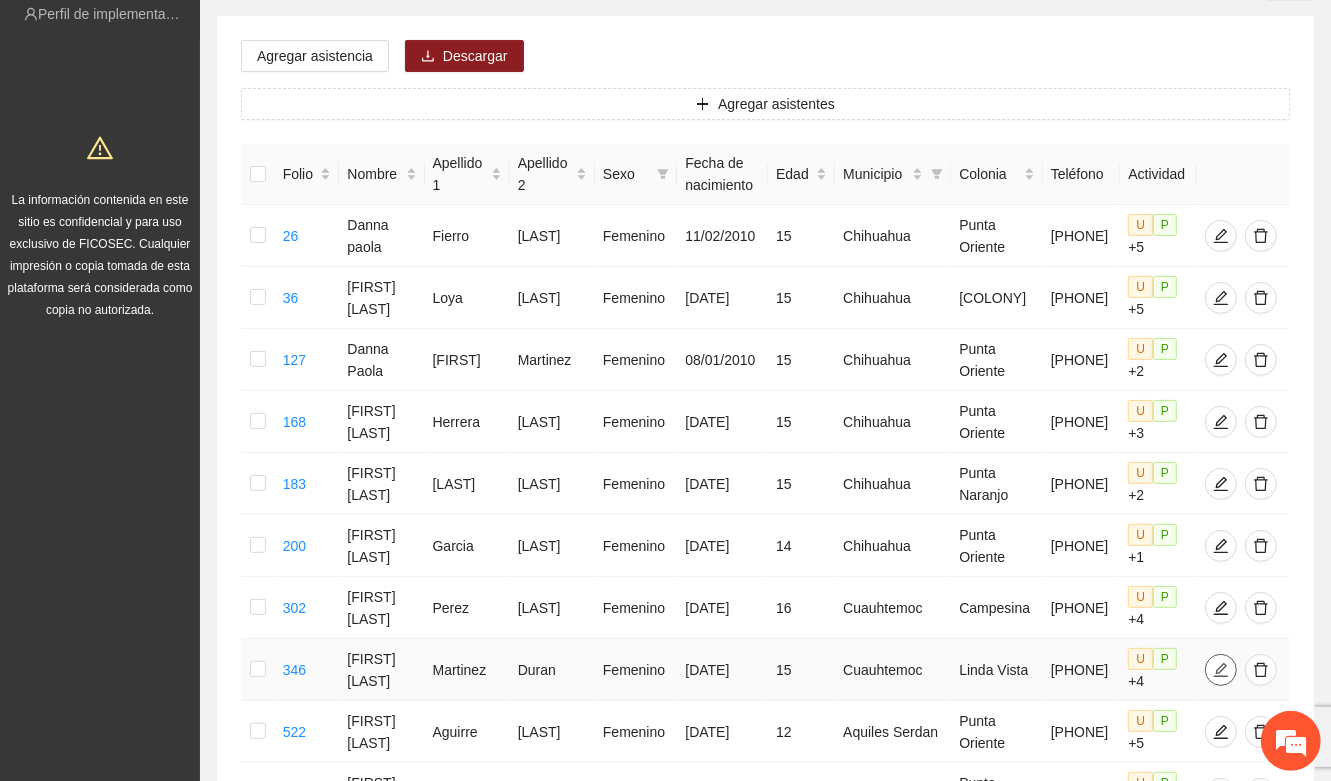 click 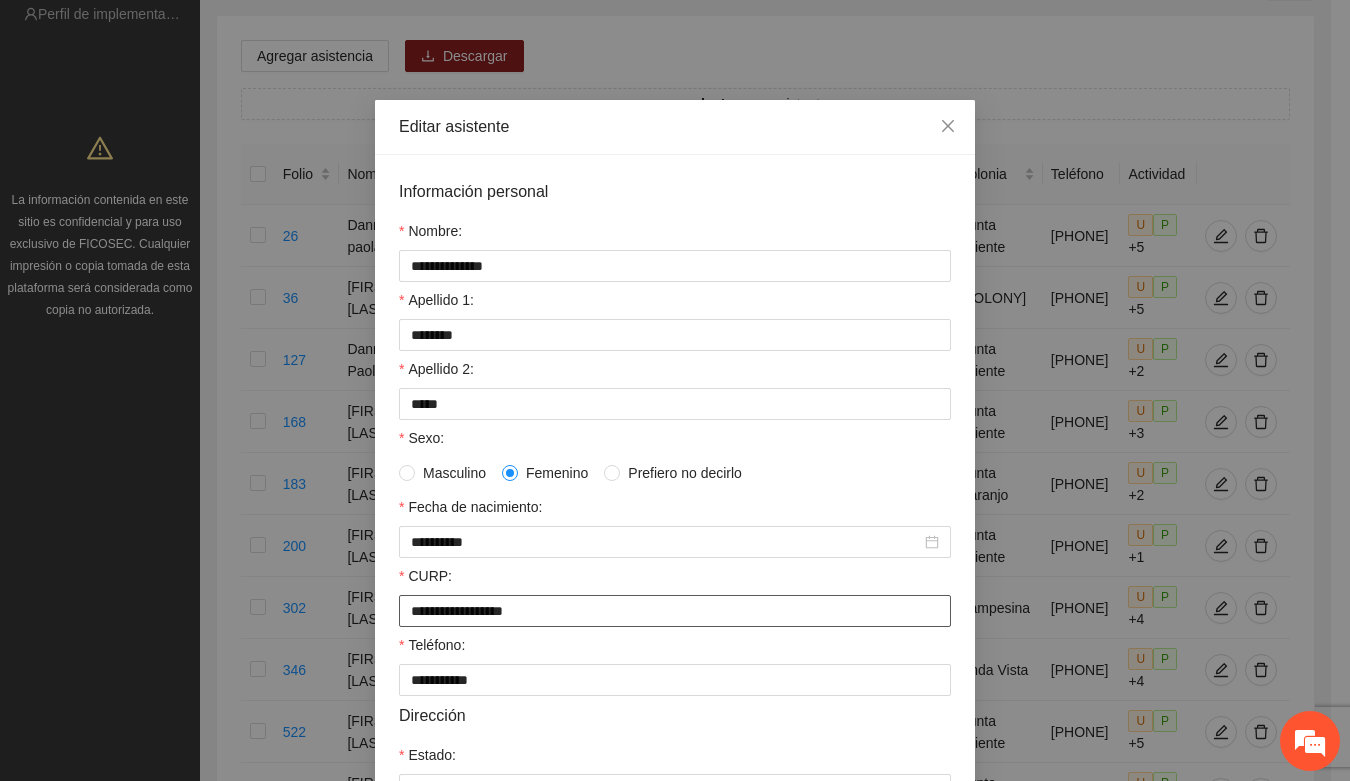 drag, startPoint x: 400, startPoint y: 625, endPoint x: 623, endPoint y: 616, distance: 223.18153 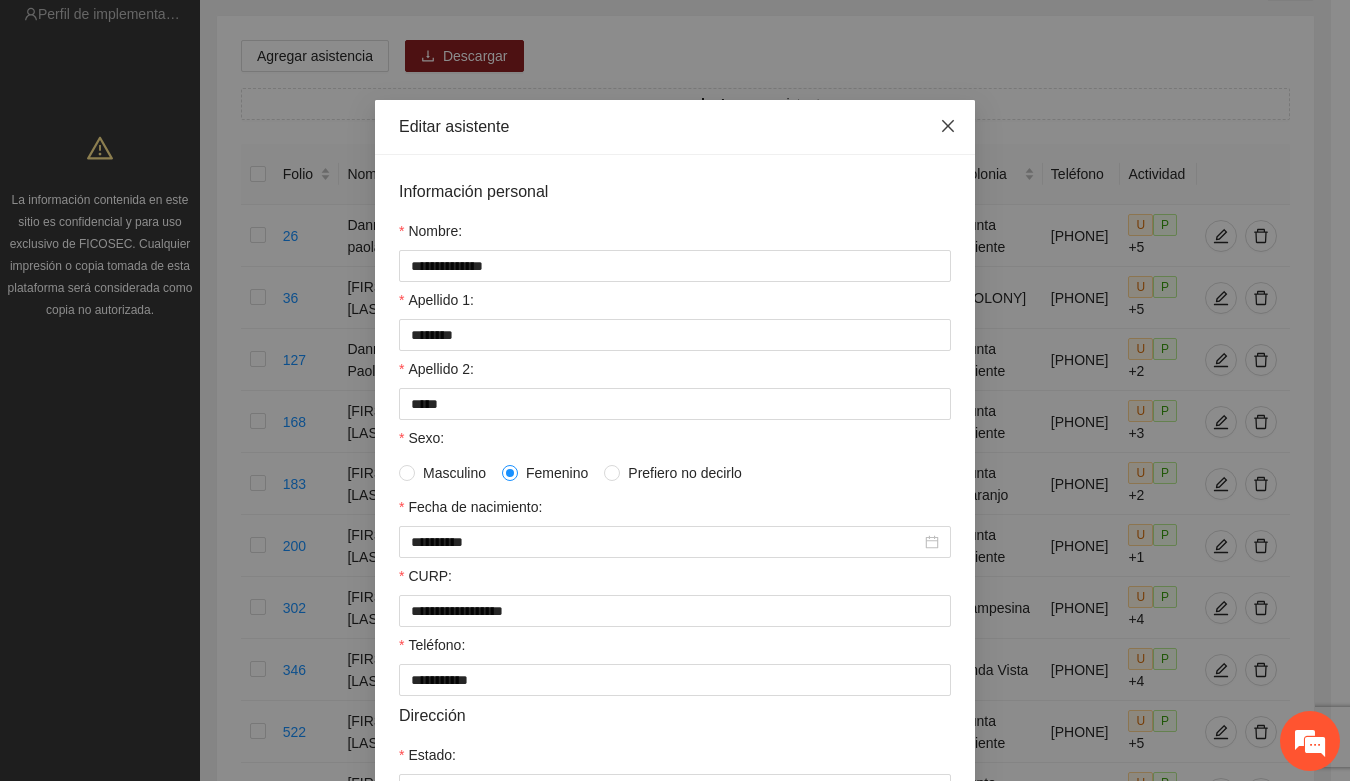 click 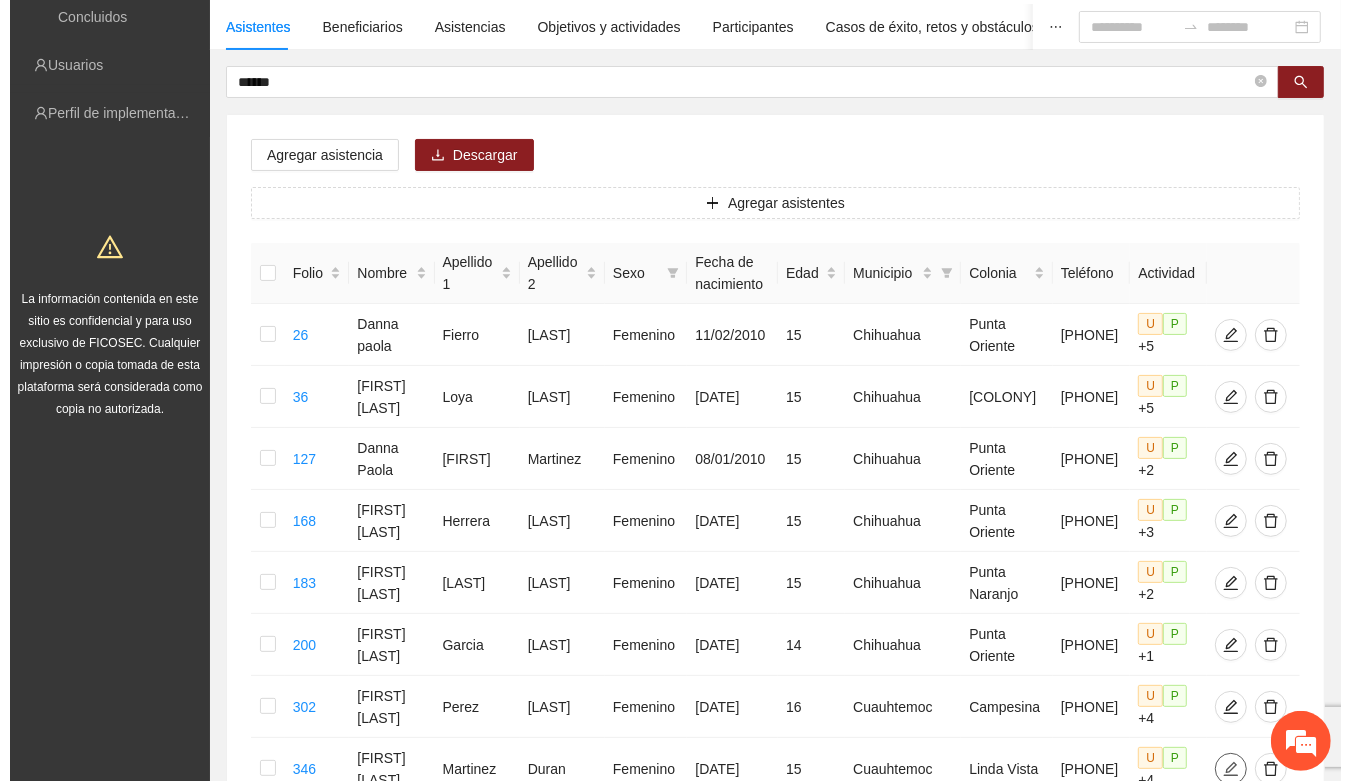 scroll, scrollTop: 0, scrollLeft: 0, axis: both 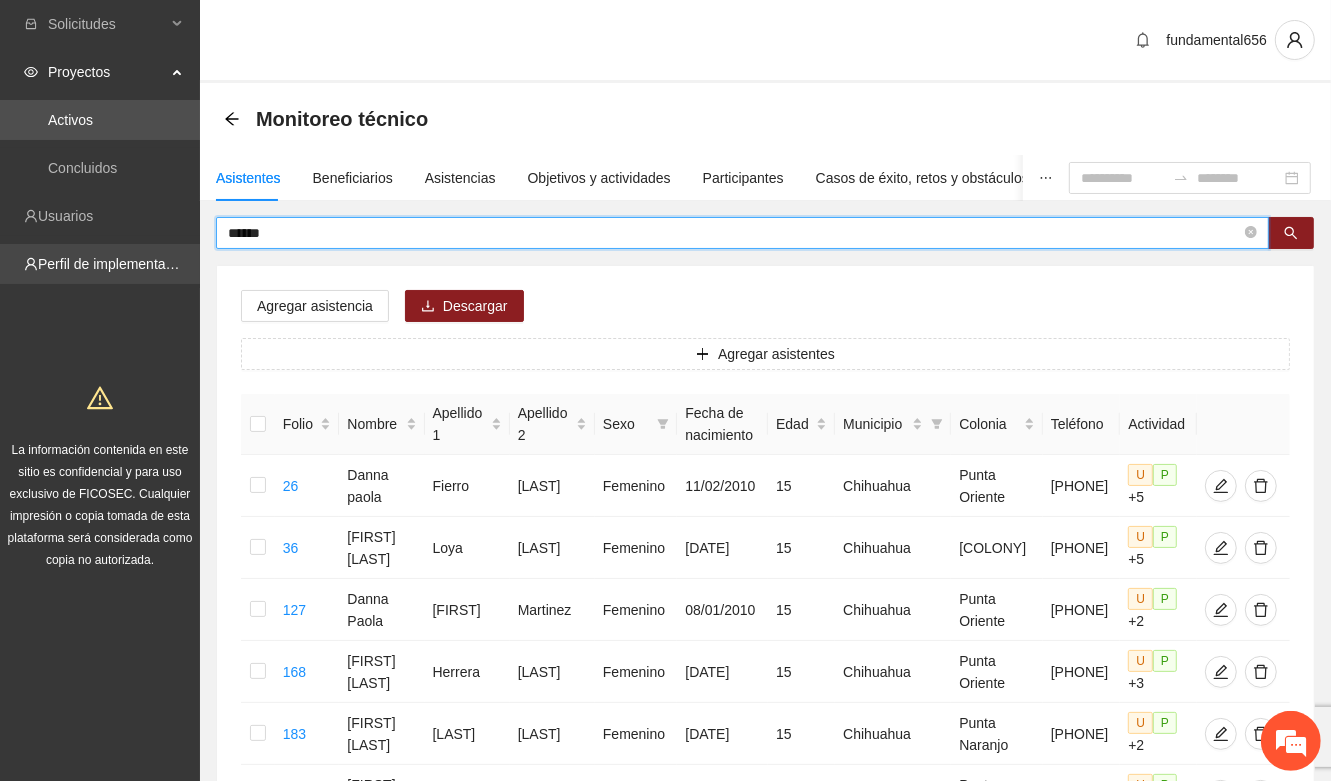 drag, startPoint x: 288, startPoint y: 232, endPoint x: 197, endPoint y: 243, distance: 91.66242 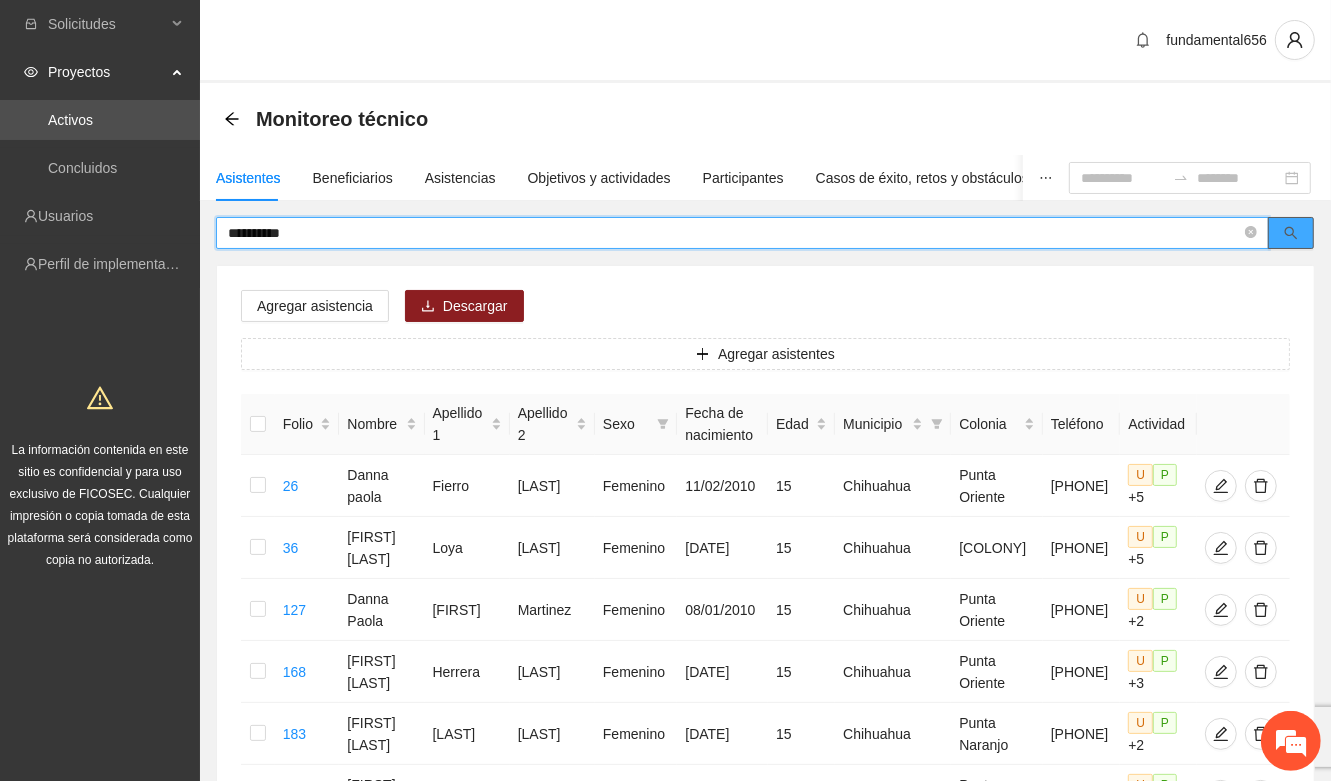 click at bounding box center (1291, 233) 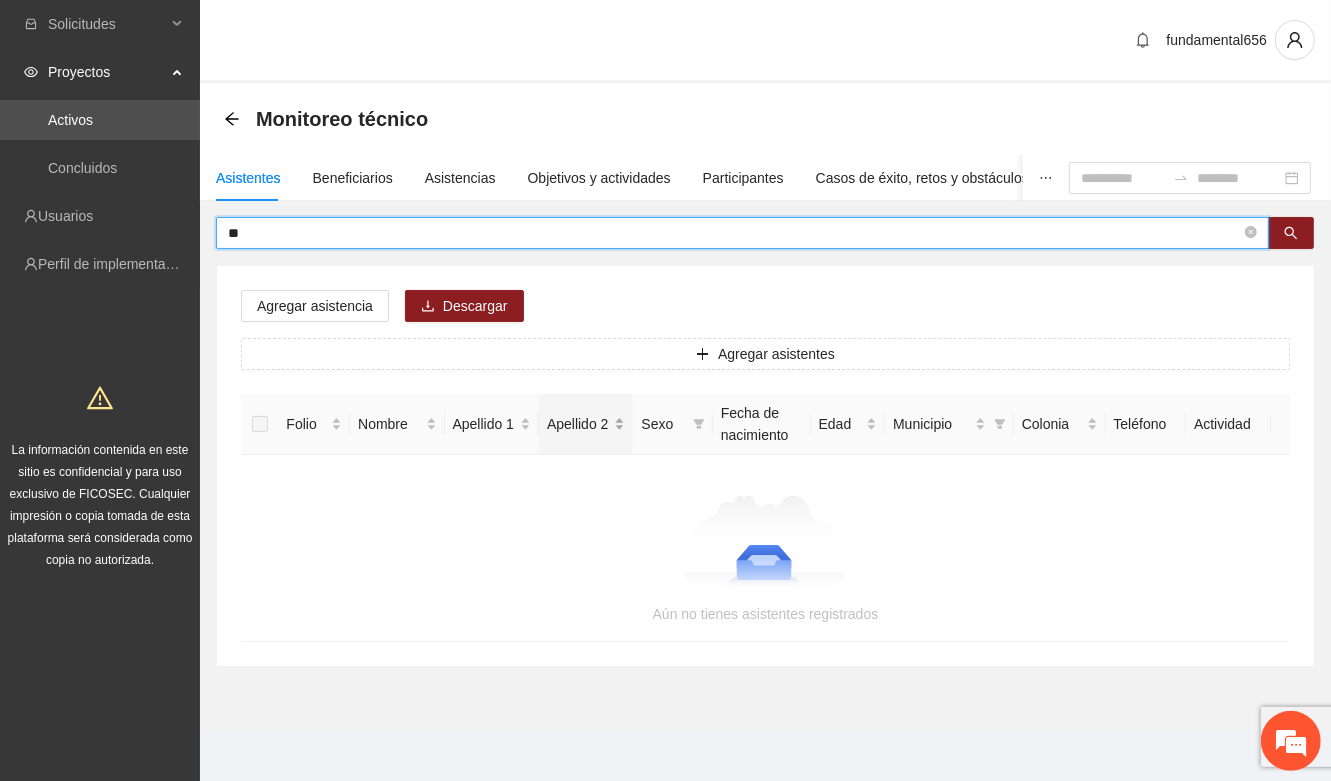 type on "*" 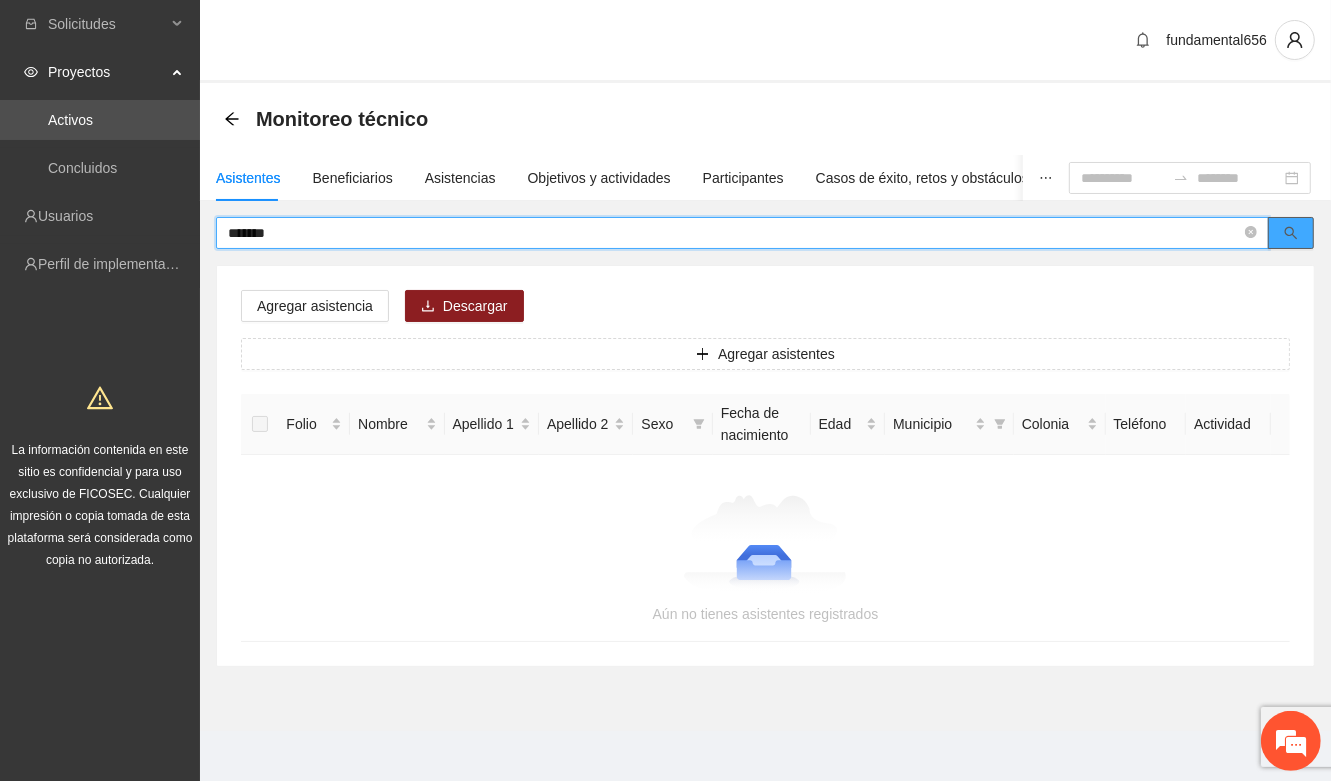 click at bounding box center (1291, 233) 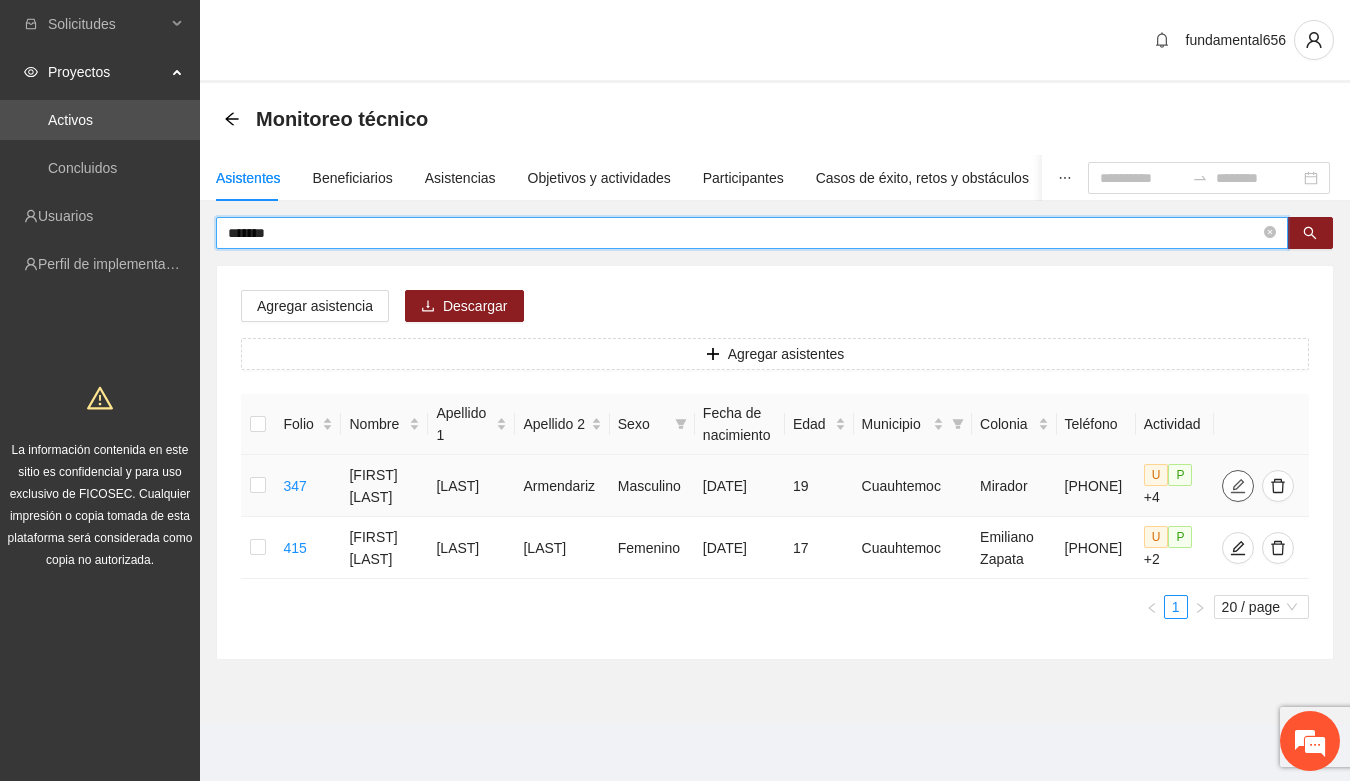 type on "*******" 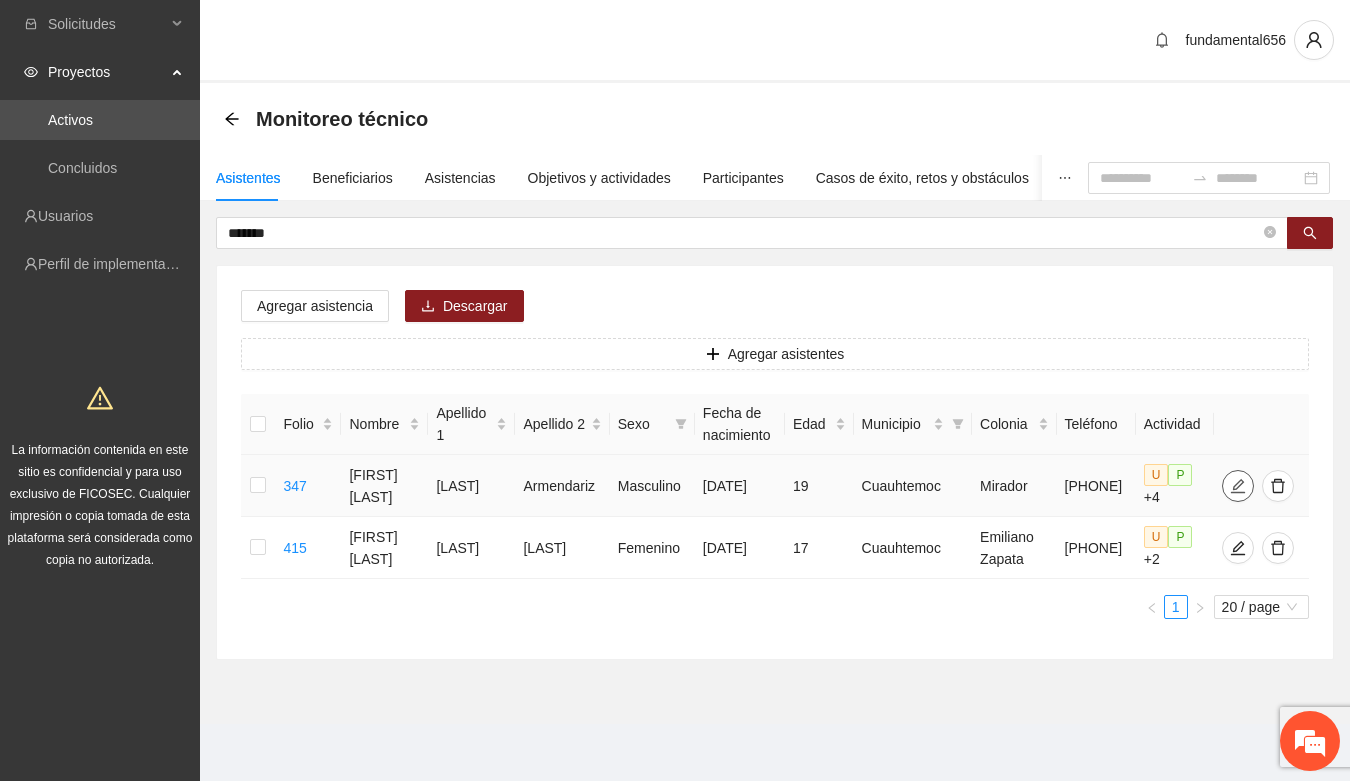 click at bounding box center (1238, 486) 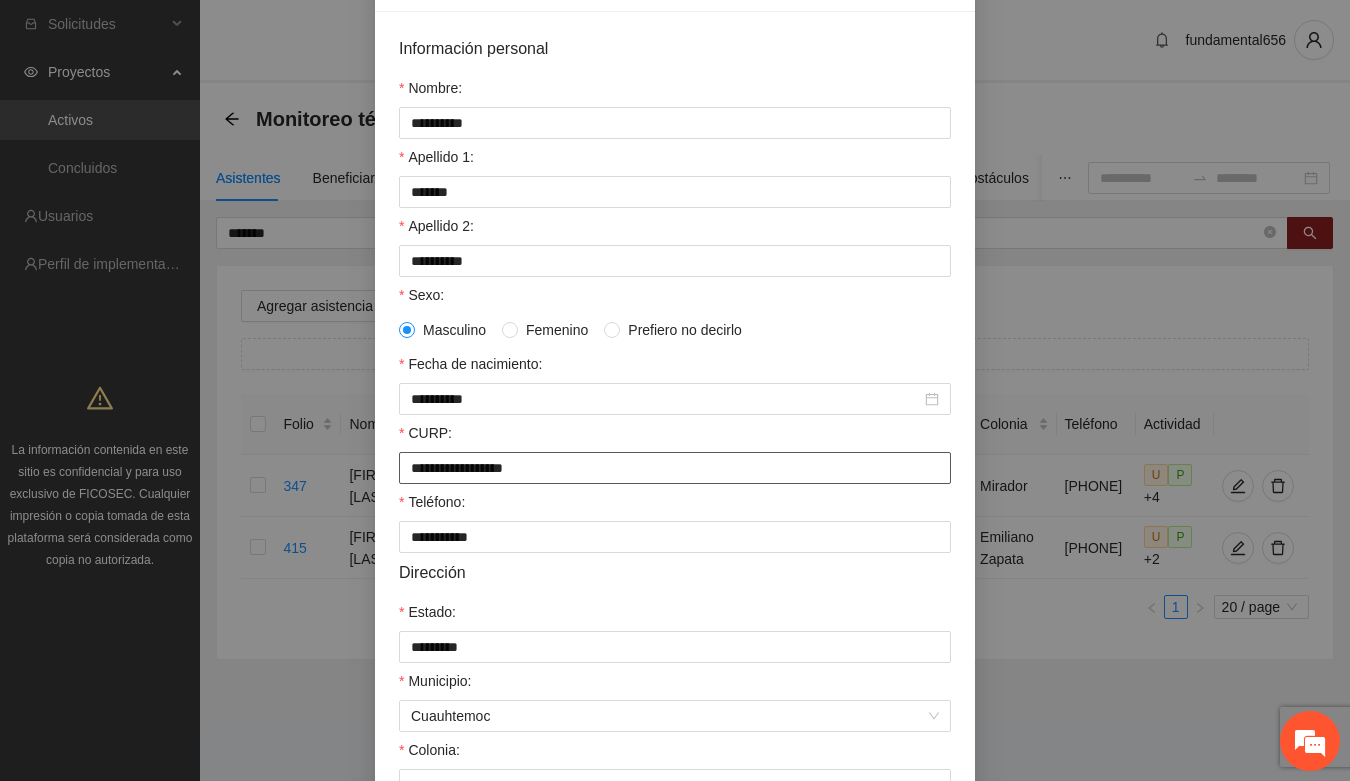 scroll, scrollTop: 125, scrollLeft: 0, axis: vertical 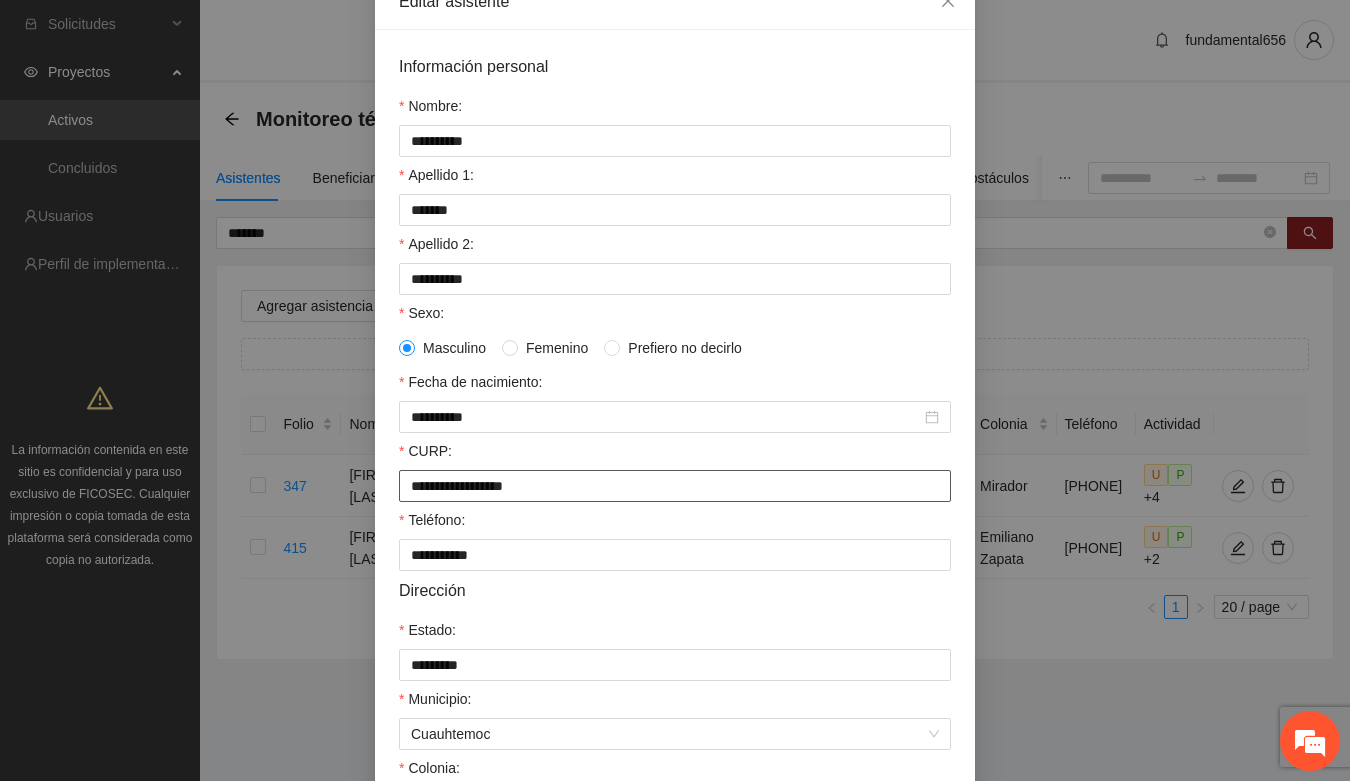 drag, startPoint x: 400, startPoint y: 495, endPoint x: 606, endPoint y: 507, distance: 206.34921 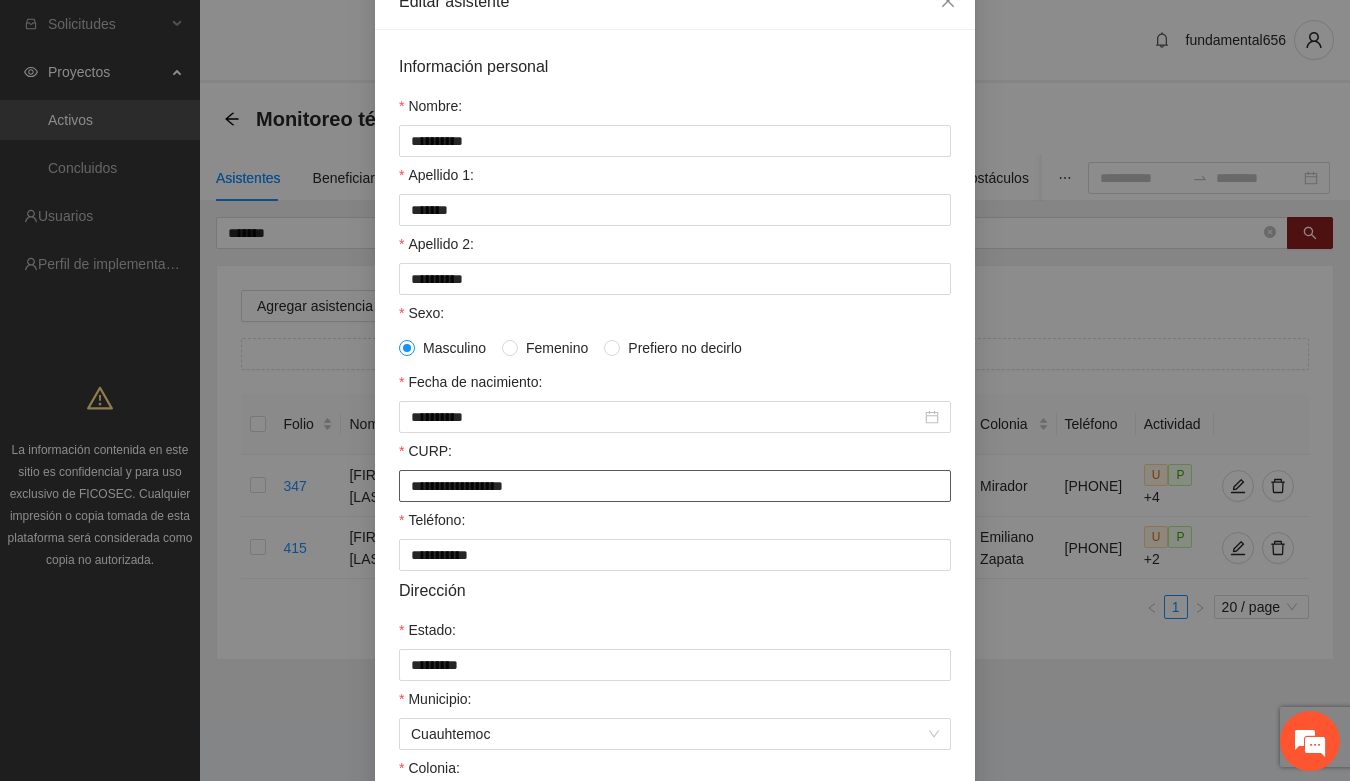 scroll, scrollTop: 0, scrollLeft: 0, axis: both 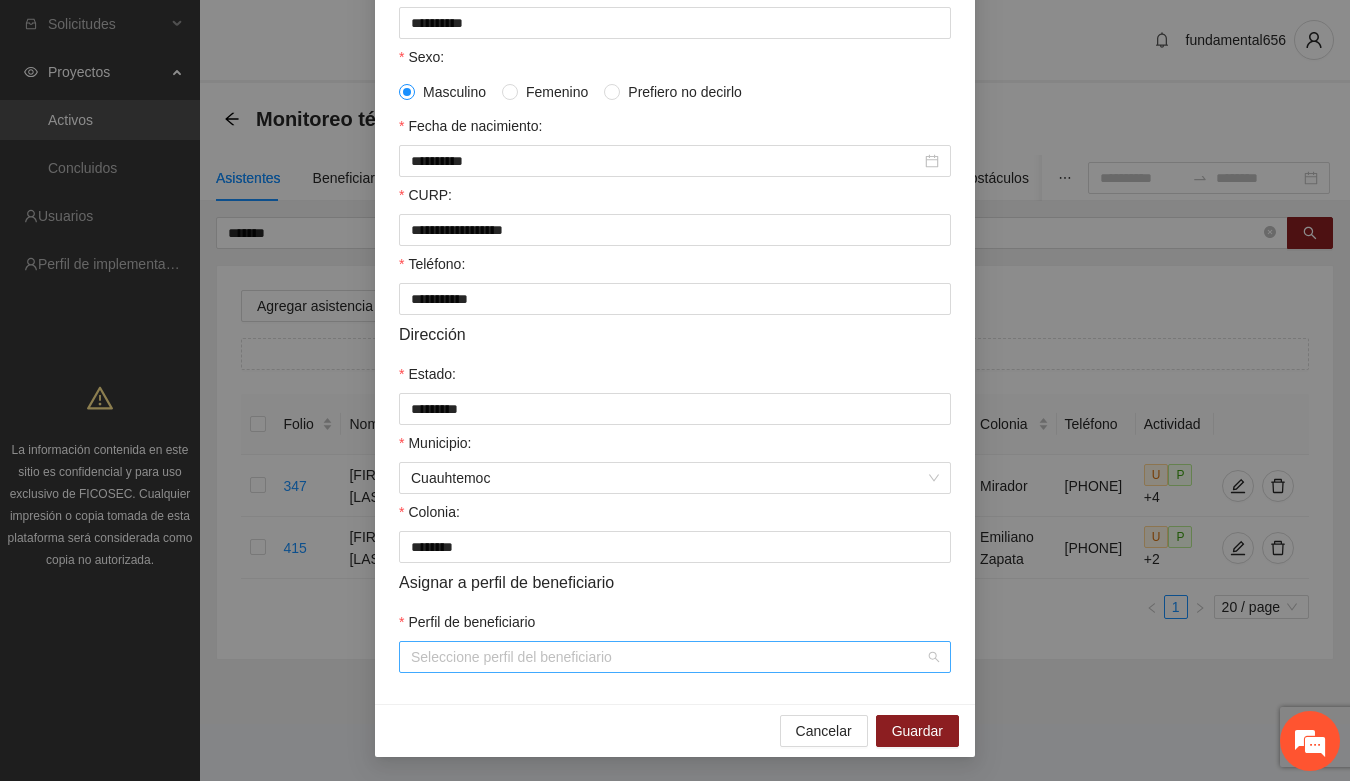 click on "Perfil de beneficiario" at bounding box center (668, 657) 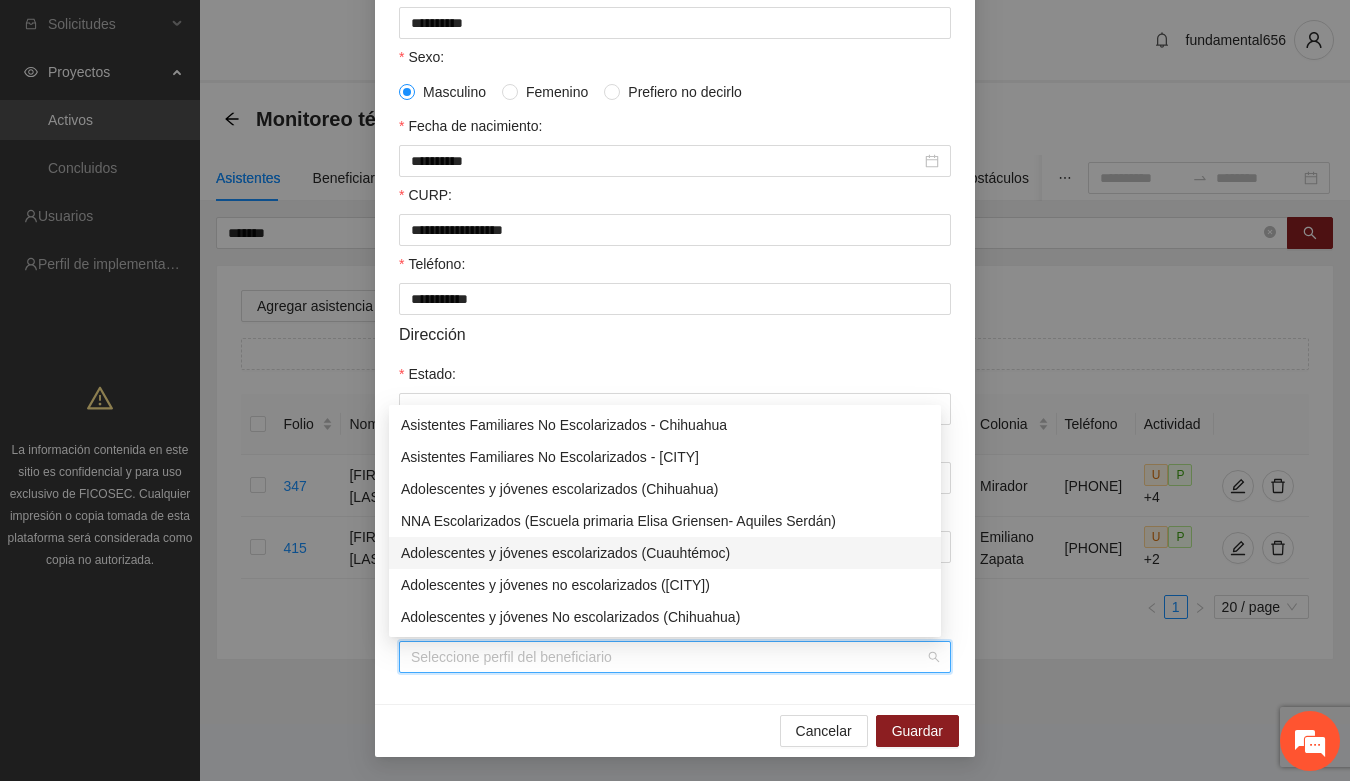 click on "Adolescentes y jóvenes escolarizados (Cuauhtémoc)" at bounding box center [665, 553] 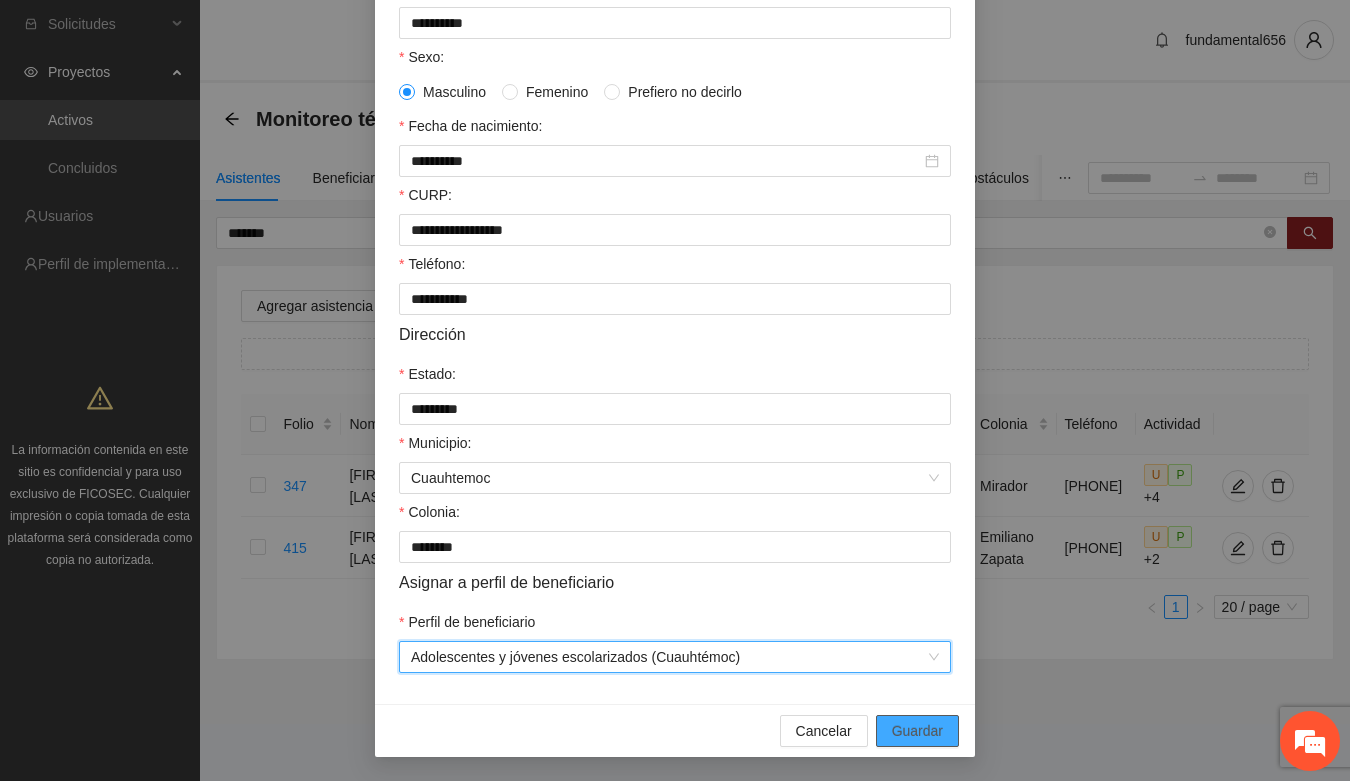 click on "Guardar" at bounding box center [917, 731] 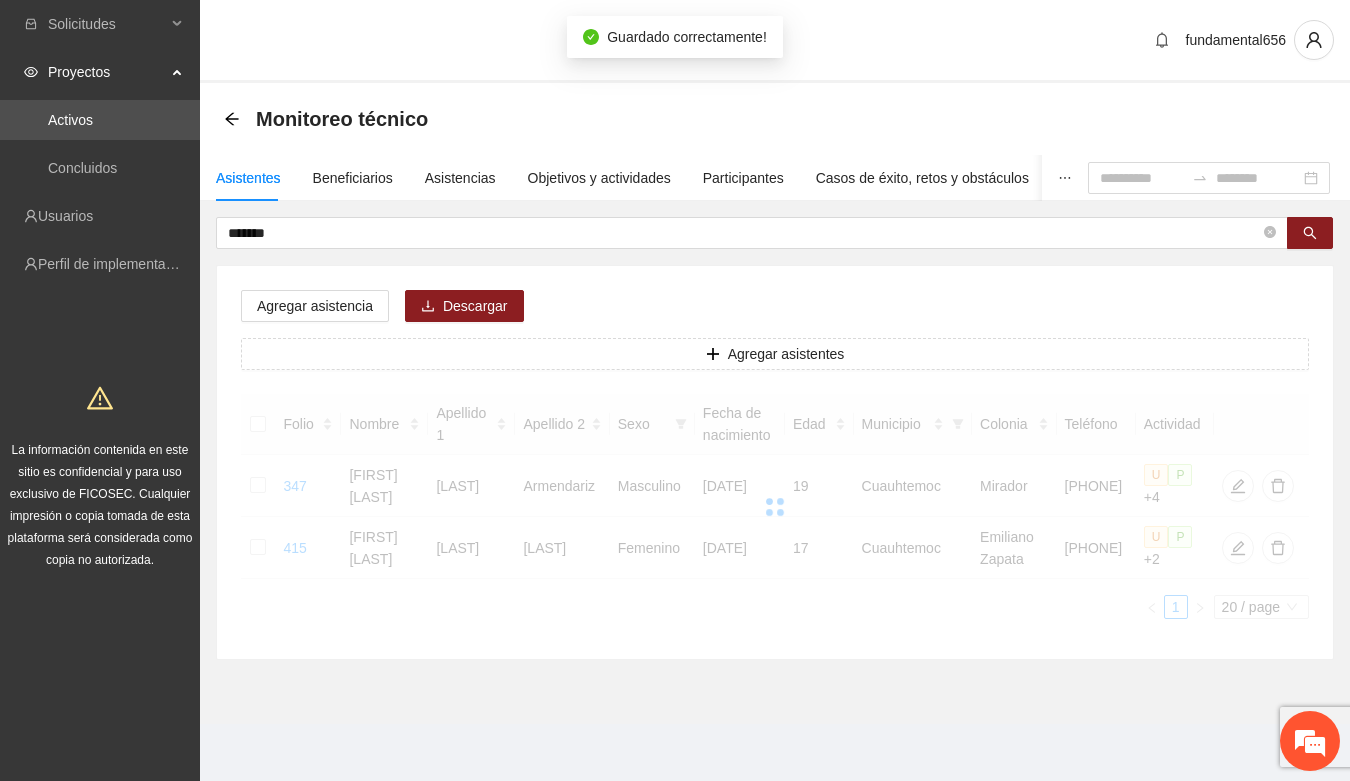 scroll, scrollTop: 296, scrollLeft: 0, axis: vertical 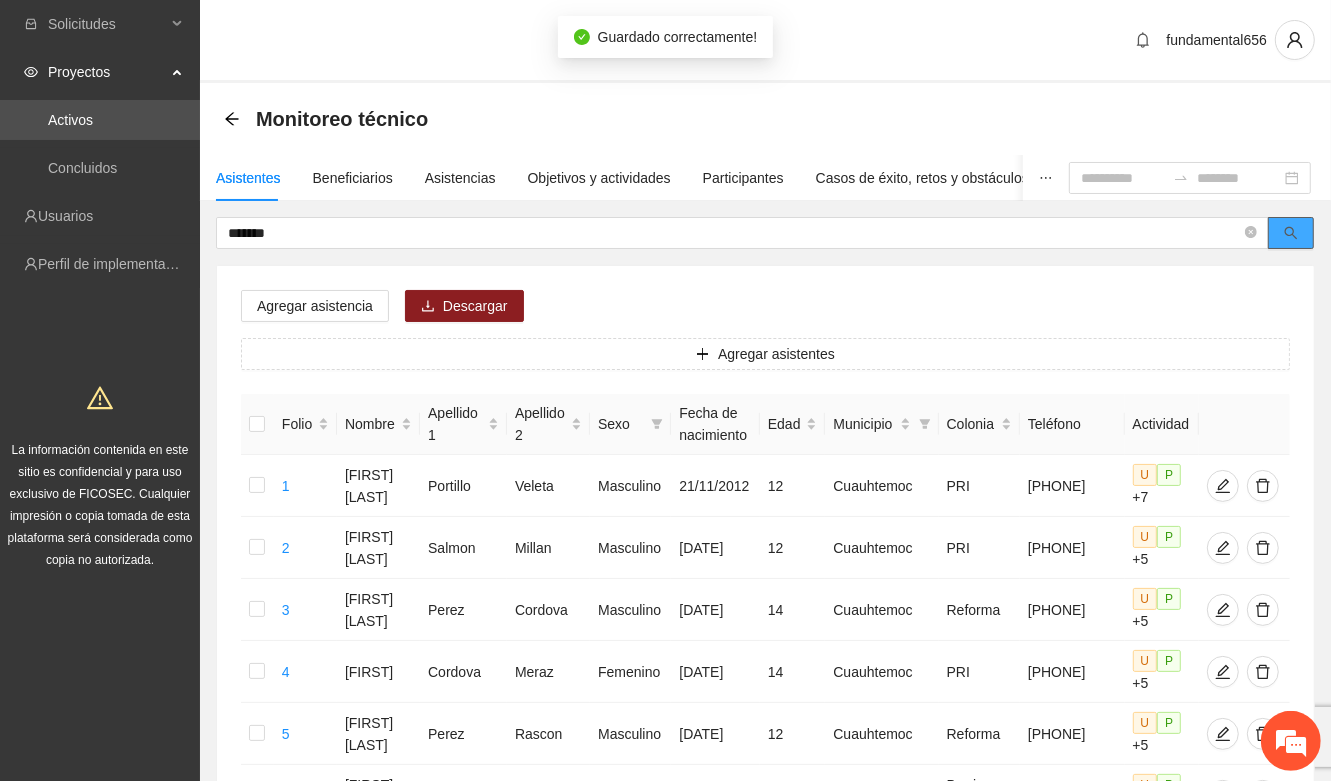 click at bounding box center [1291, 233] 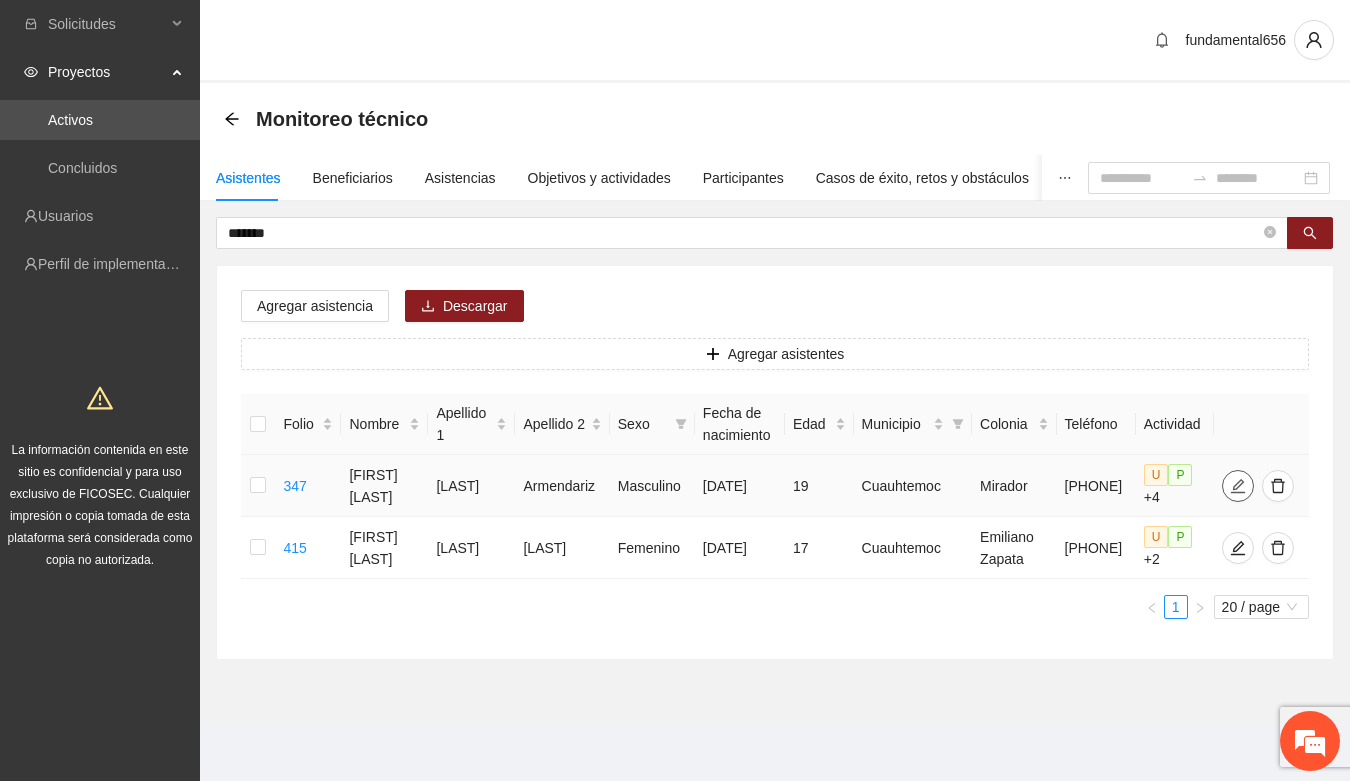 click 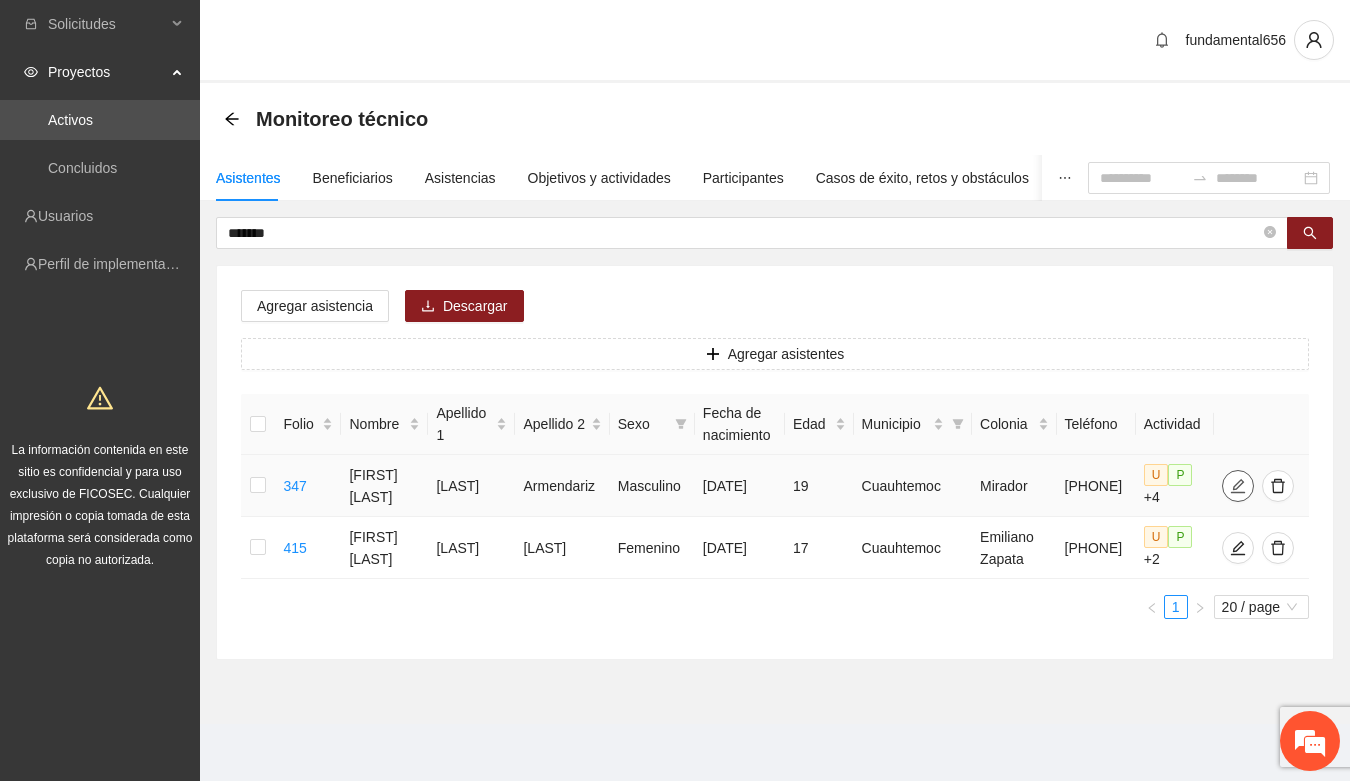 type on "**********" 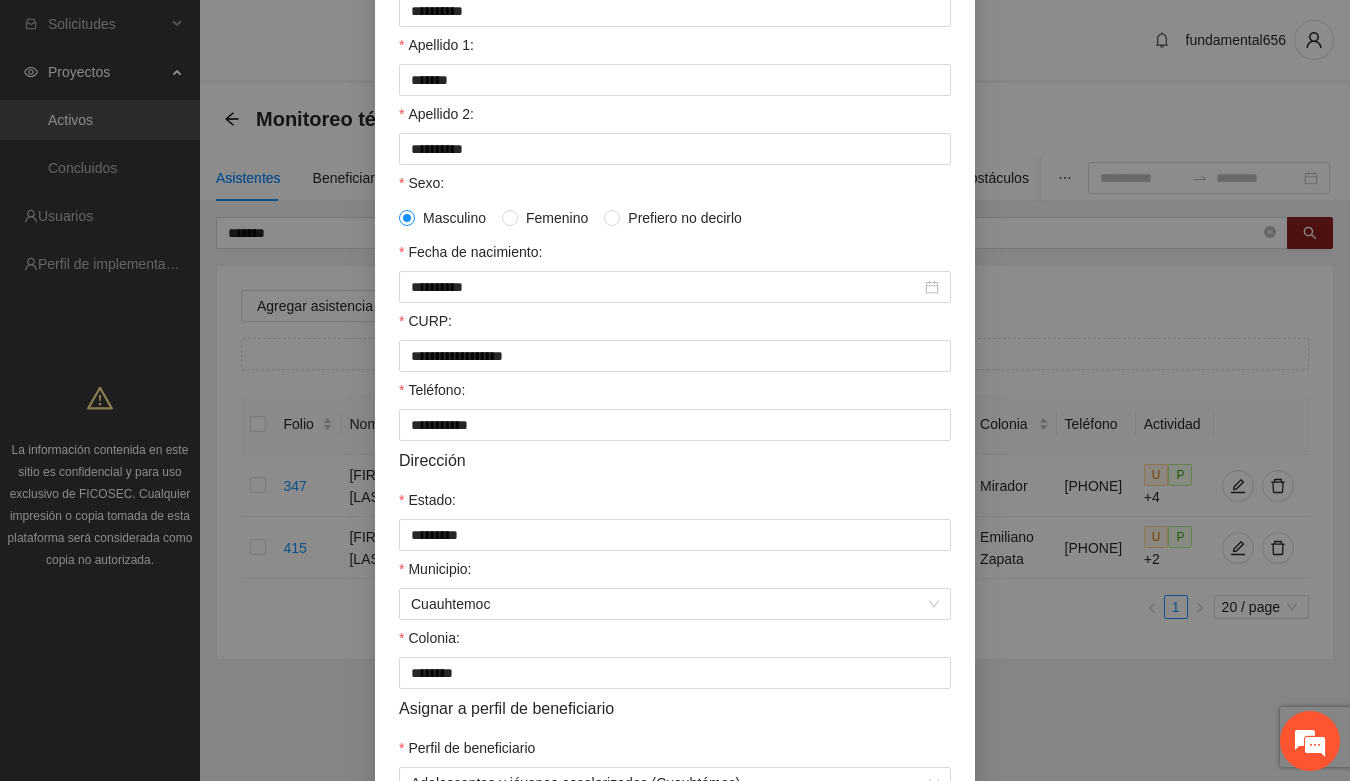 scroll, scrollTop: 0, scrollLeft: 0, axis: both 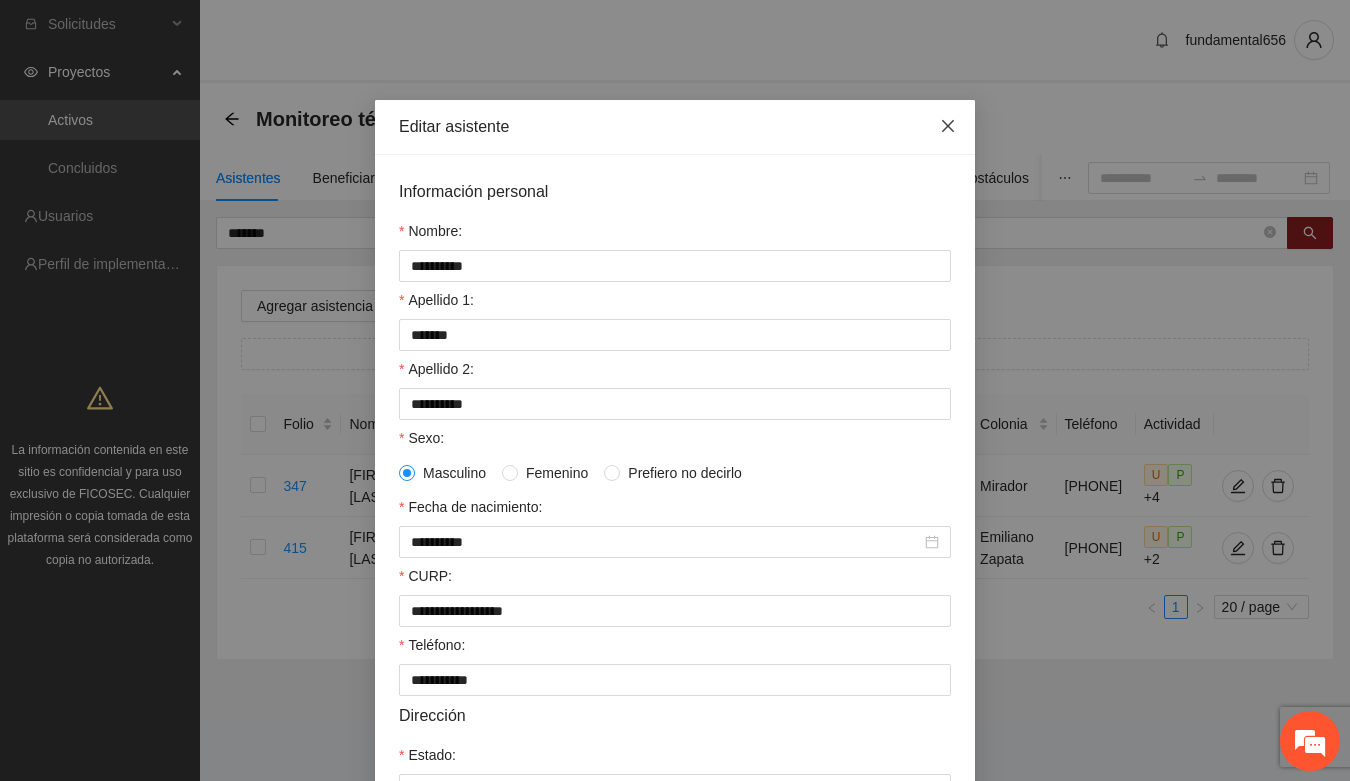 click 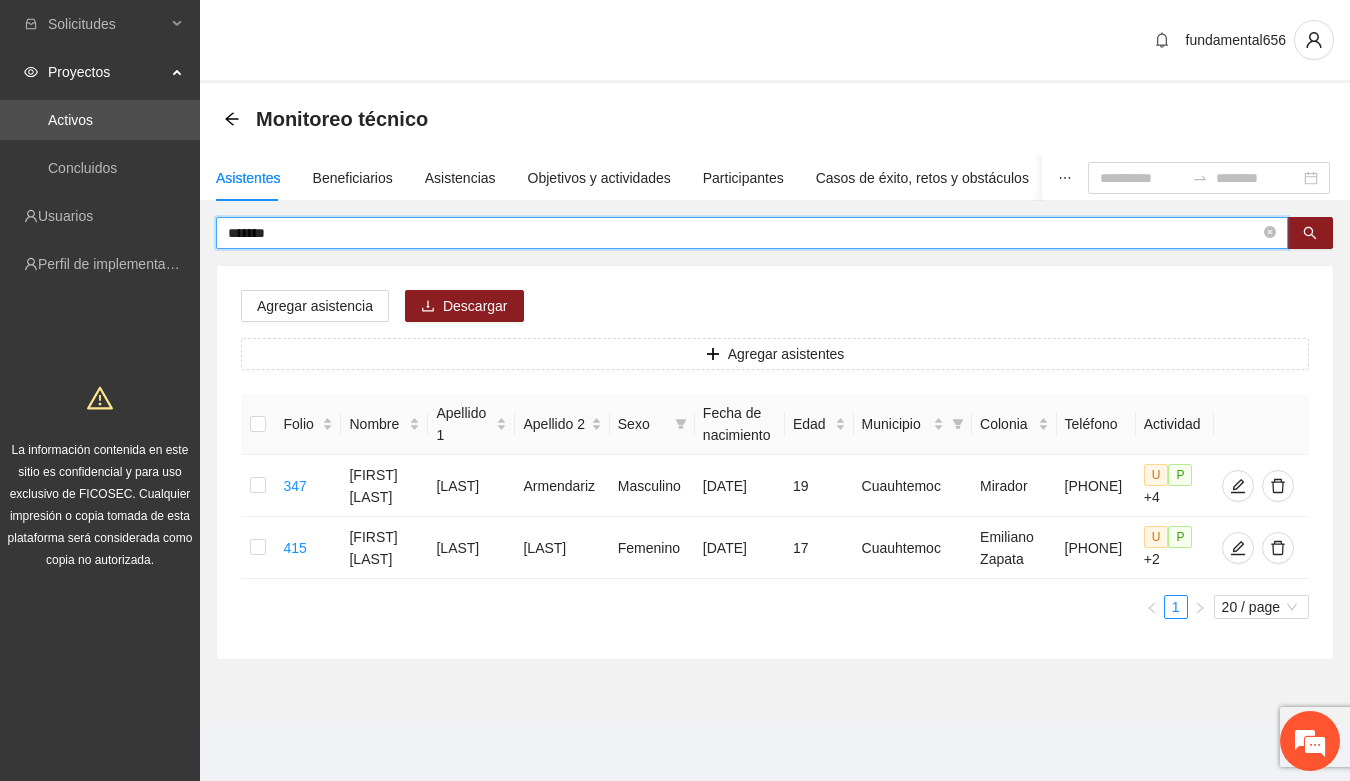 drag, startPoint x: 280, startPoint y: 241, endPoint x: 203, endPoint y: 248, distance: 77.31753 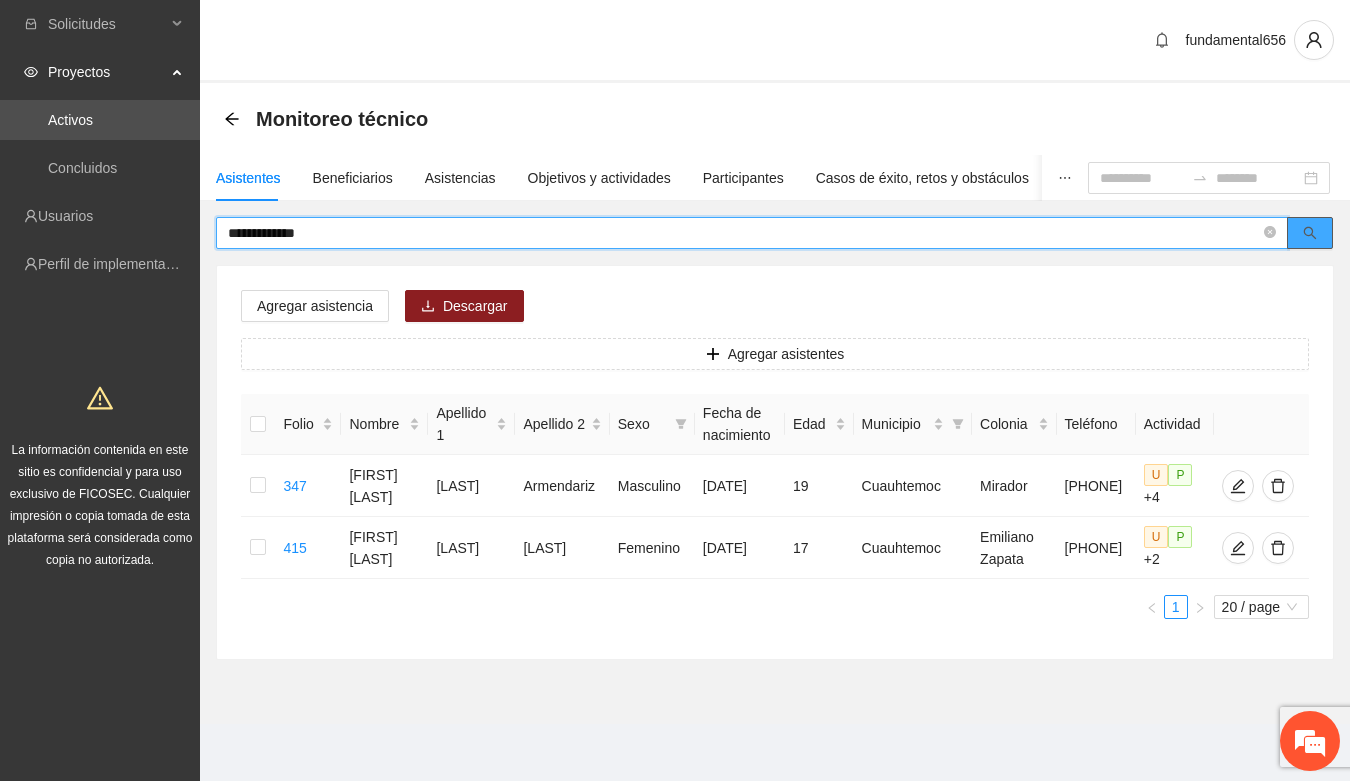 click at bounding box center [1310, 233] 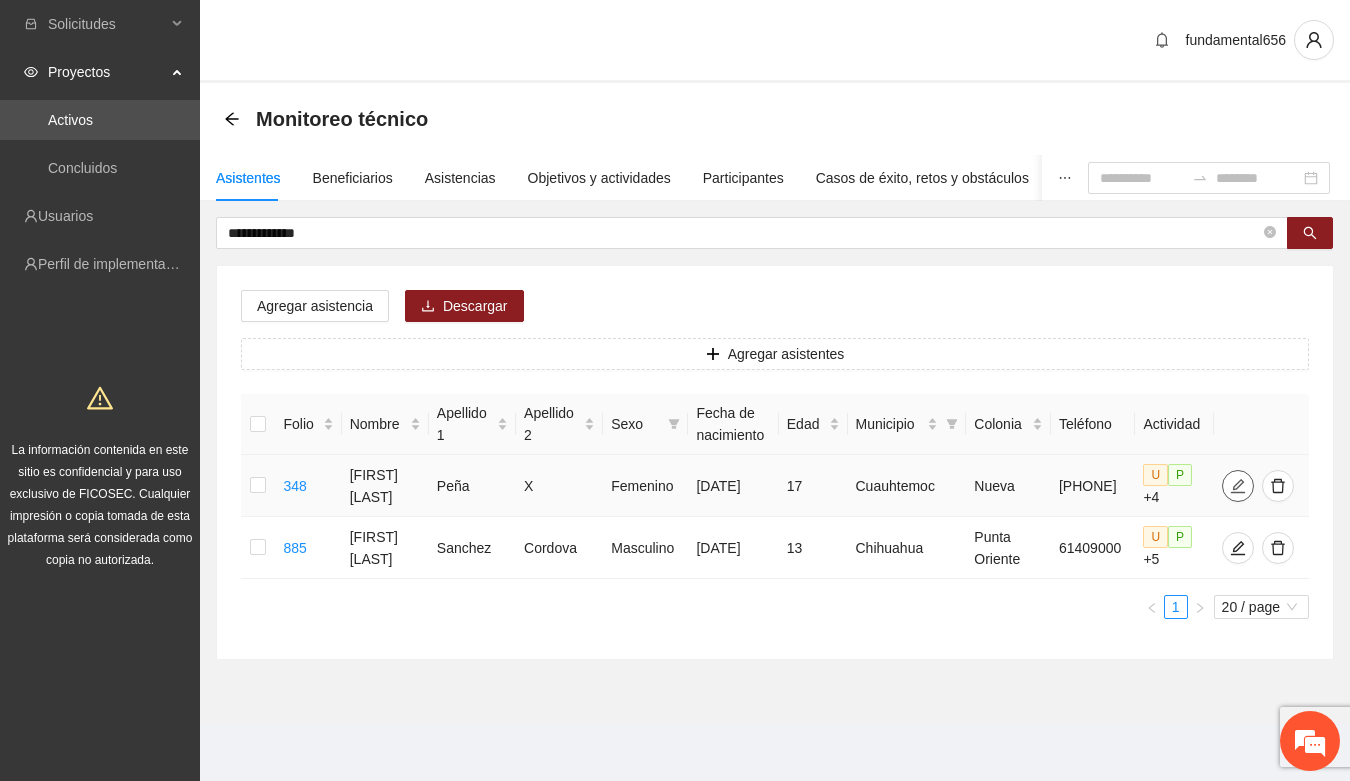 click at bounding box center (1238, 486) 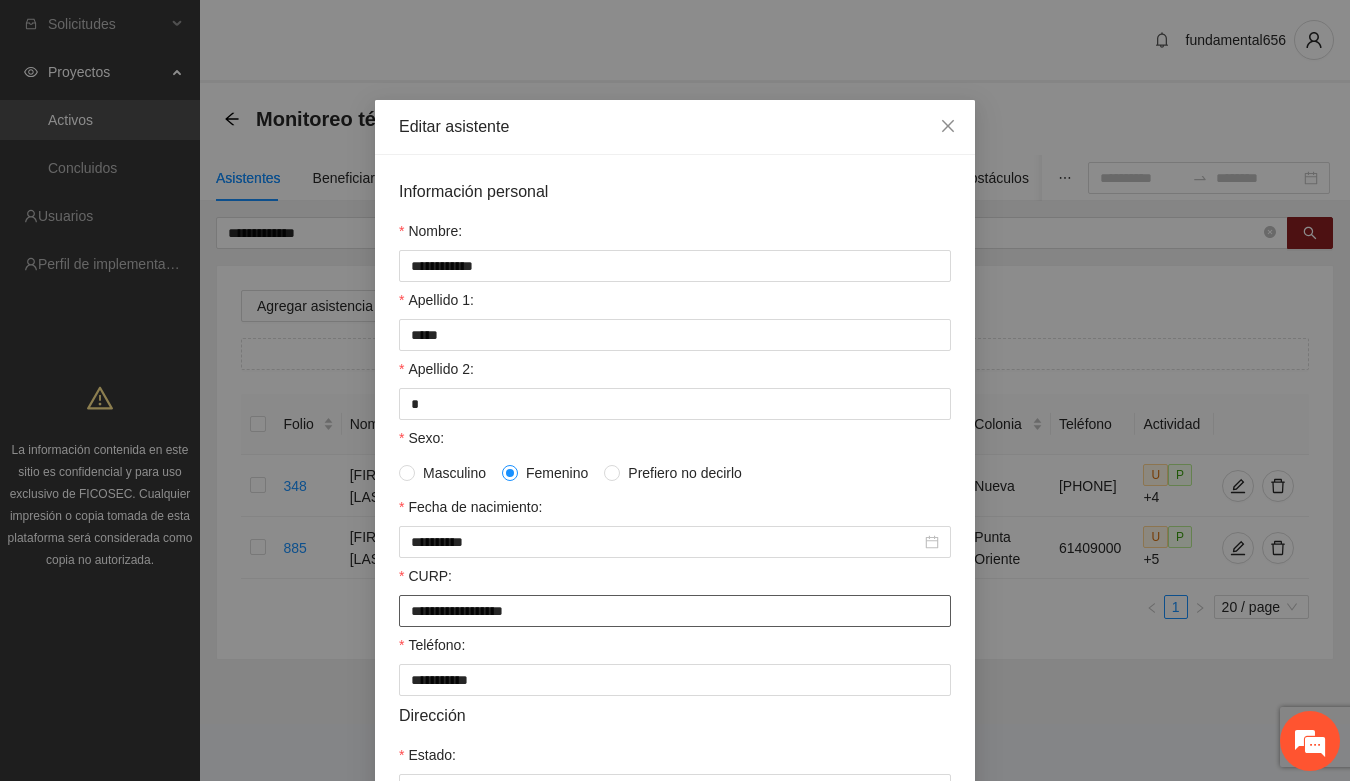 drag, startPoint x: 400, startPoint y: 608, endPoint x: 568, endPoint y: 608, distance: 168 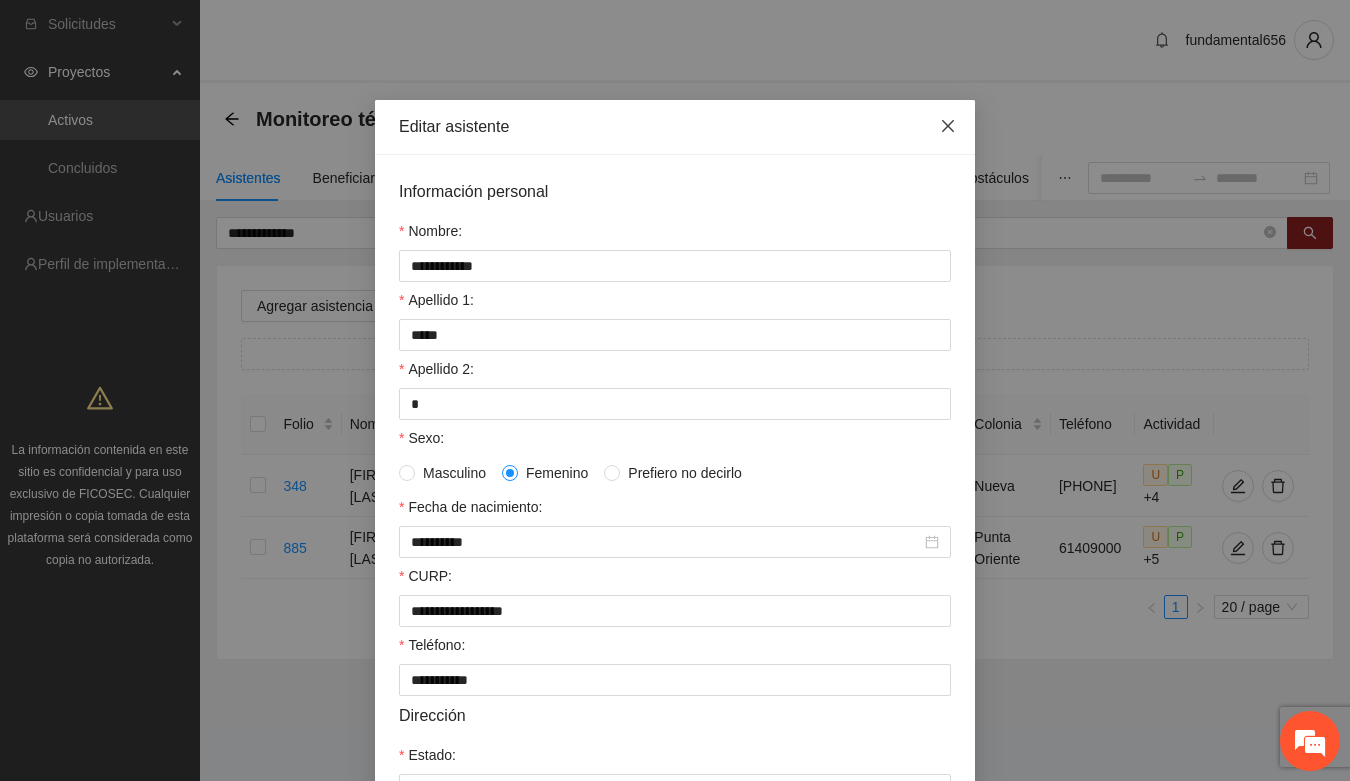 click 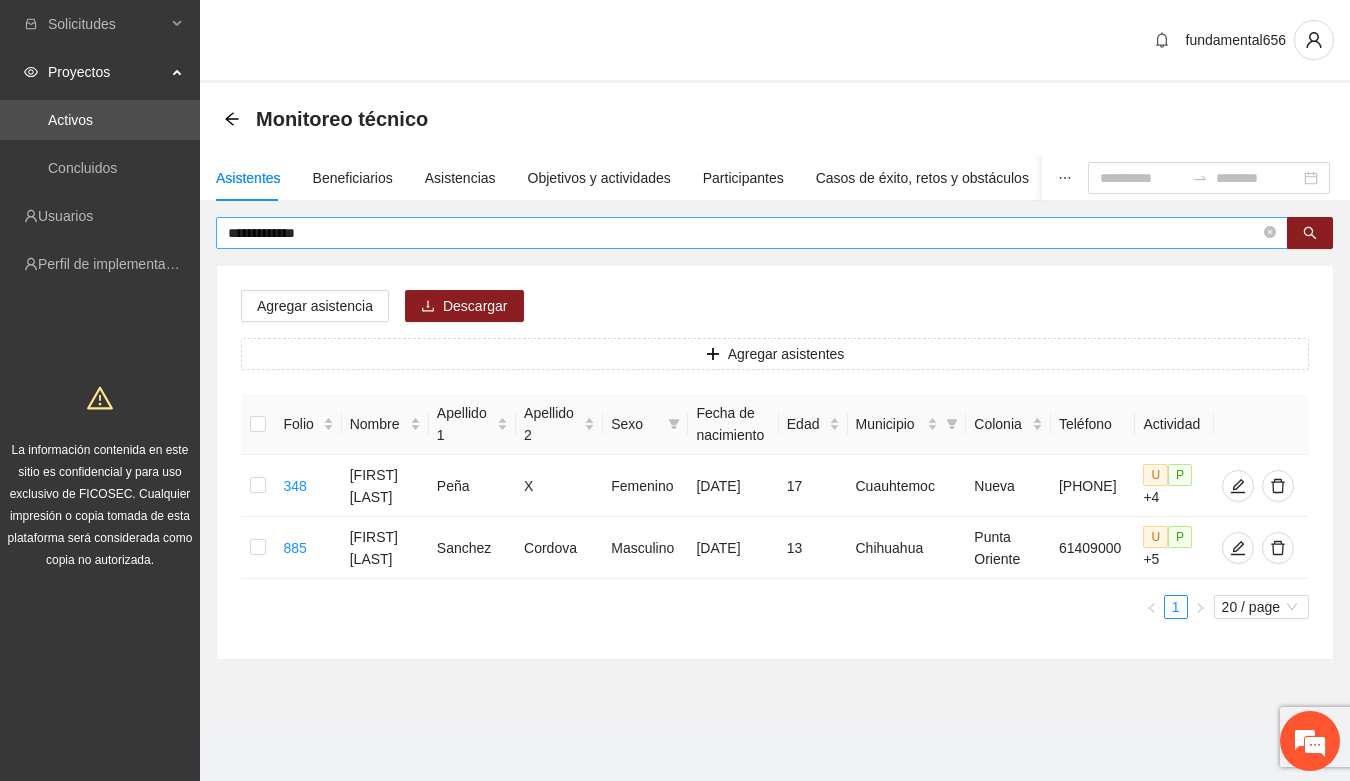 drag, startPoint x: 373, startPoint y: 246, endPoint x: 295, endPoint y: 246, distance: 78 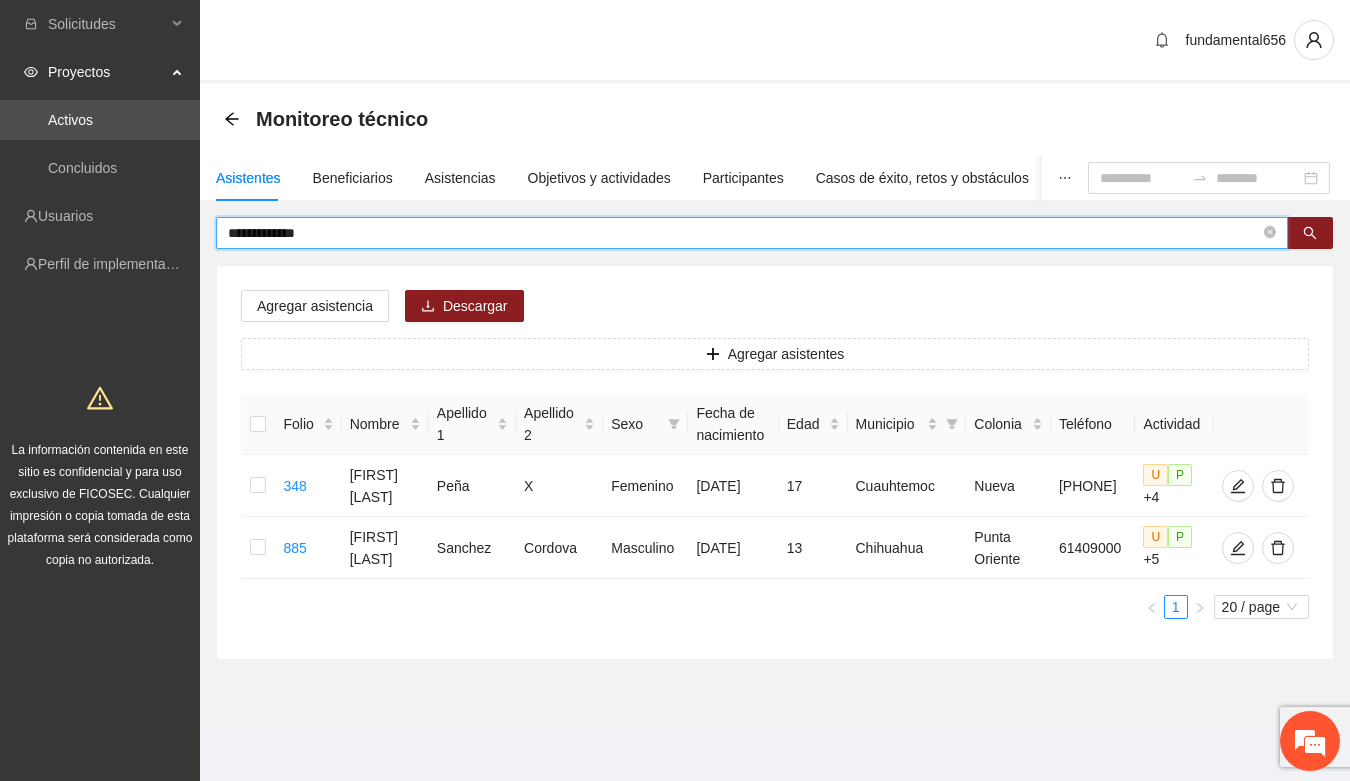 drag, startPoint x: 321, startPoint y: 228, endPoint x: 212, endPoint y: 227, distance: 109.004585 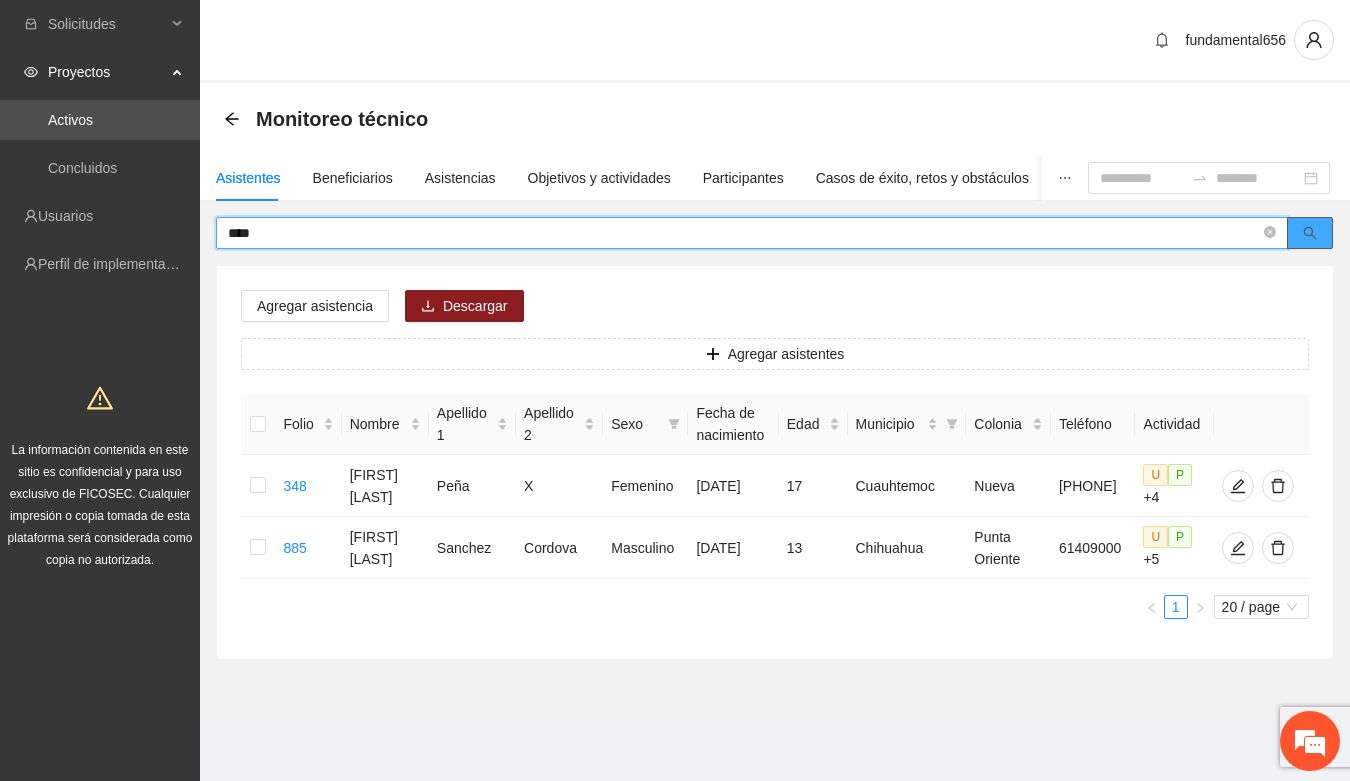 click at bounding box center (1310, 233) 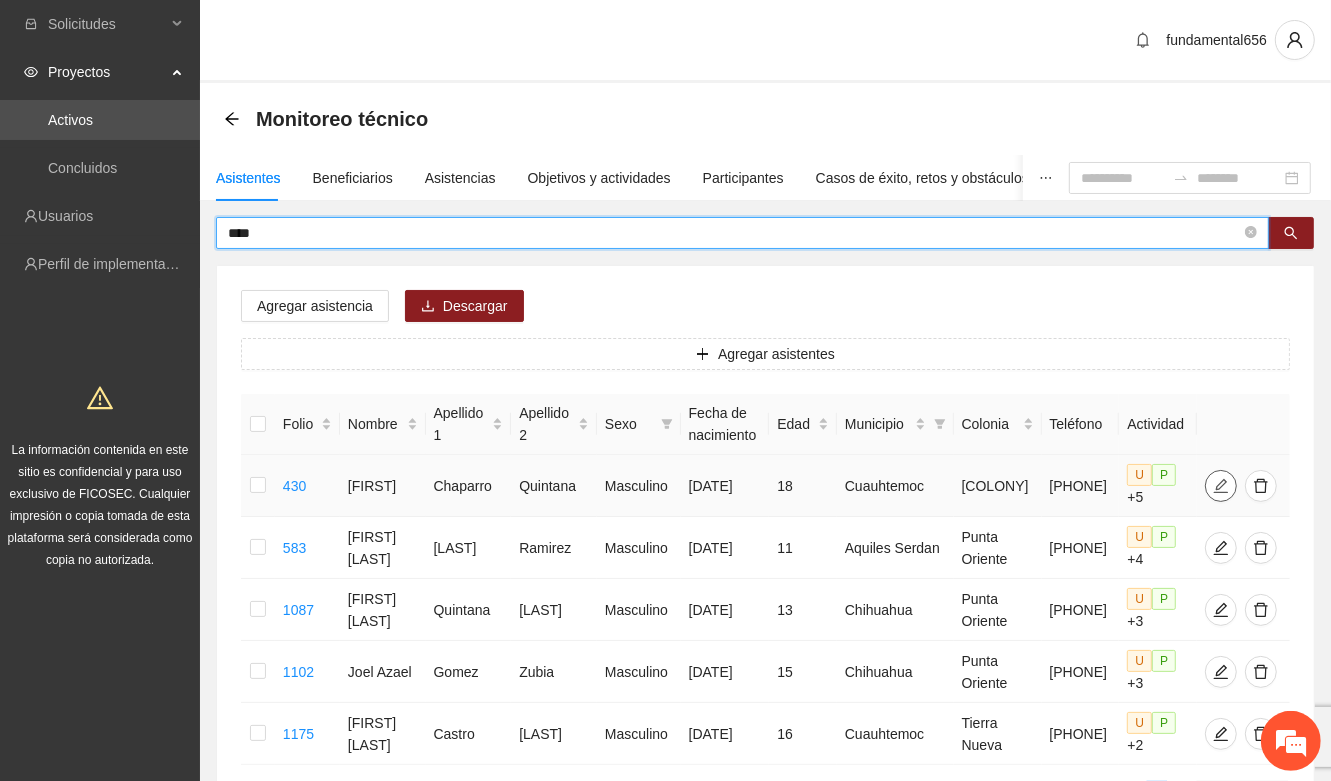 click 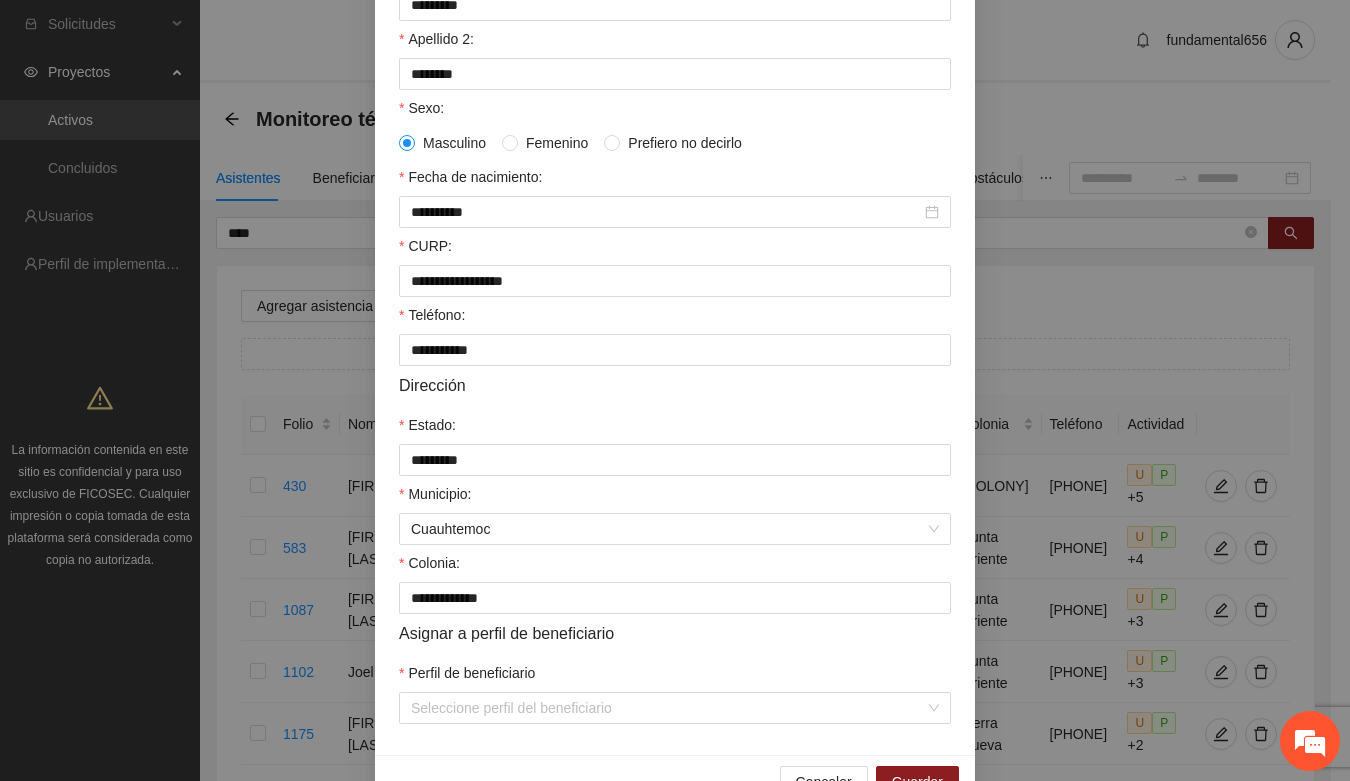 scroll, scrollTop: 146, scrollLeft: 0, axis: vertical 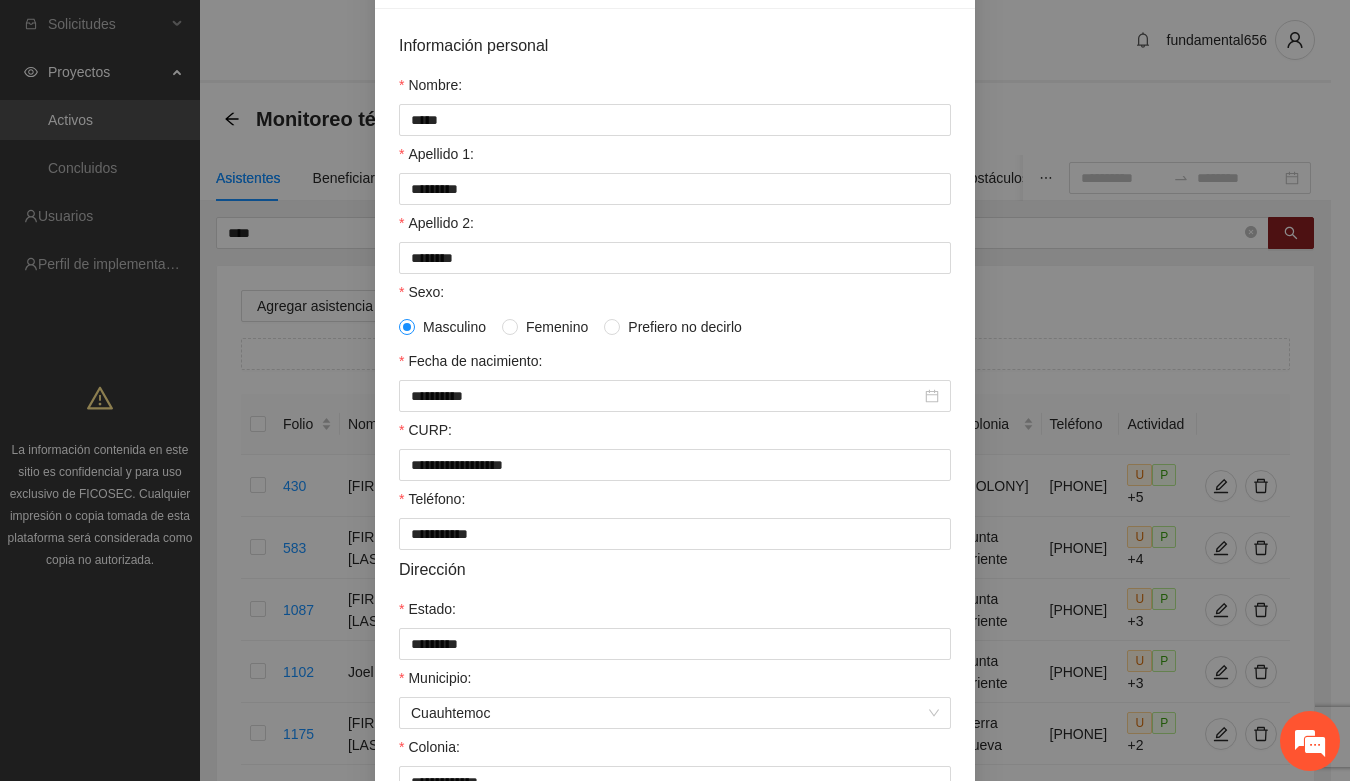 click on "**********" at bounding box center [675, 474] 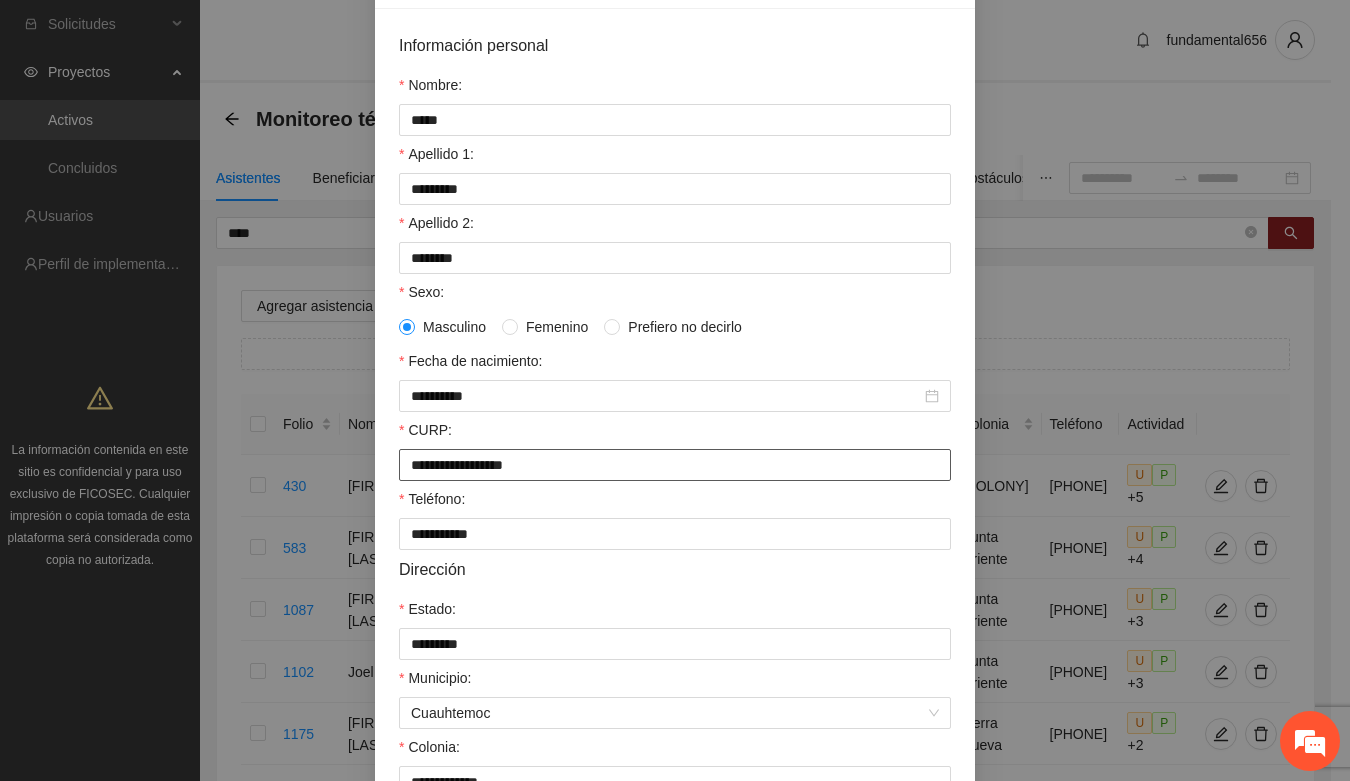 drag, startPoint x: 400, startPoint y: 471, endPoint x: 602, endPoint y: 481, distance: 202.24738 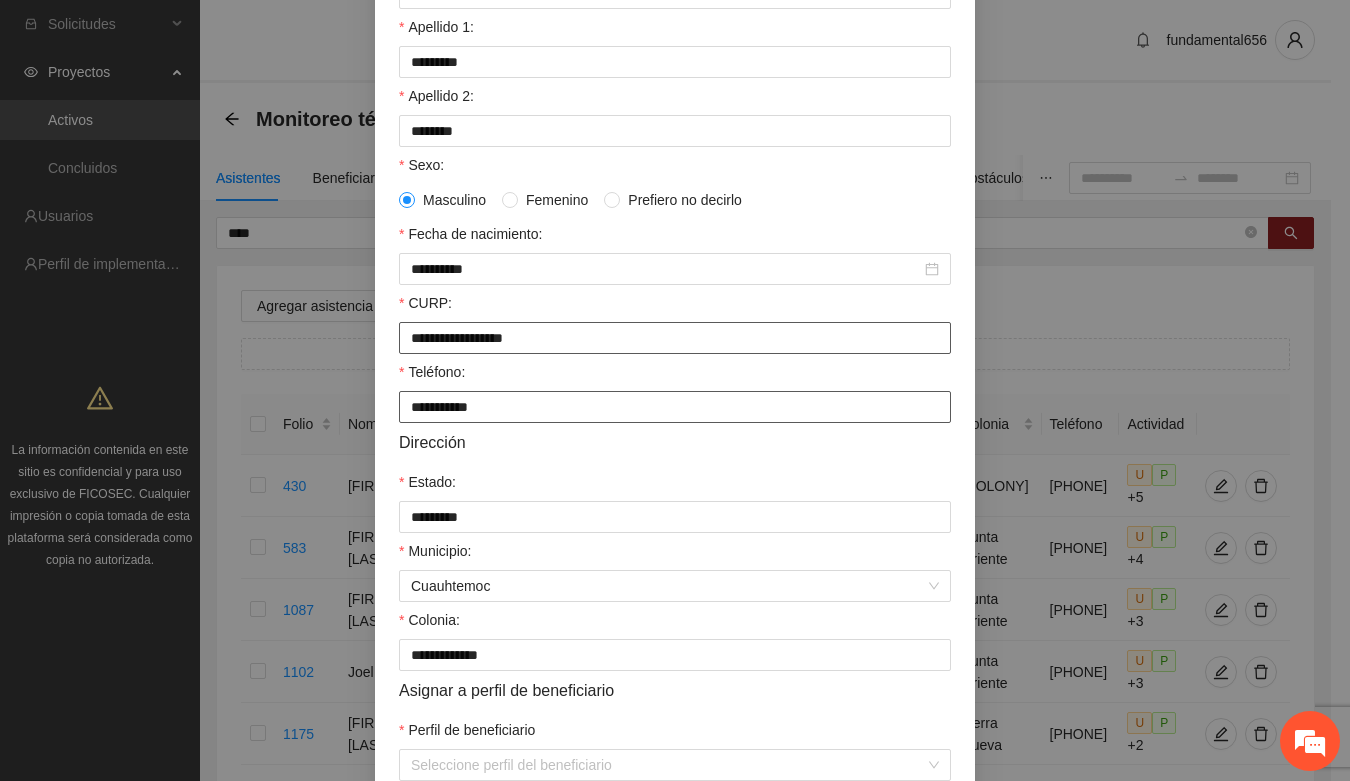 scroll, scrollTop: 396, scrollLeft: 0, axis: vertical 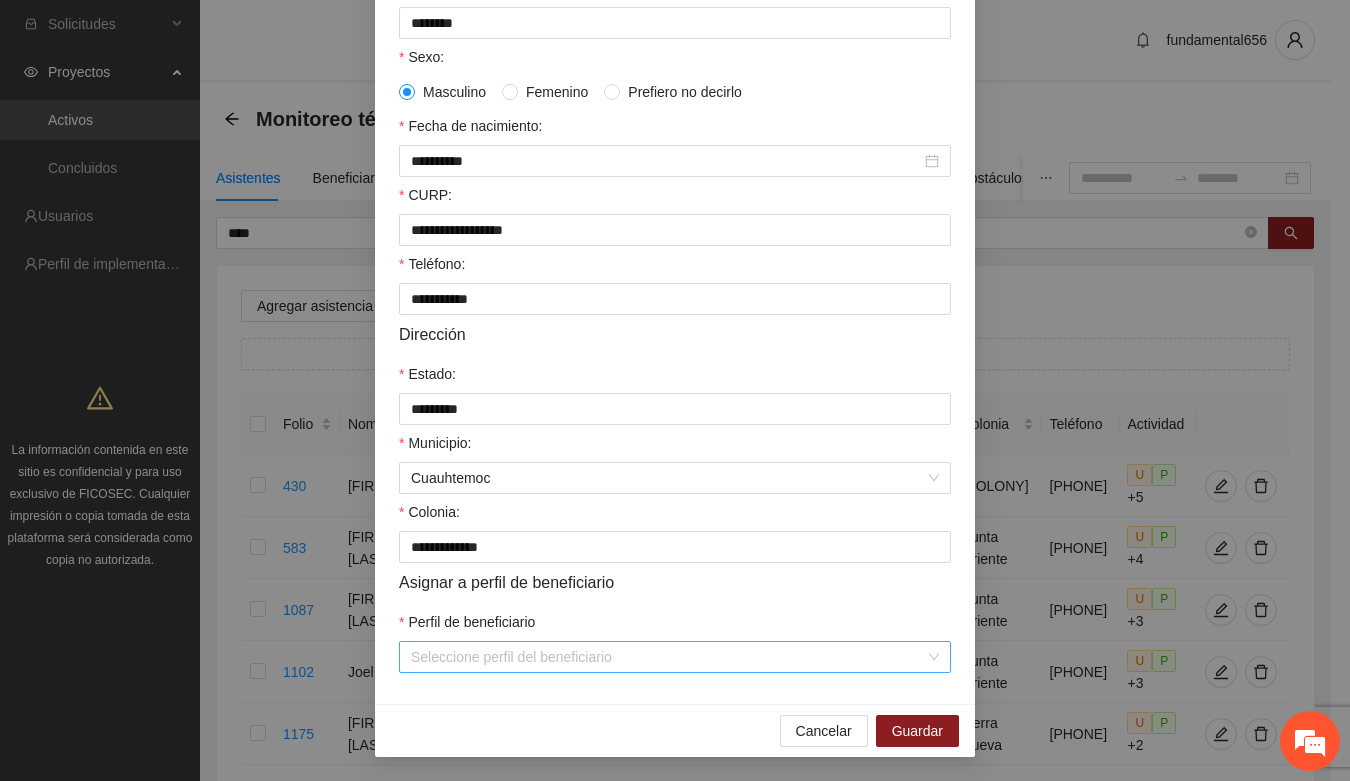 click on "Perfil de beneficiario" at bounding box center [668, 657] 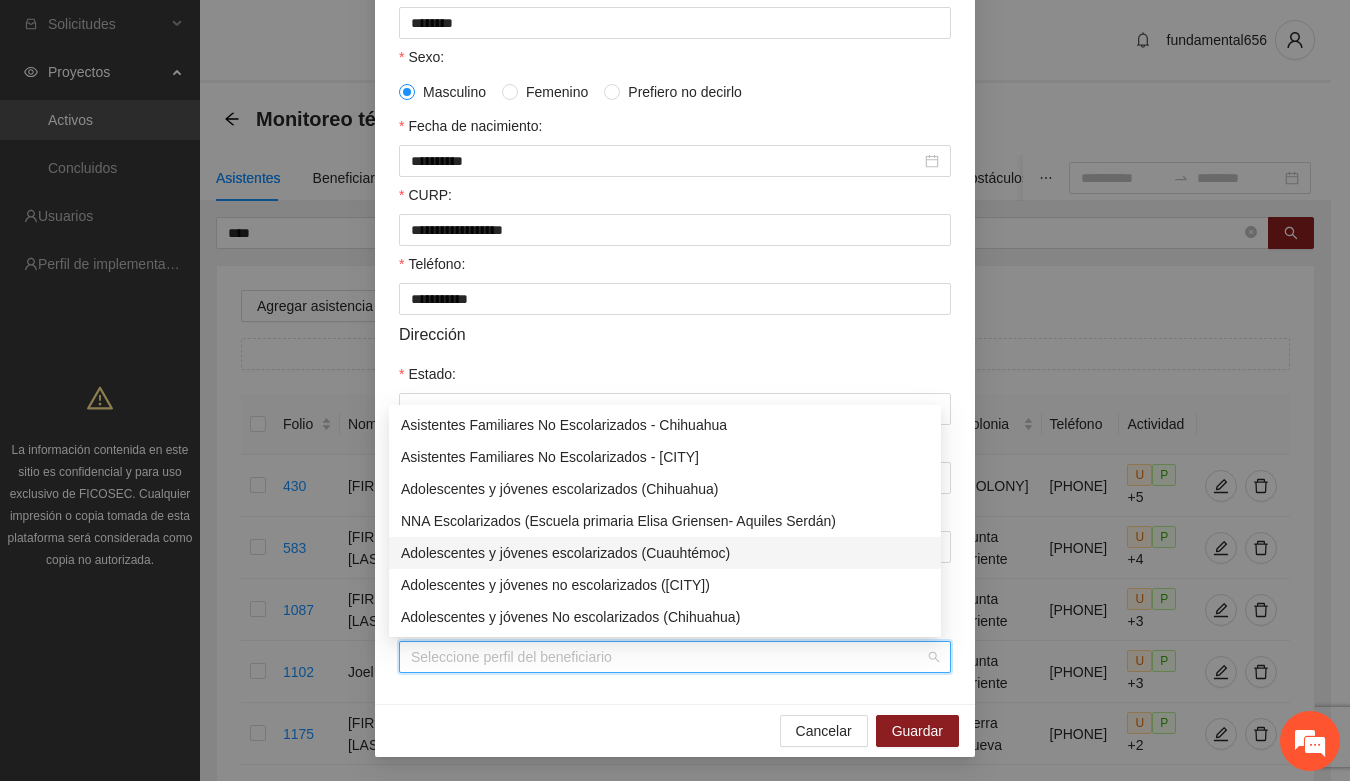 click on "Adolescentes y jóvenes escolarizados (Cuauhtémoc)" at bounding box center (665, 553) 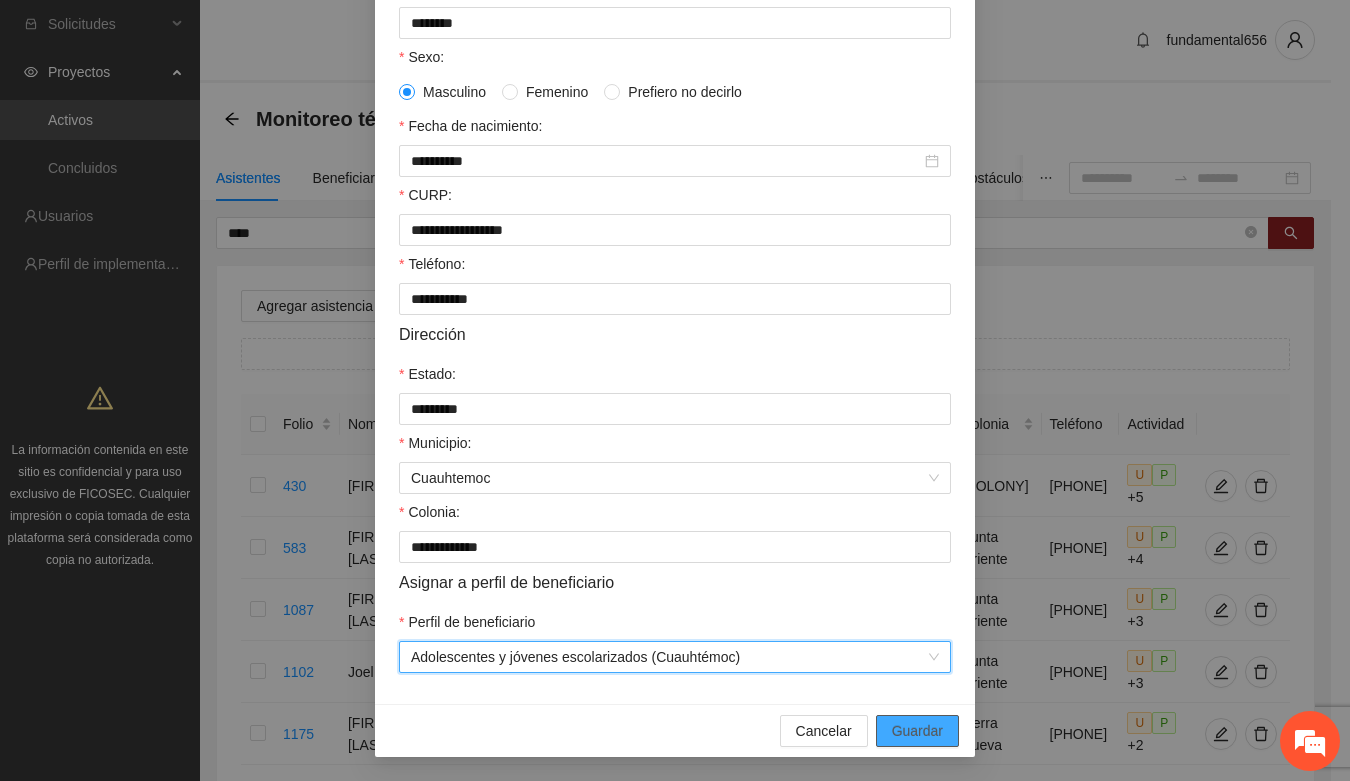 click on "Guardar" at bounding box center [917, 731] 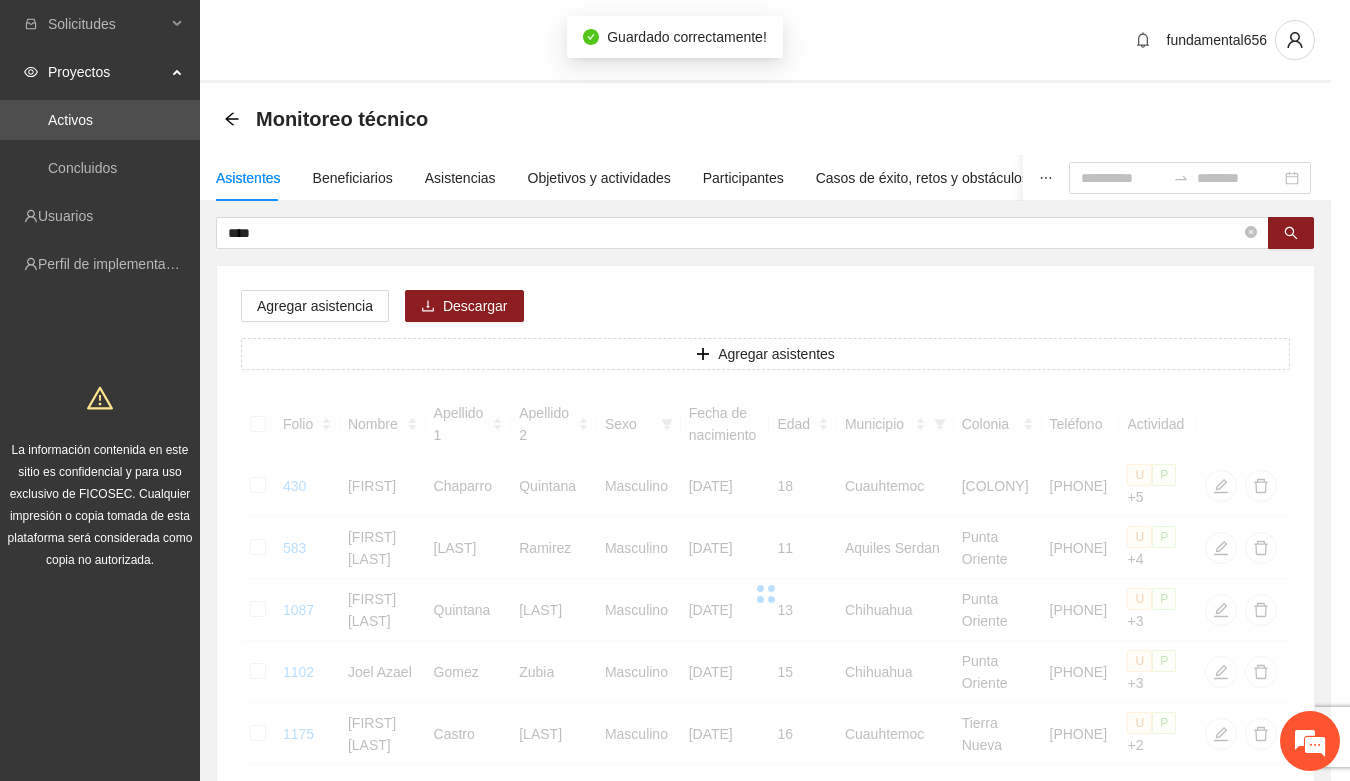 scroll, scrollTop: 296, scrollLeft: 0, axis: vertical 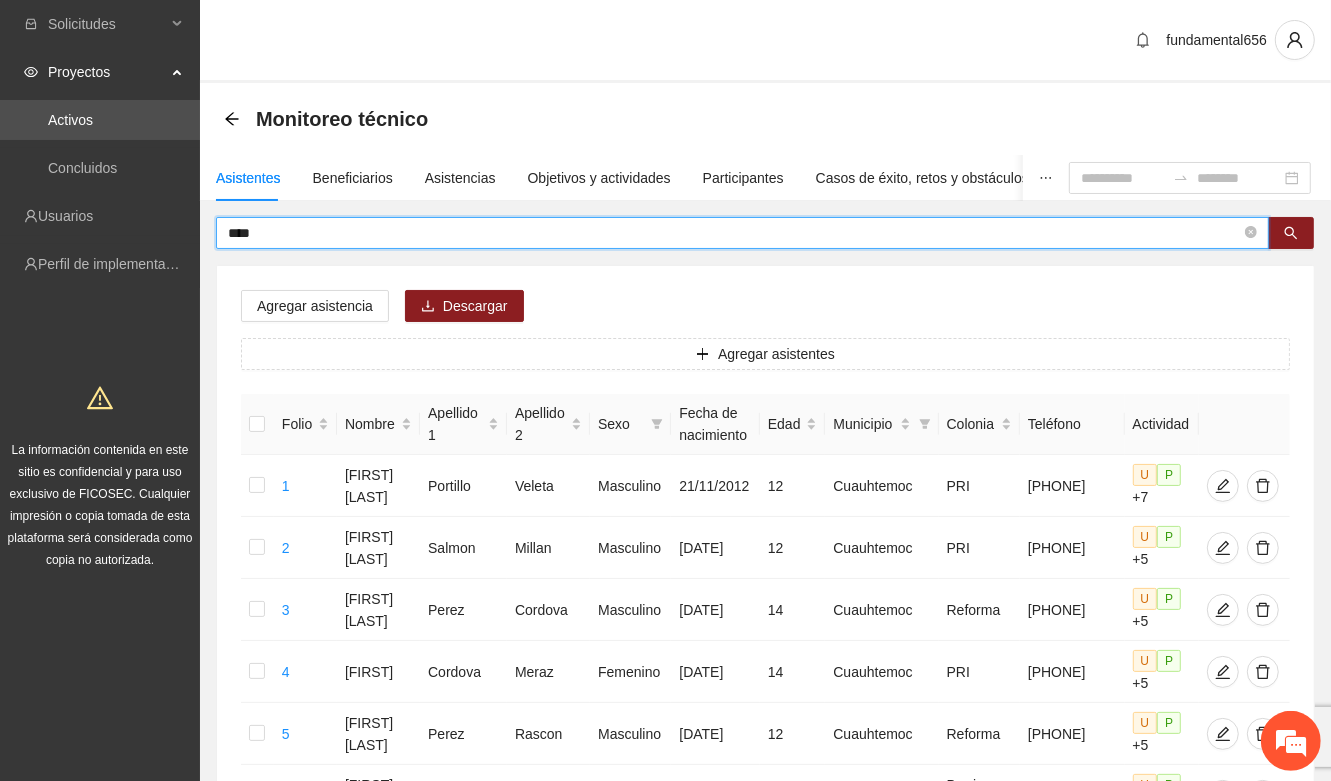 drag, startPoint x: 268, startPoint y: 227, endPoint x: 196, endPoint y: 242, distance: 73.545906 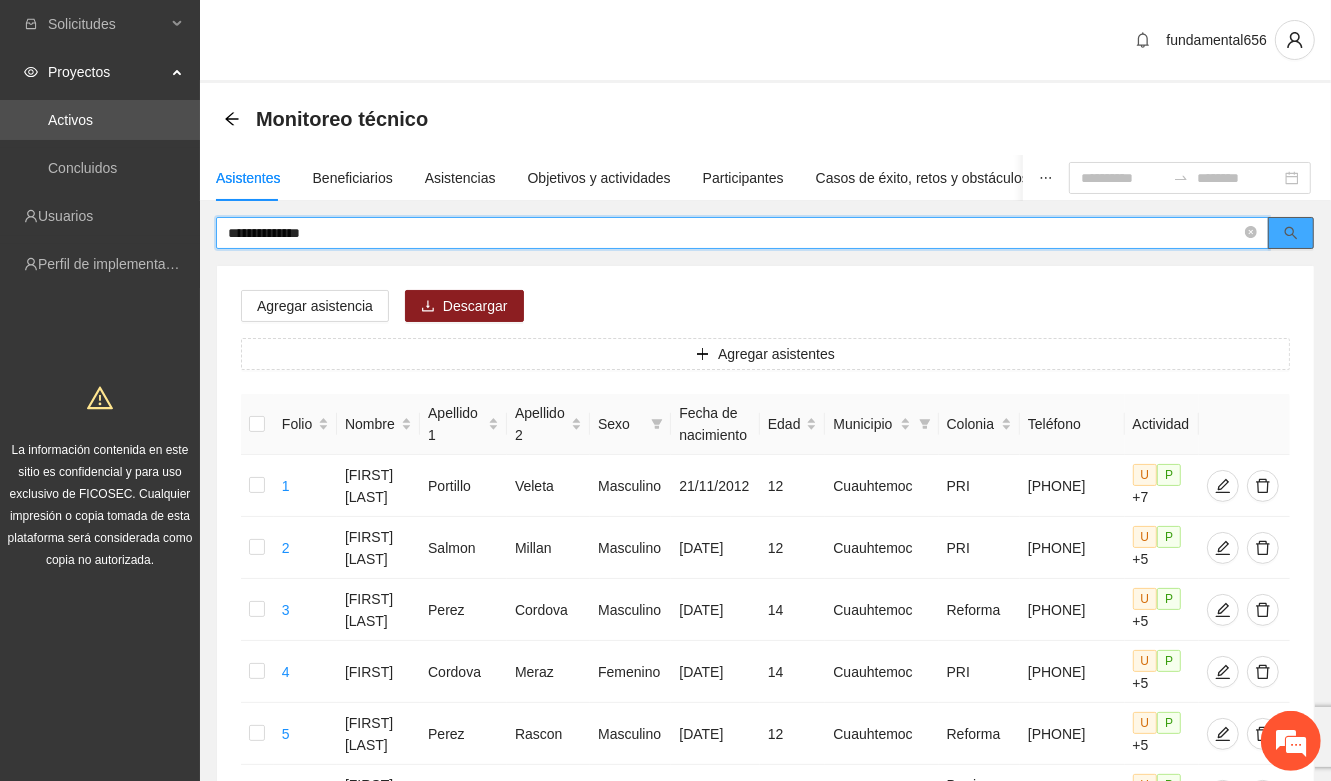 click at bounding box center [1291, 233] 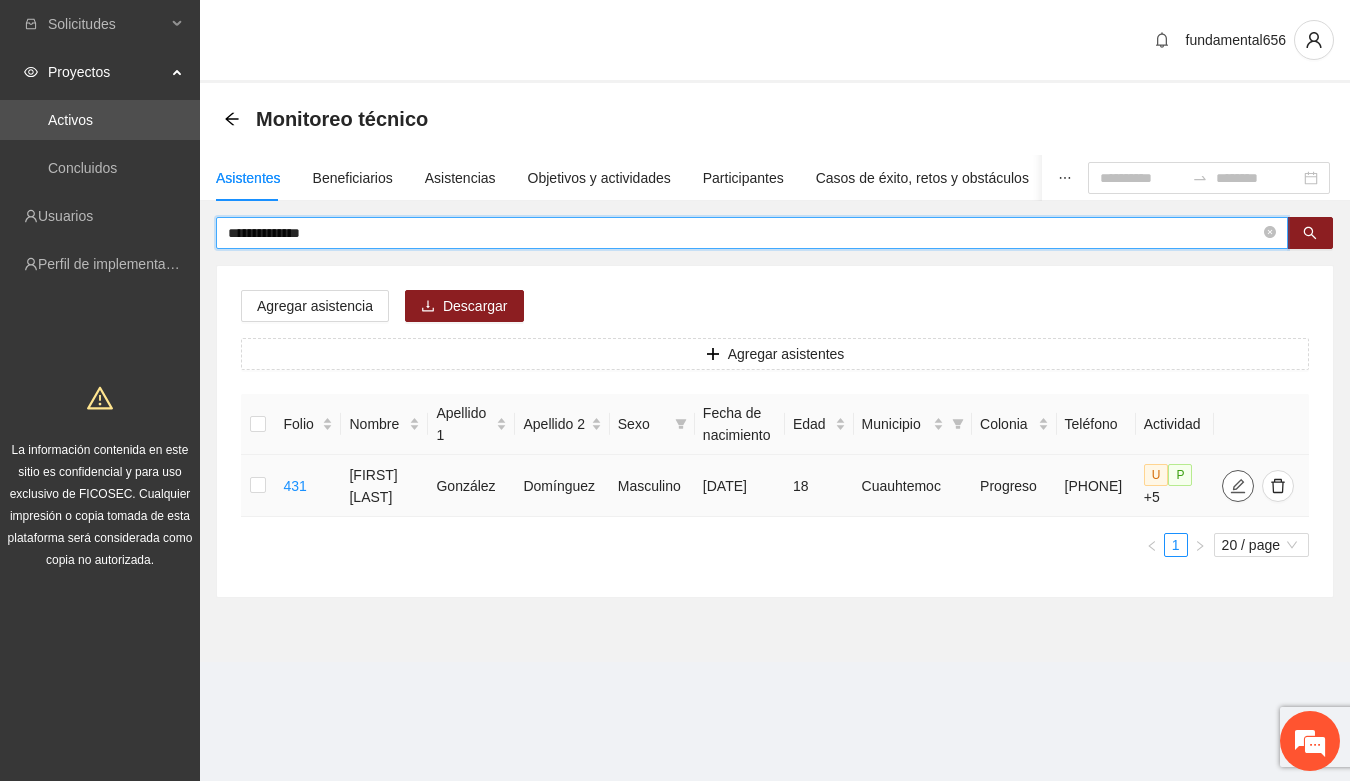 click at bounding box center [1238, 486] 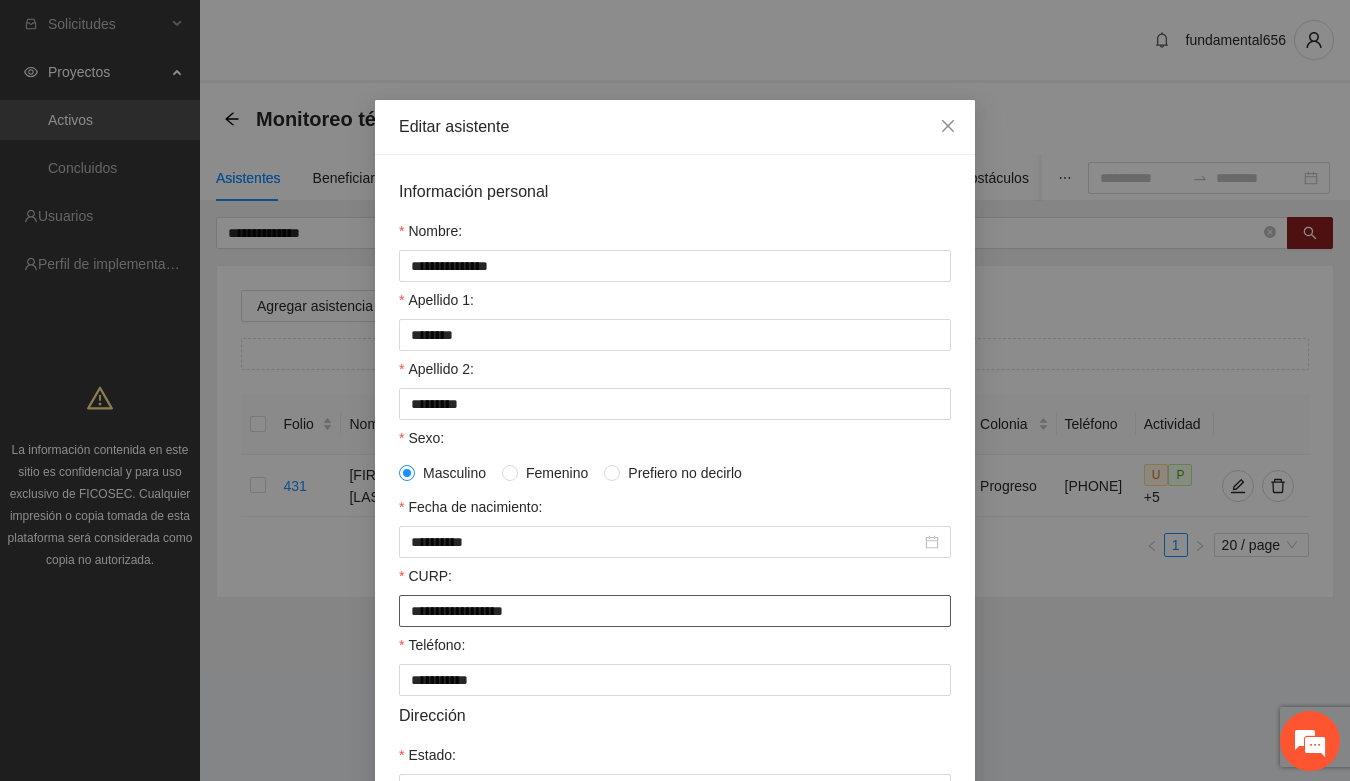drag, startPoint x: 396, startPoint y: 618, endPoint x: 602, endPoint y: 626, distance: 206.15529 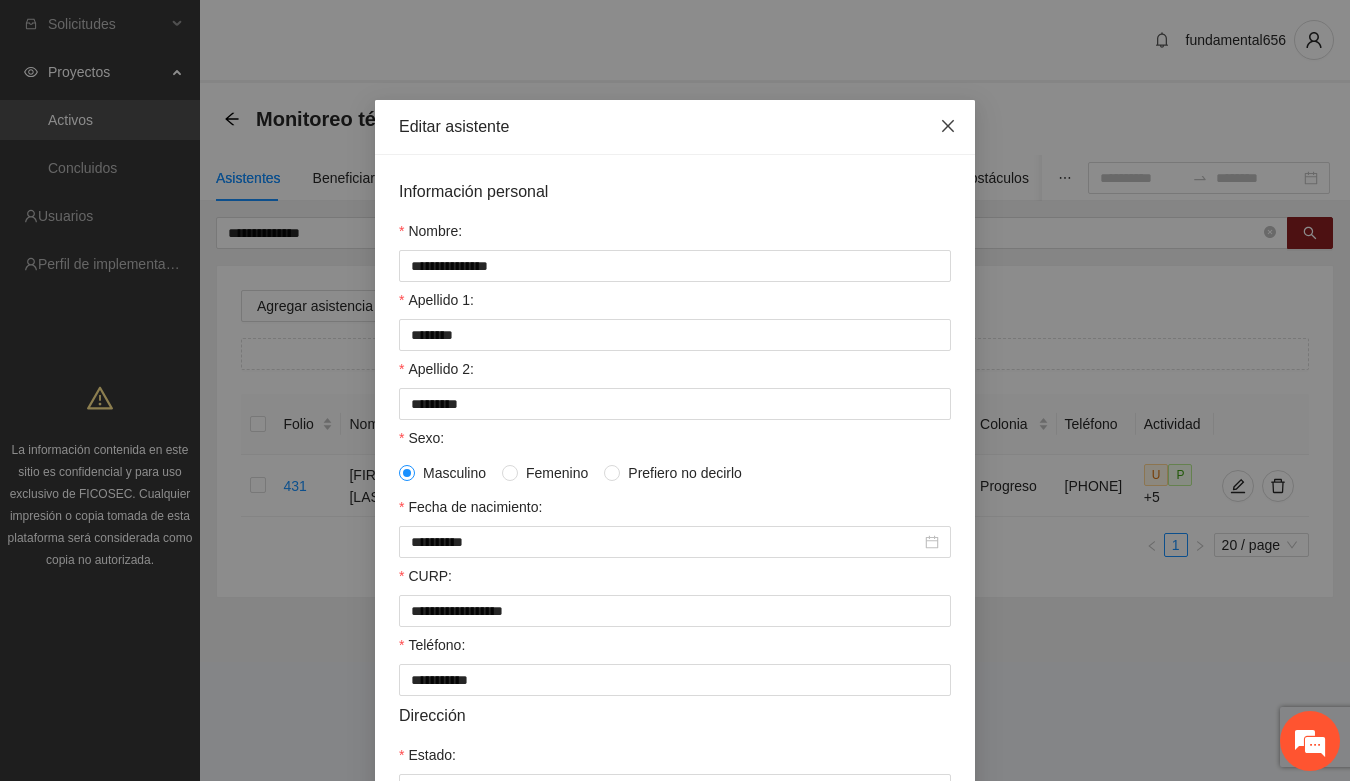 click 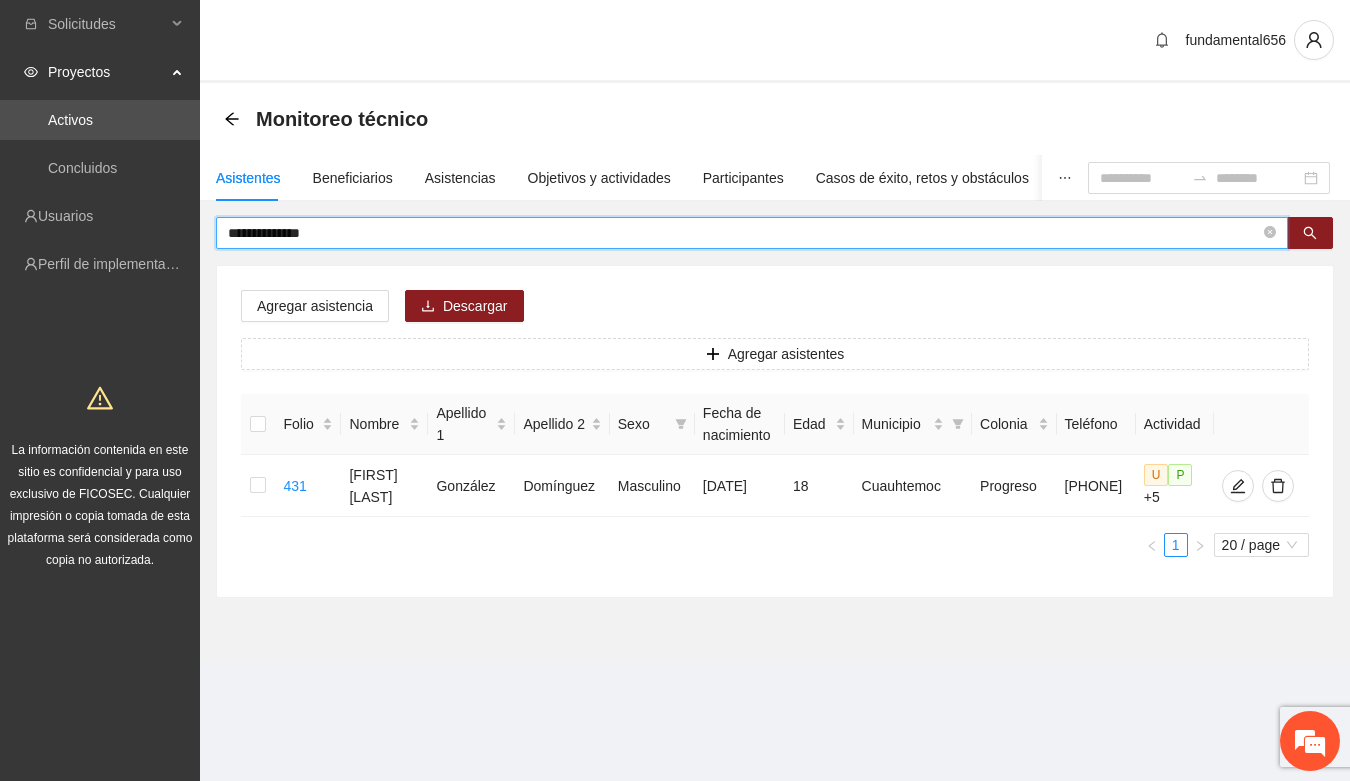 drag, startPoint x: 343, startPoint y: 235, endPoint x: 206, endPoint y: 237, distance: 137.0146 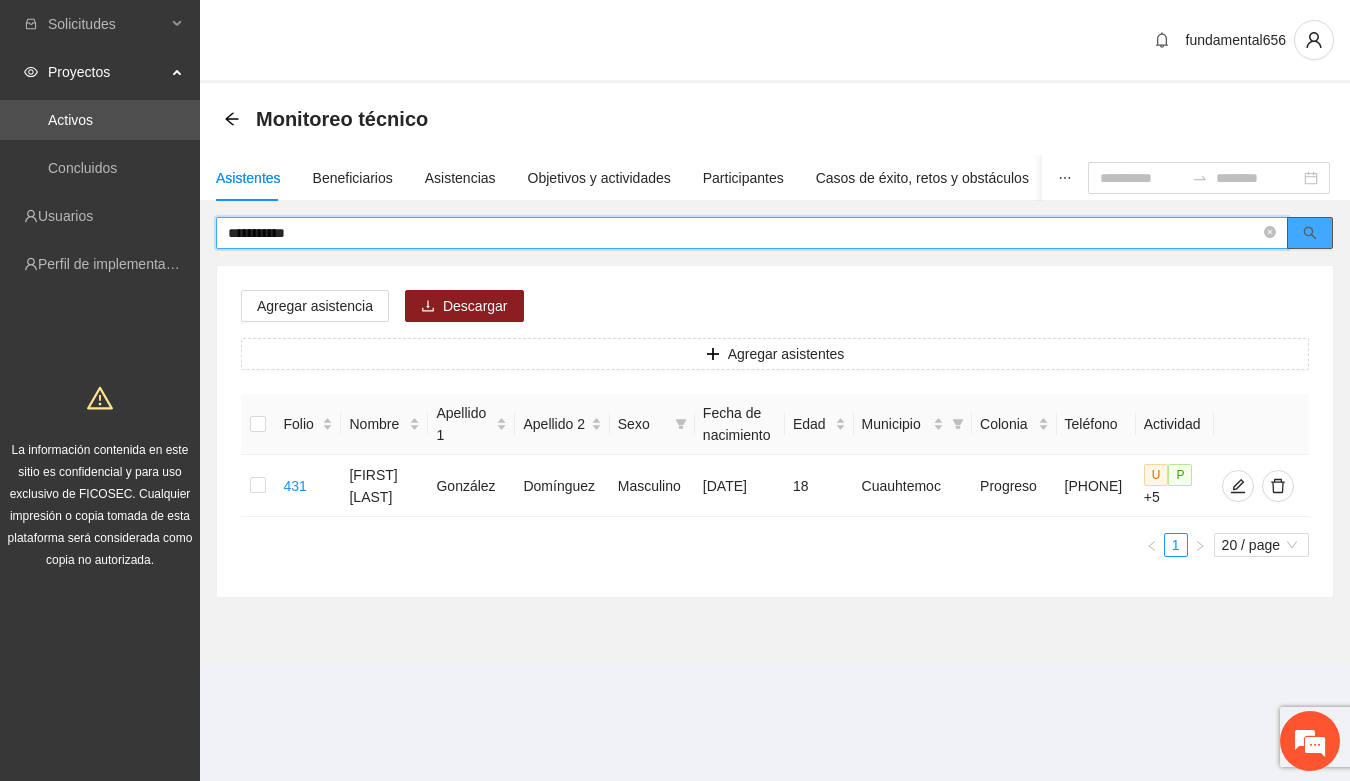 click at bounding box center (1310, 233) 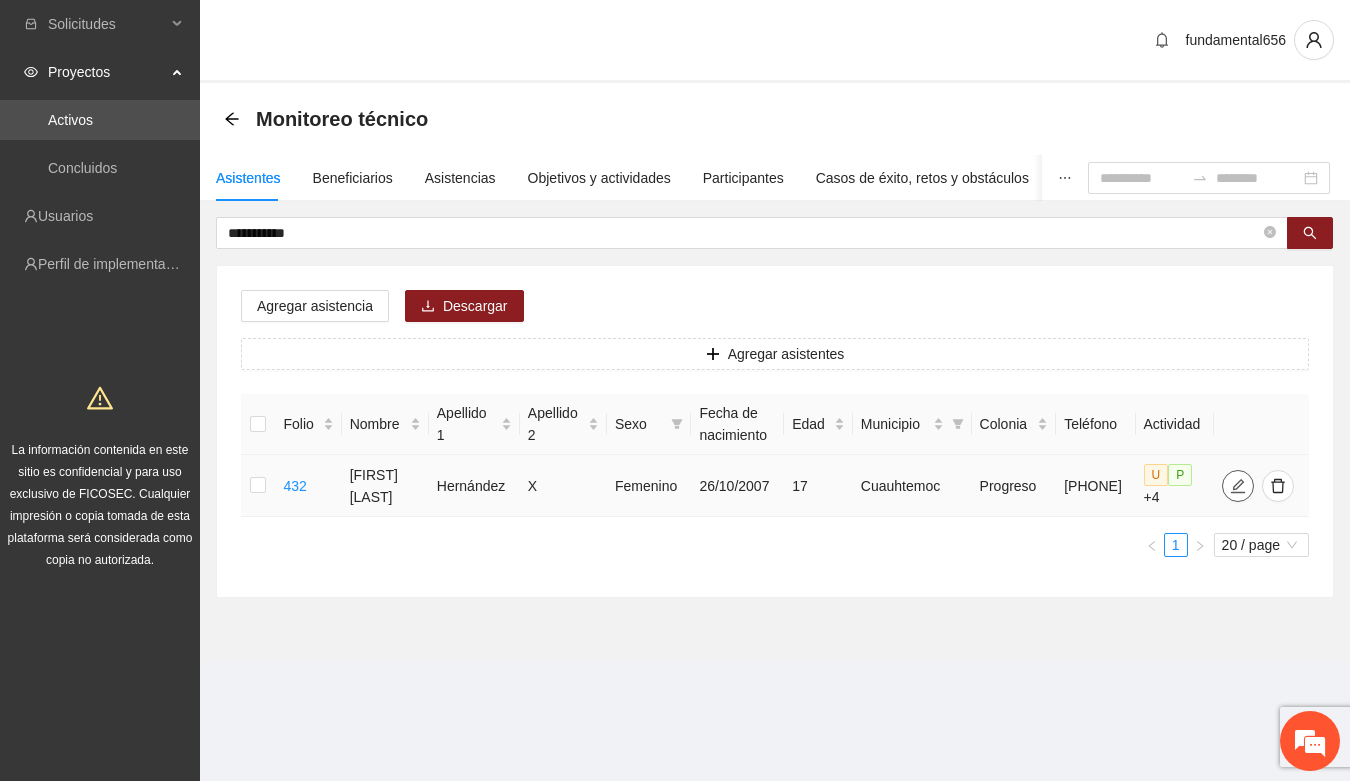 click 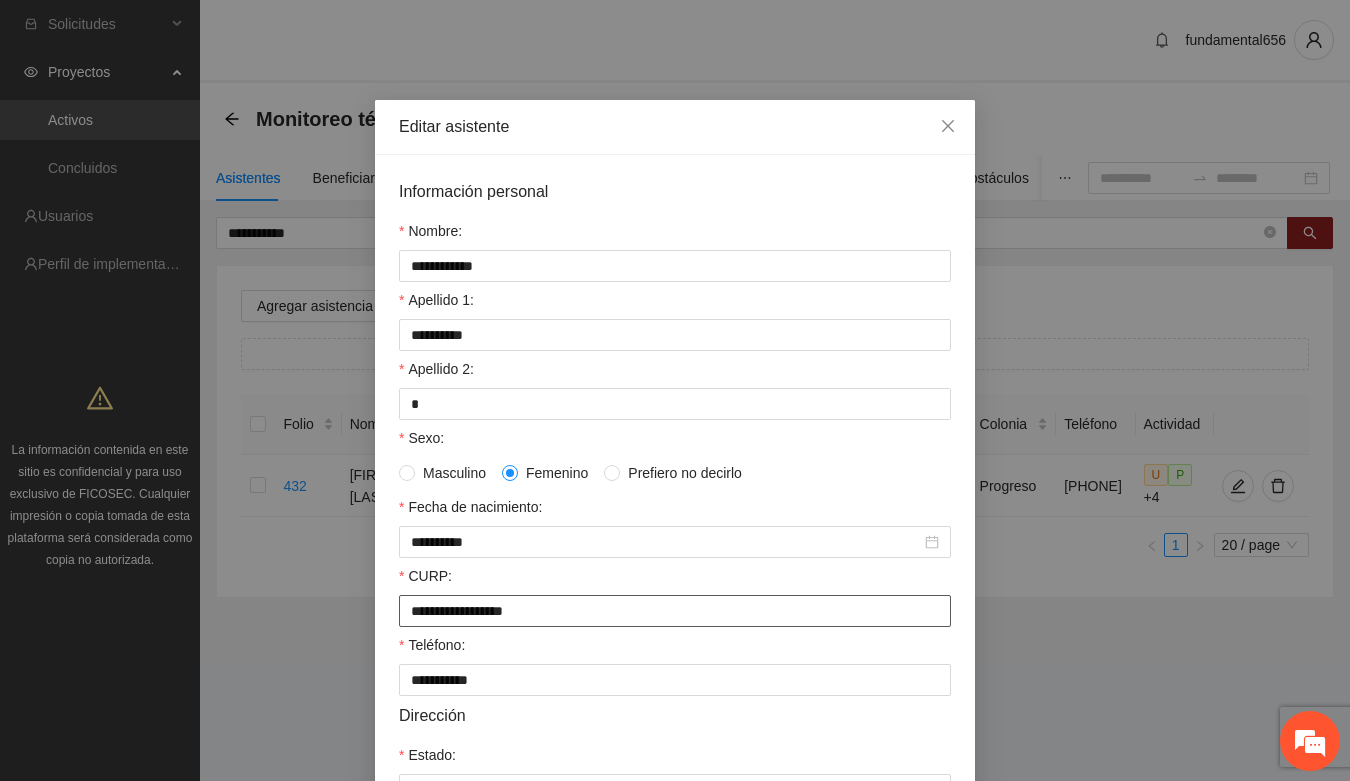 drag, startPoint x: 393, startPoint y: 621, endPoint x: 701, endPoint y: 620, distance: 308.00162 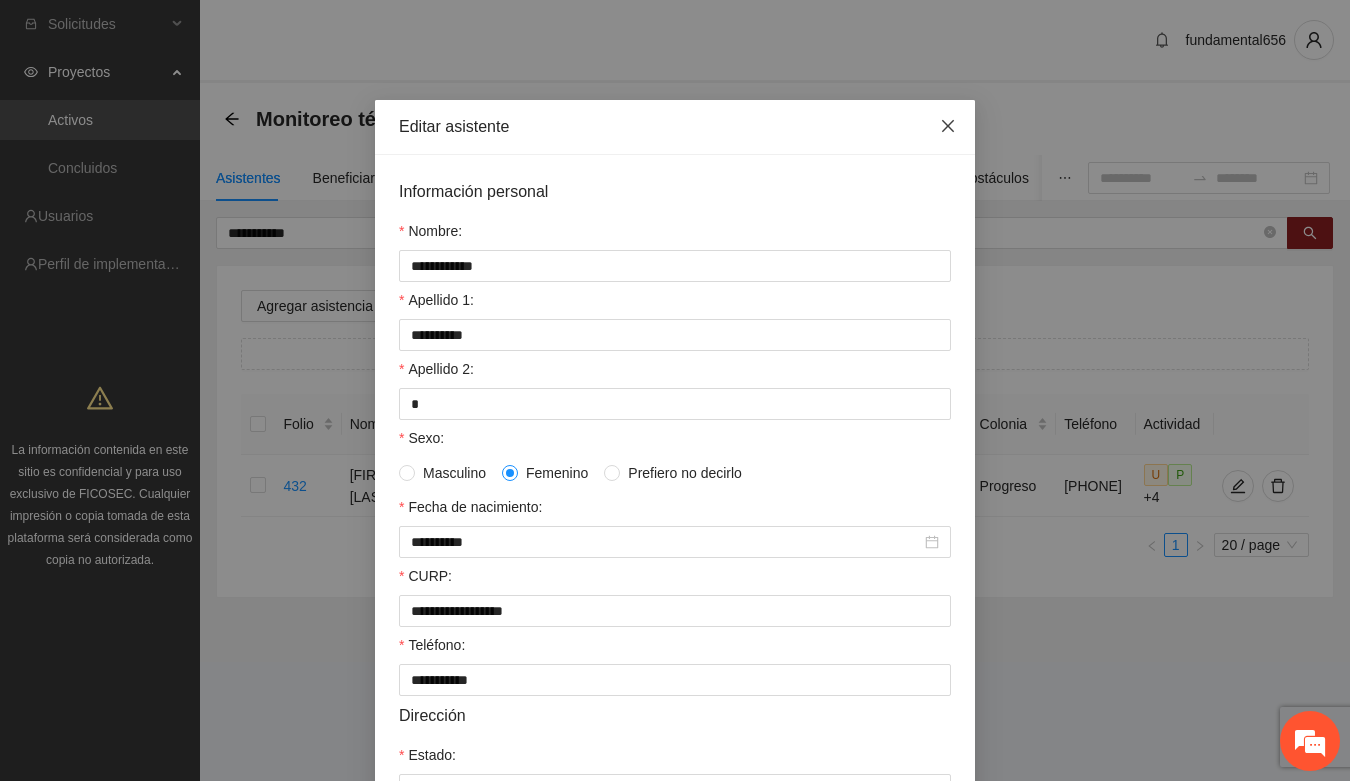 click 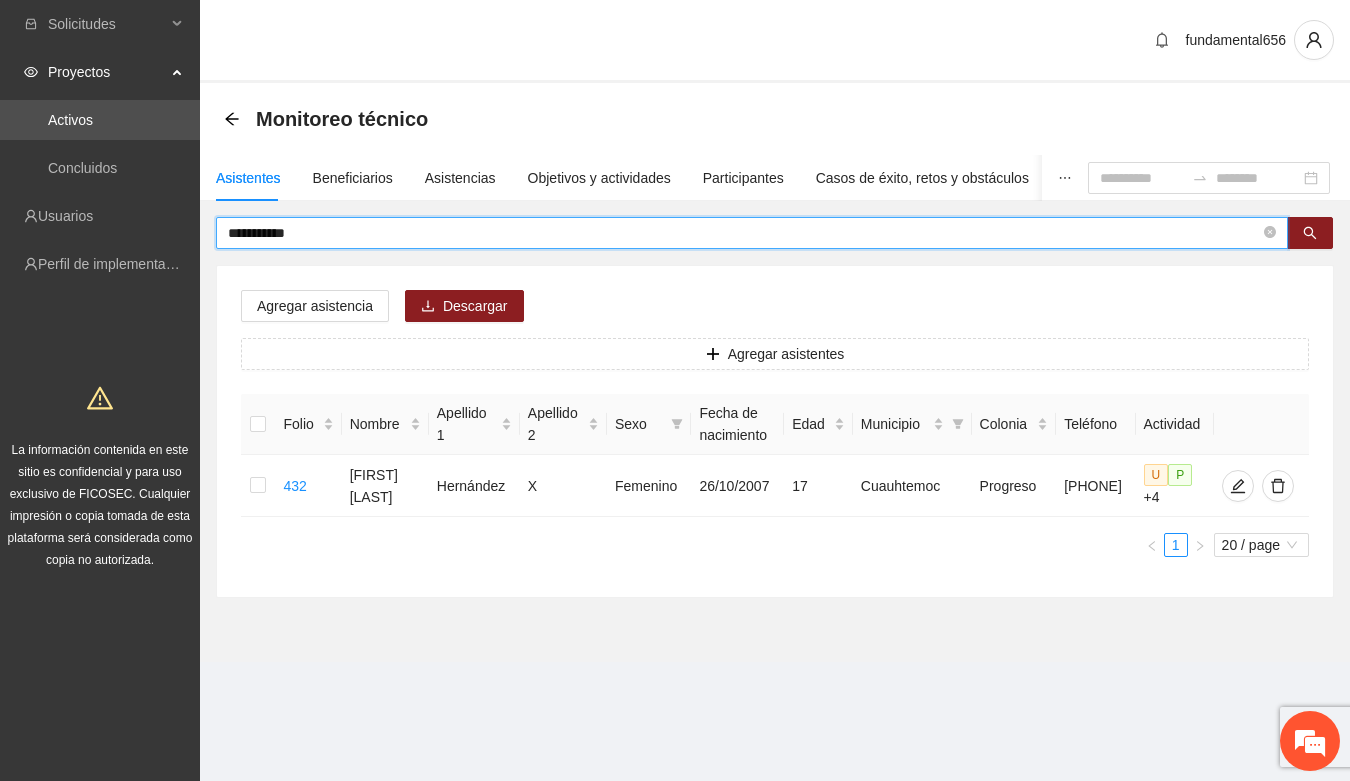 drag, startPoint x: 355, startPoint y: 228, endPoint x: 213, endPoint y: 237, distance: 142.28493 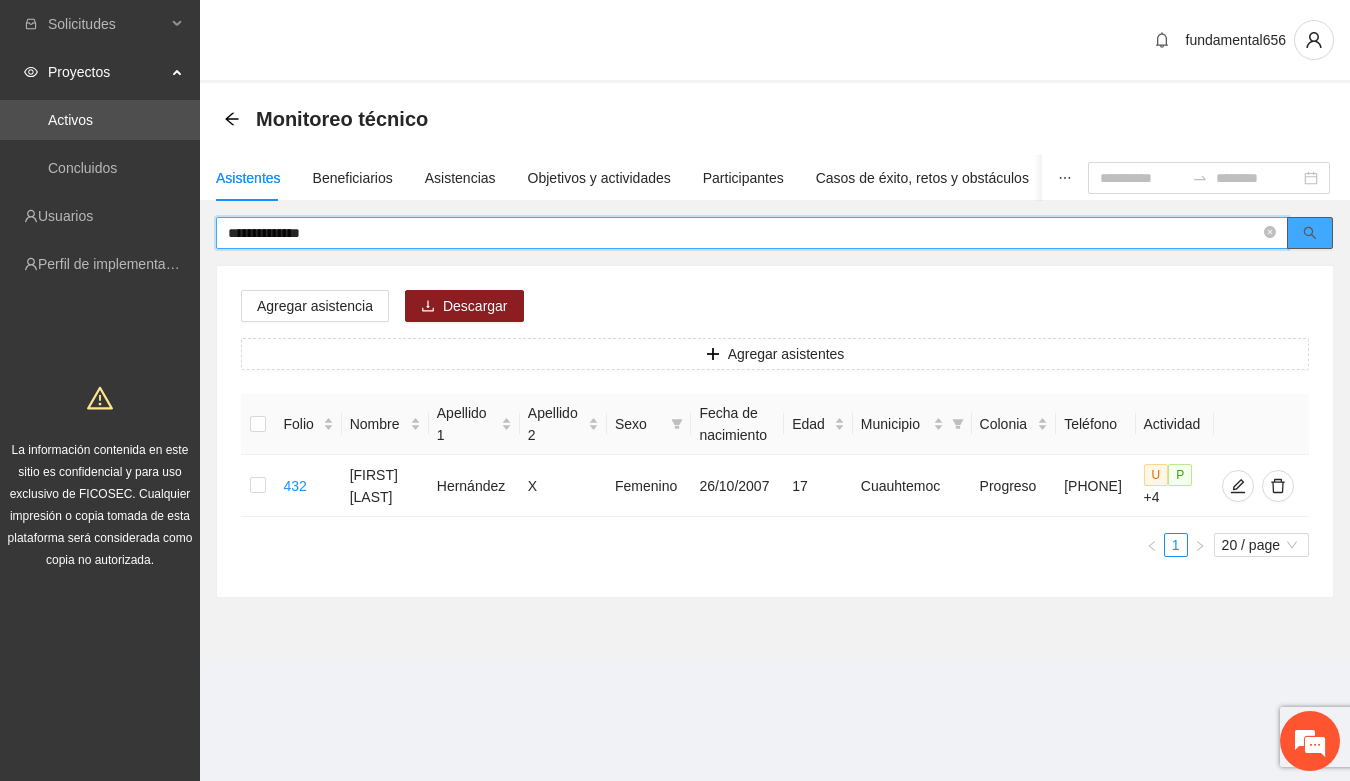 click 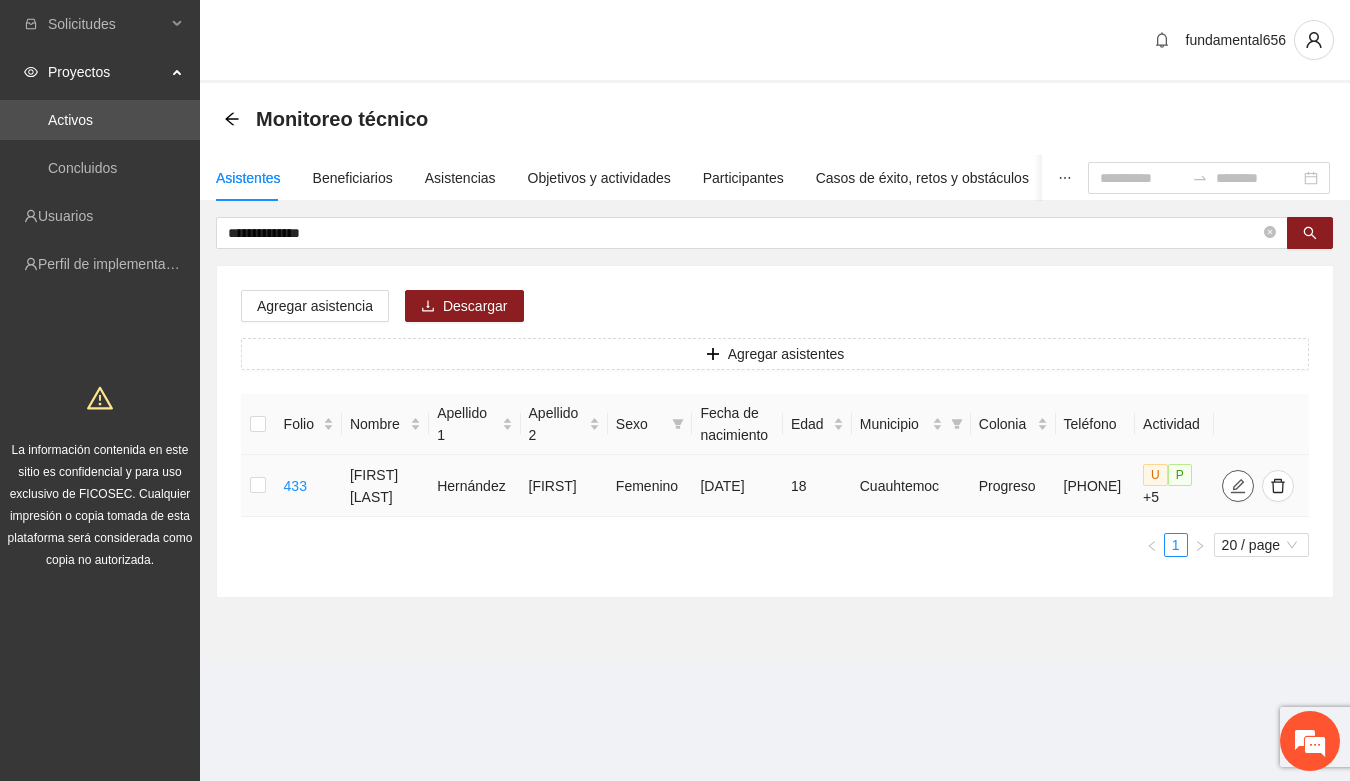 click 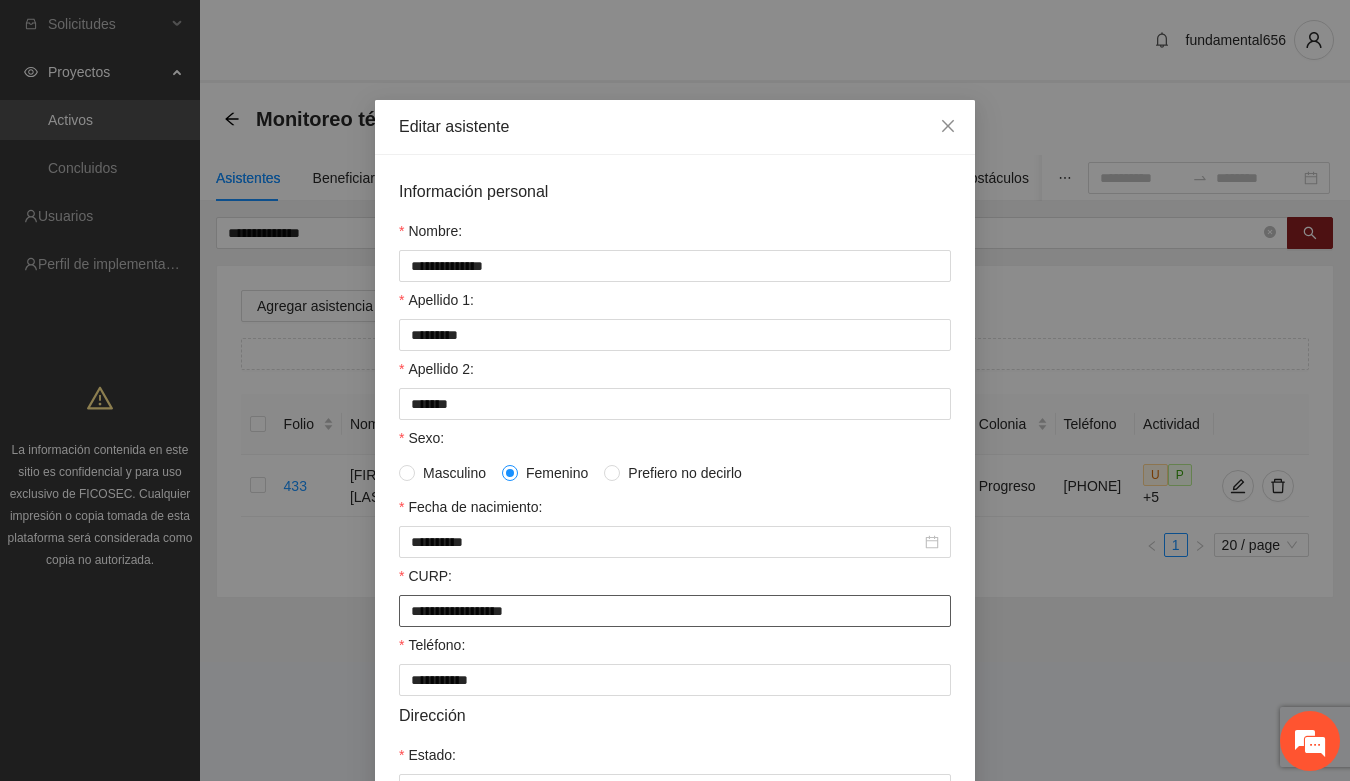 drag, startPoint x: 393, startPoint y: 631, endPoint x: 561, endPoint y: 628, distance: 168.02678 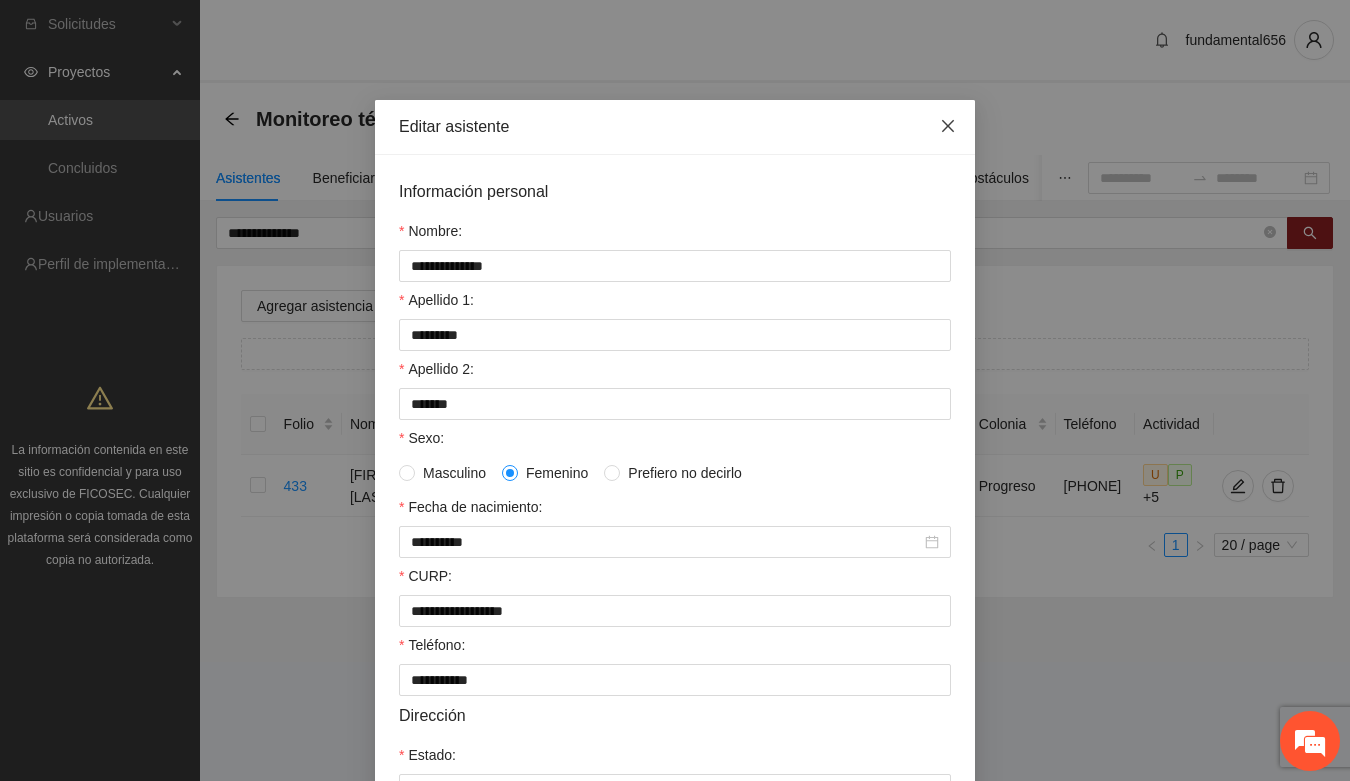 click 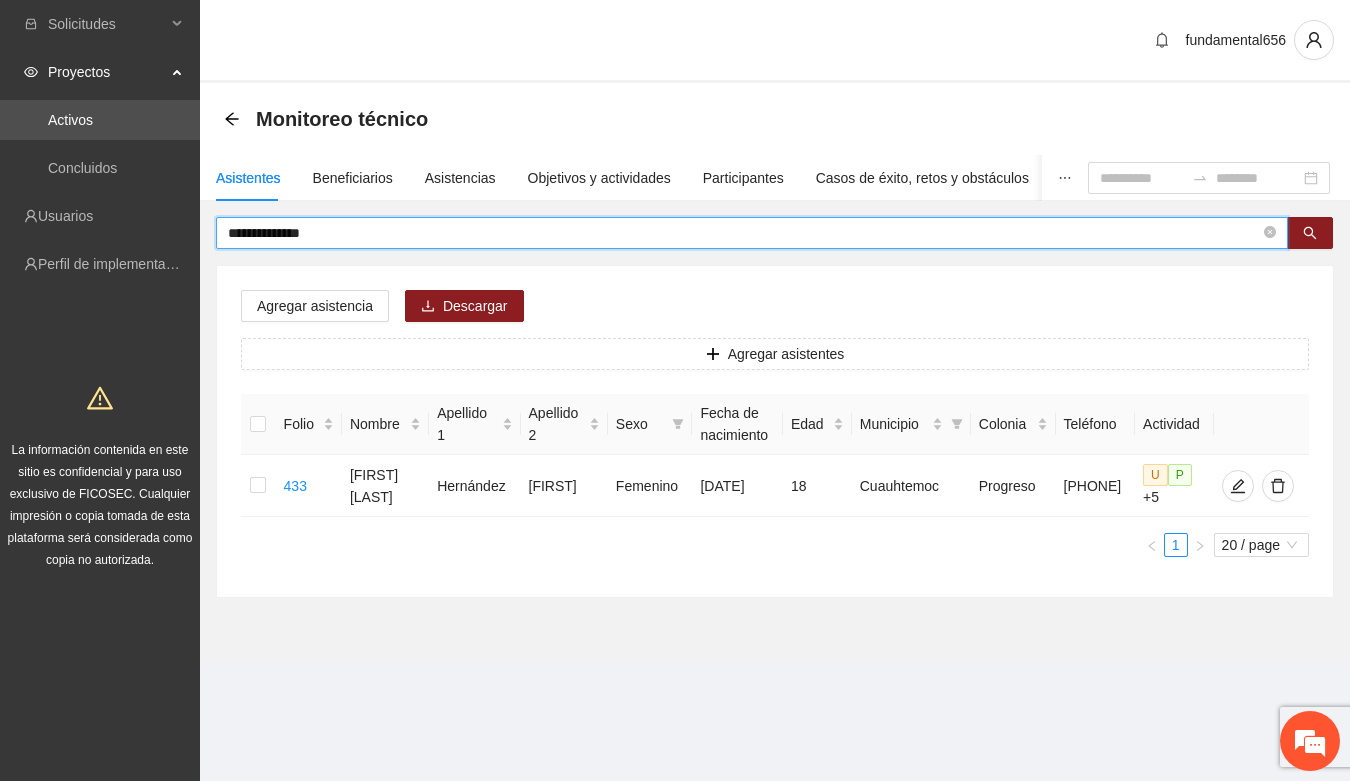 drag, startPoint x: 370, startPoint y: 242, endPoint x: 208, endPoint y: 246, distance: 162.04938 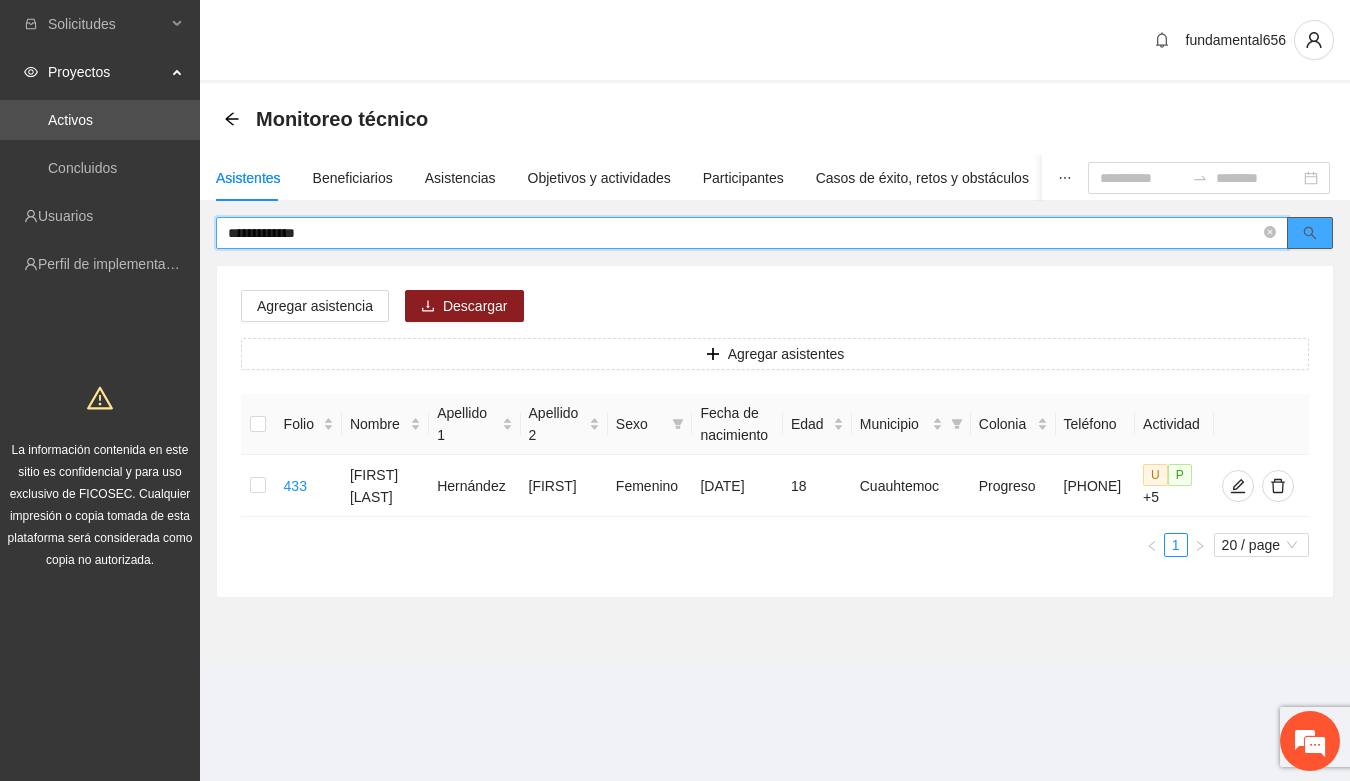 click at bounding box center [1310, 233] 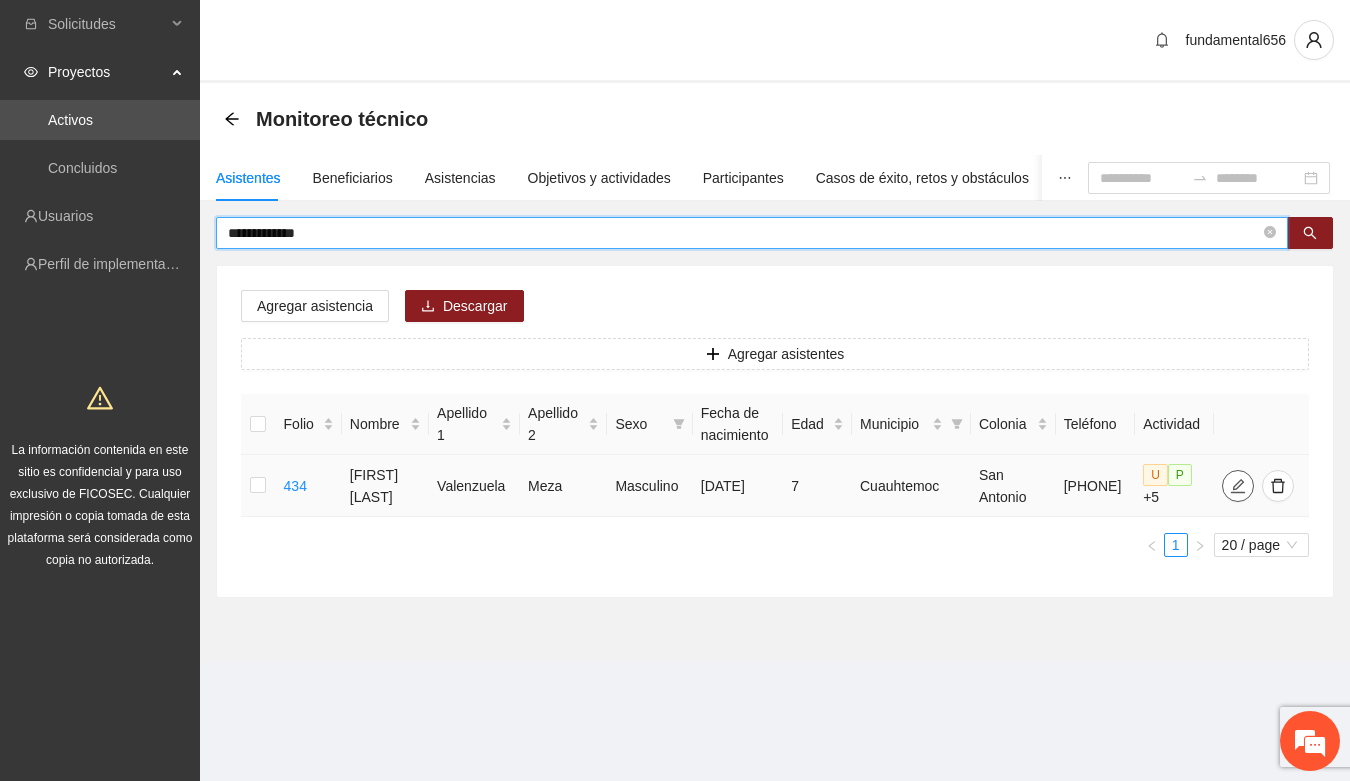 click 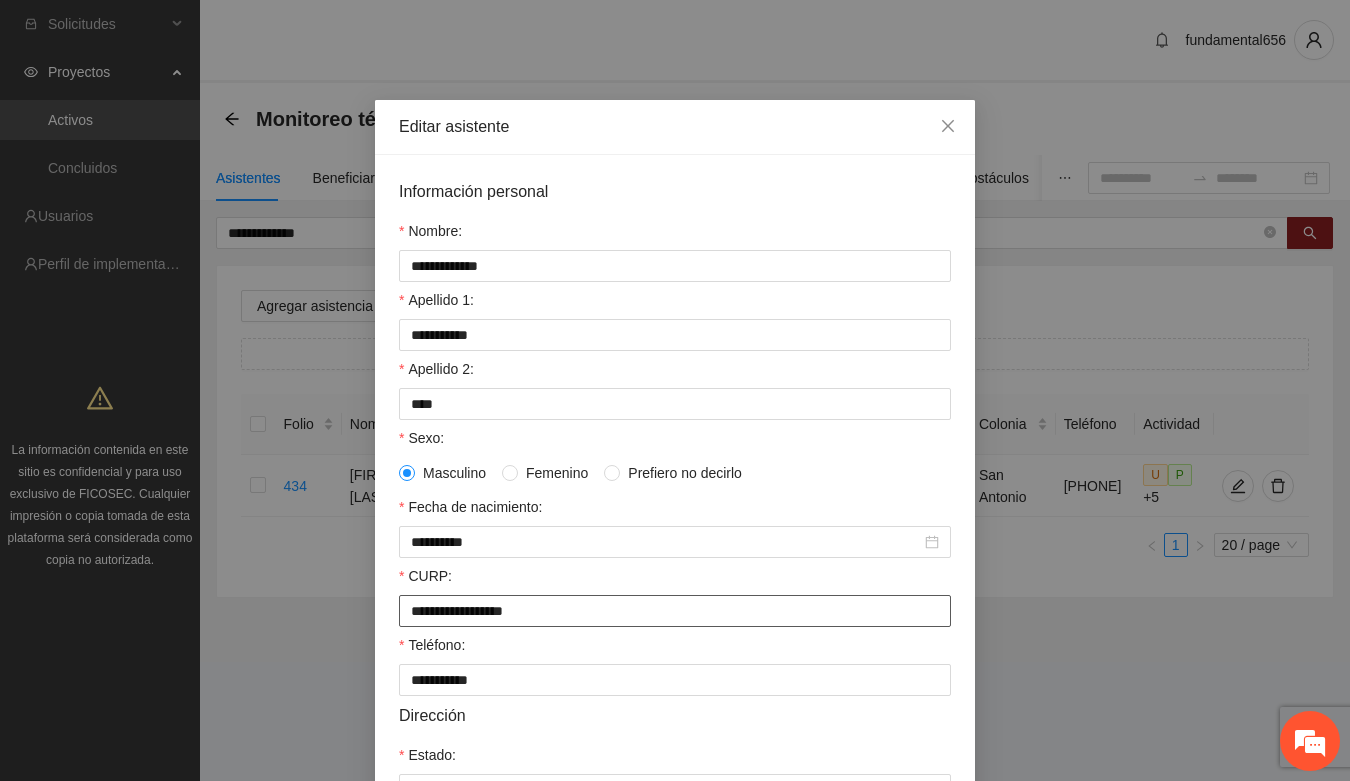 drag, startPoint x: 400, startPoint y: 617, endPoint x: 602, endPoint y: 622, distance: 202.06187 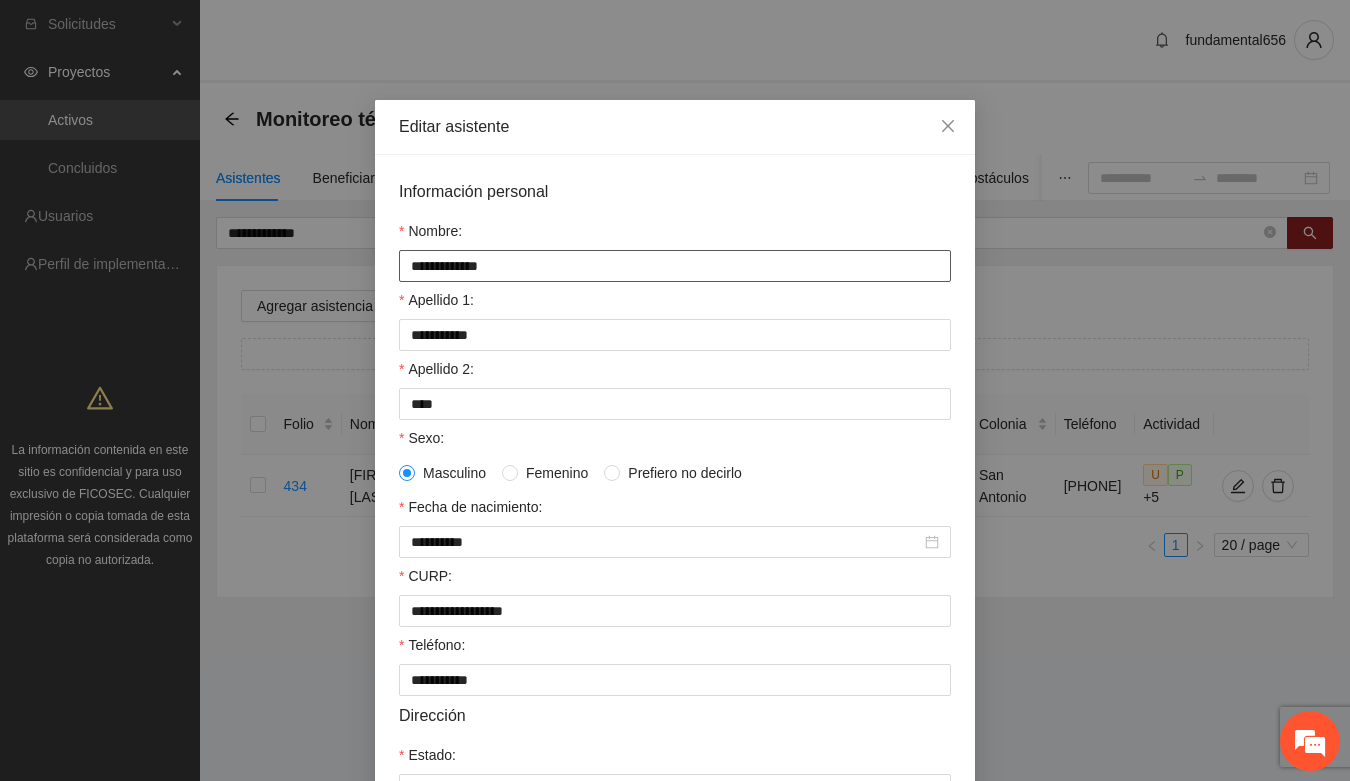 drag, startPoint x: 400, startPoint y: 262, endPoint x: 488, endPoint y: 267, distance: 88.14193 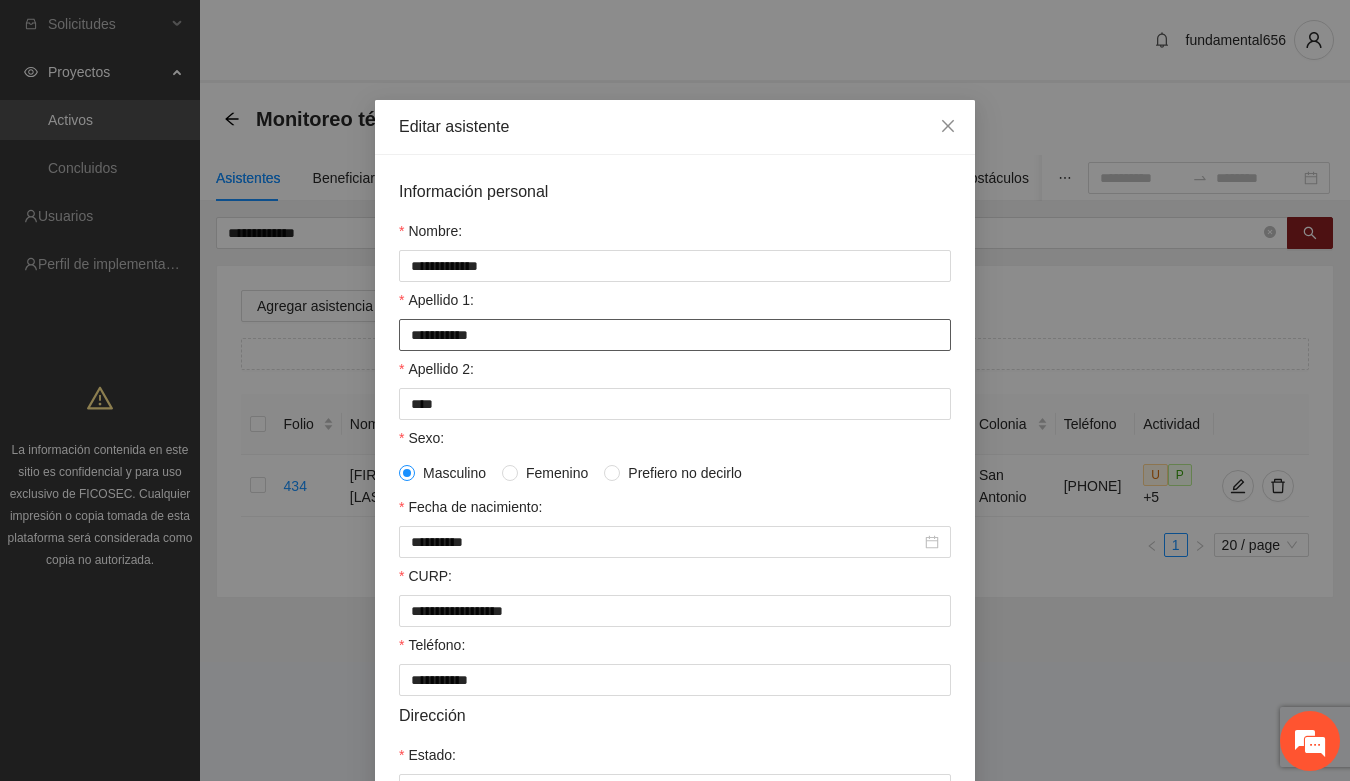 drag, startPoint x: 395, startPoint y: 333, endPoint x: 520, endPoint y: 336, distance: 125.035995 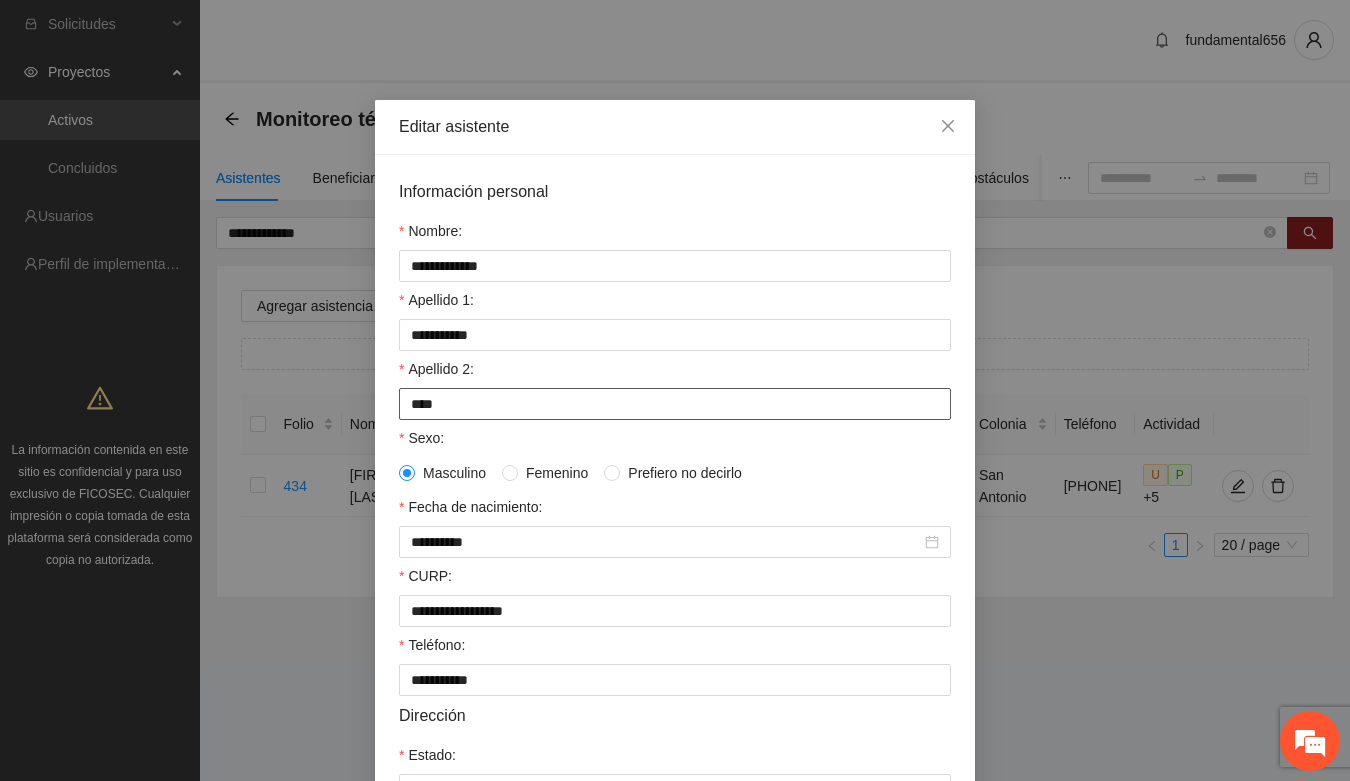 drag, startPoint x: 398, startPoint y: 407, endPoint x: 473, endPoint y: 402, distance: 75.16648 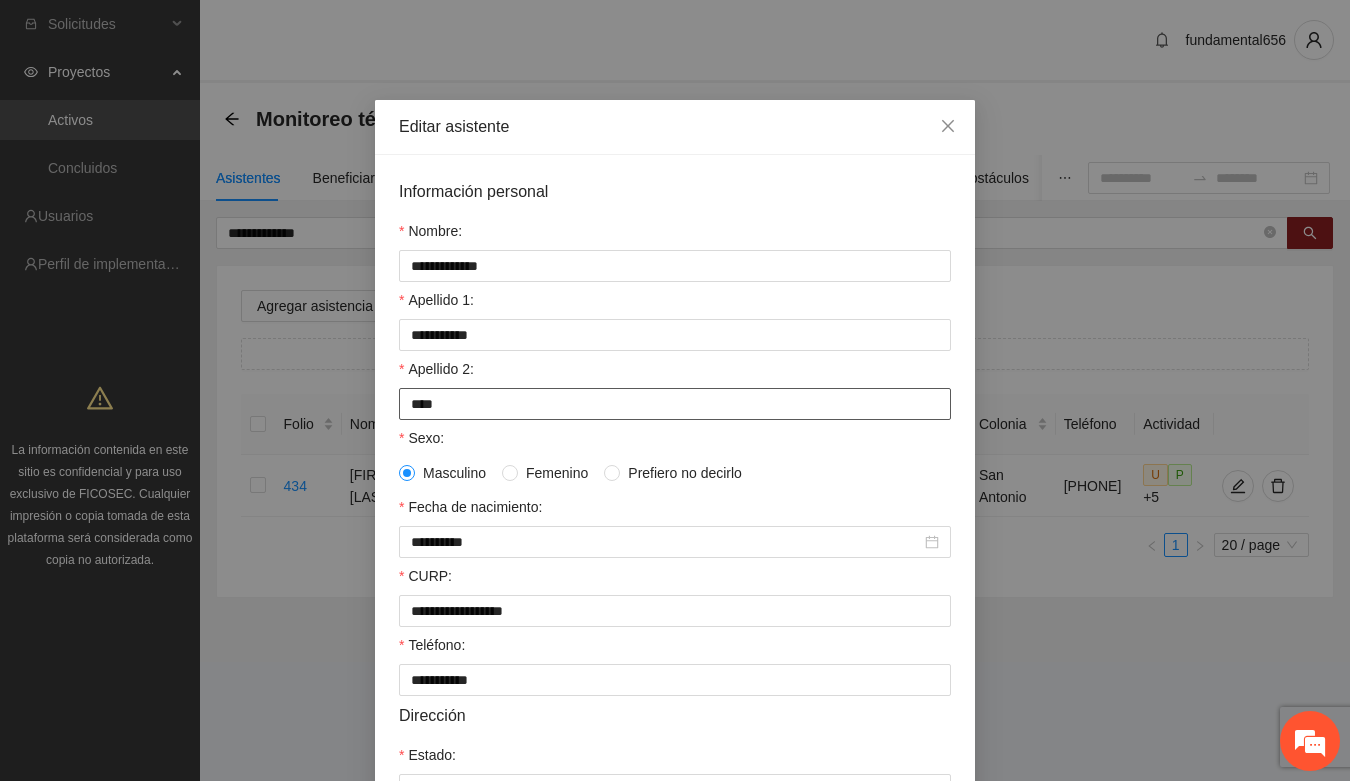 click on "****" at bounding box center [675, 404] 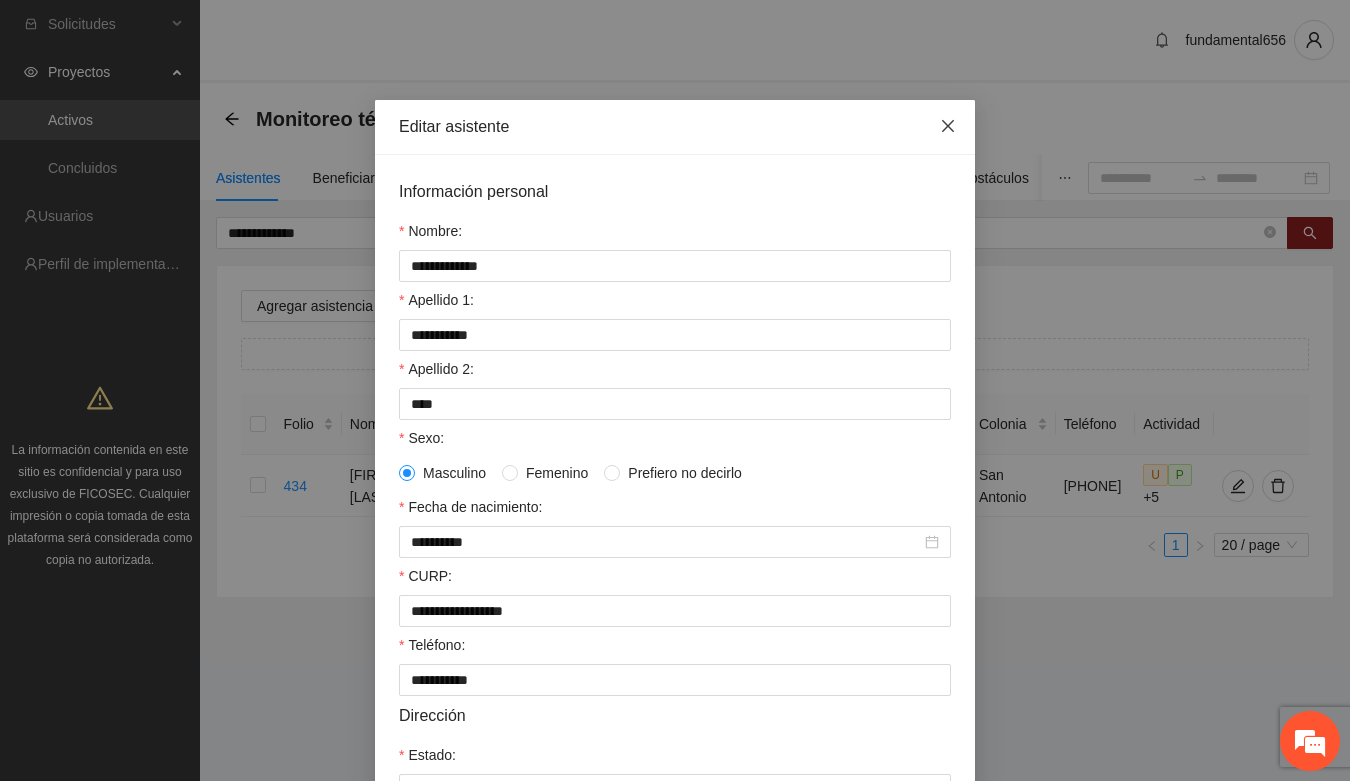 click 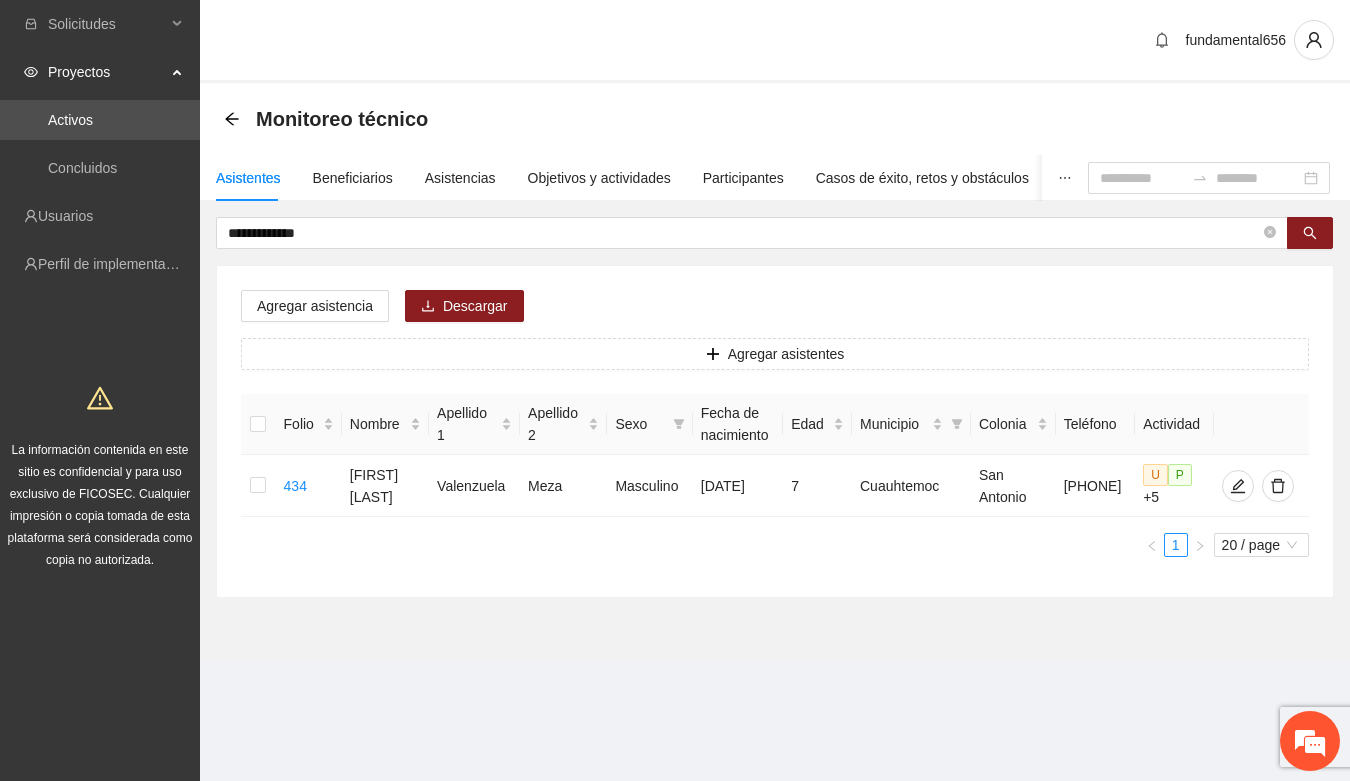 click on "**********" at bounding box center [775, 376] 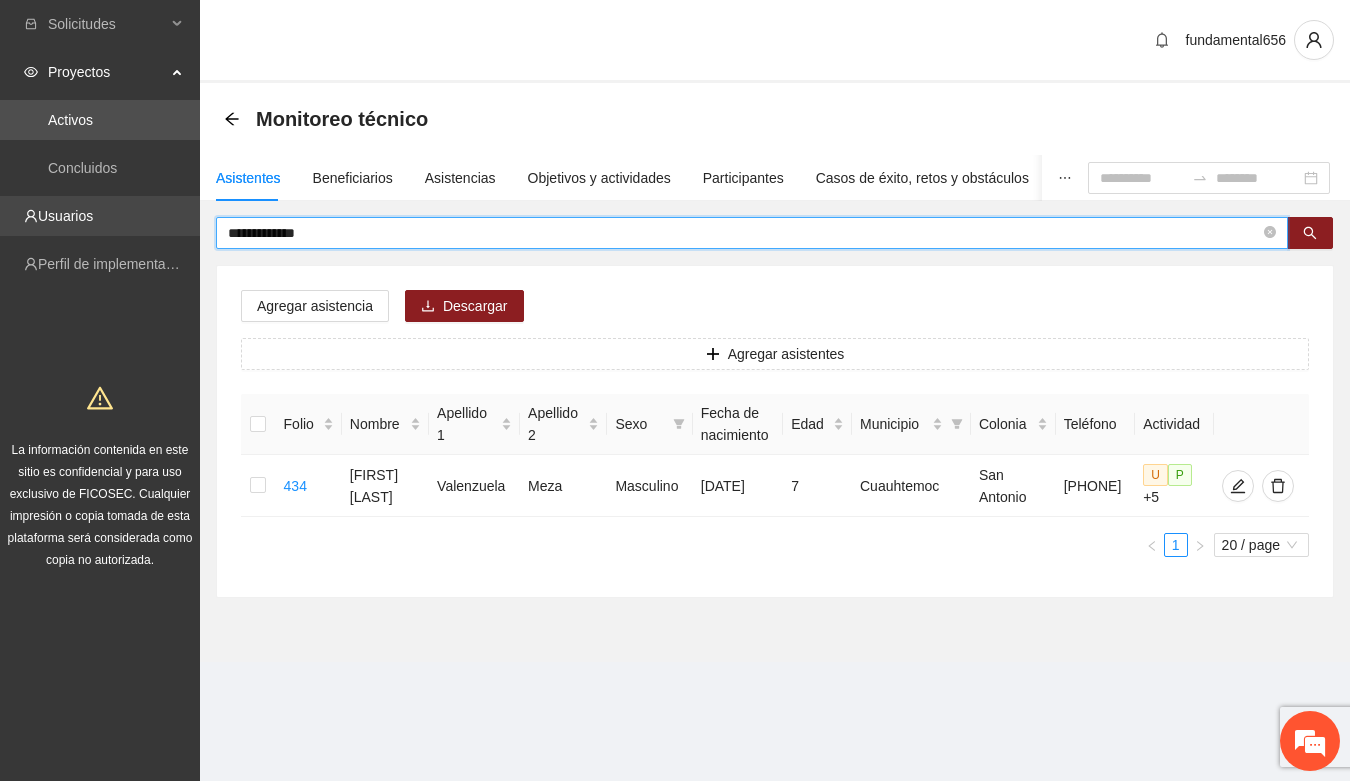 drag, startPoint x: 352, startPoint y: 232, endPoint x: 180, endPoint y: 235, distance: 172.02615 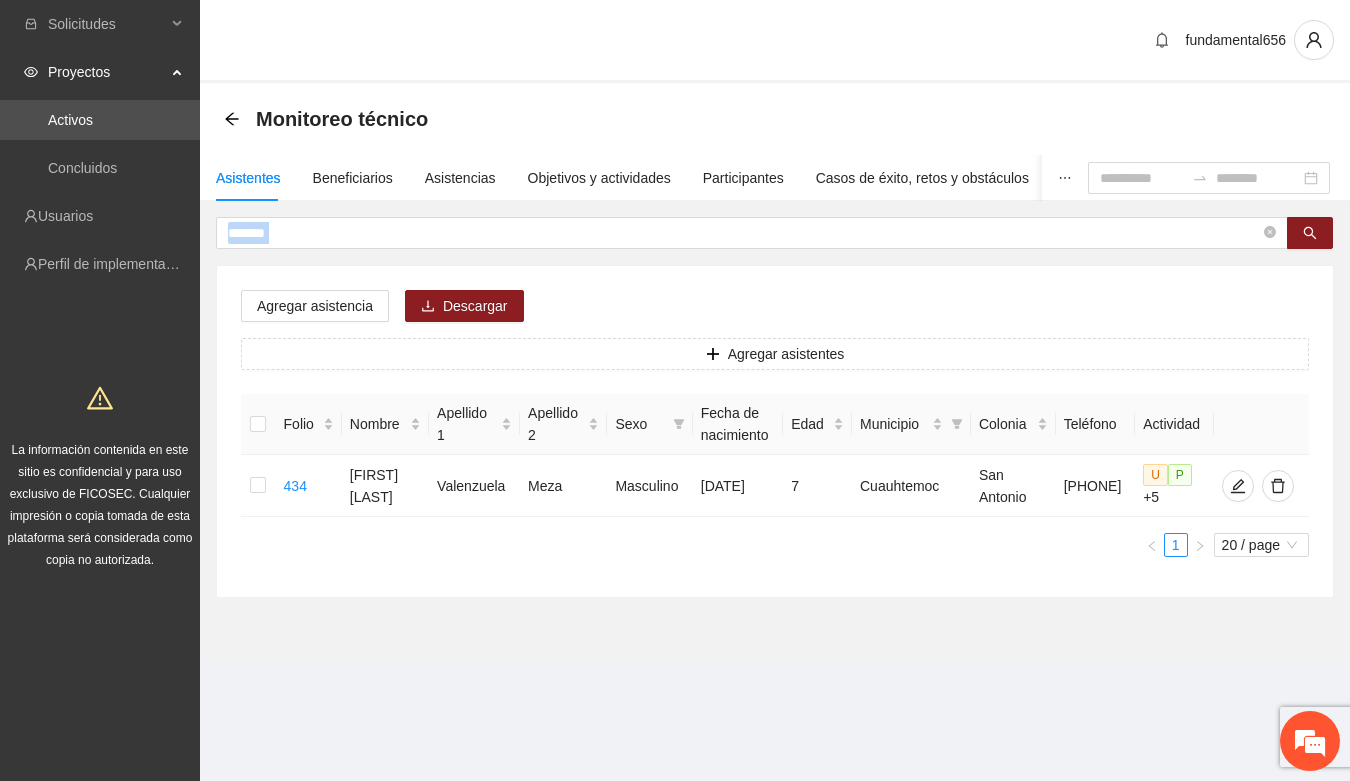 drag, startPoint x: 1221, startPoint y: 256, endPoint x: 1250, endPoint y: 208, distance: 56.0803 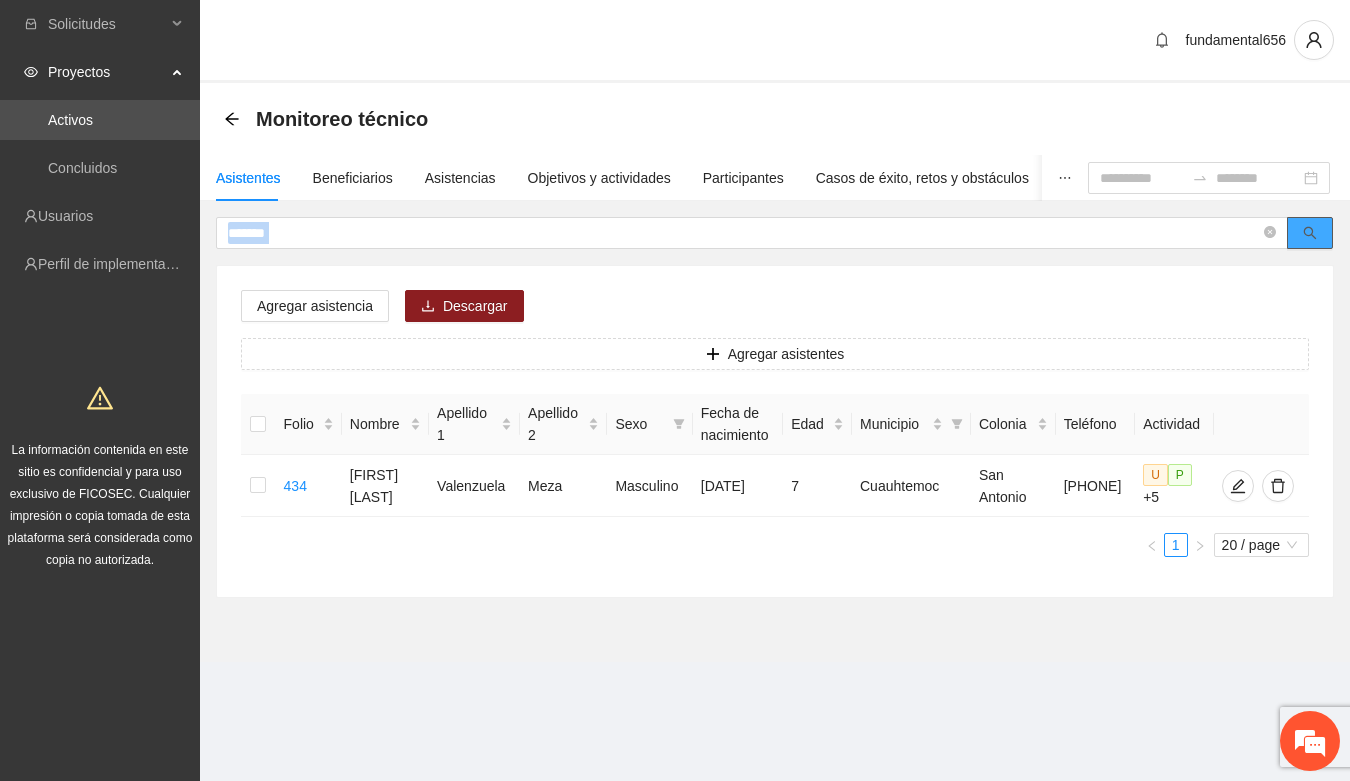 click 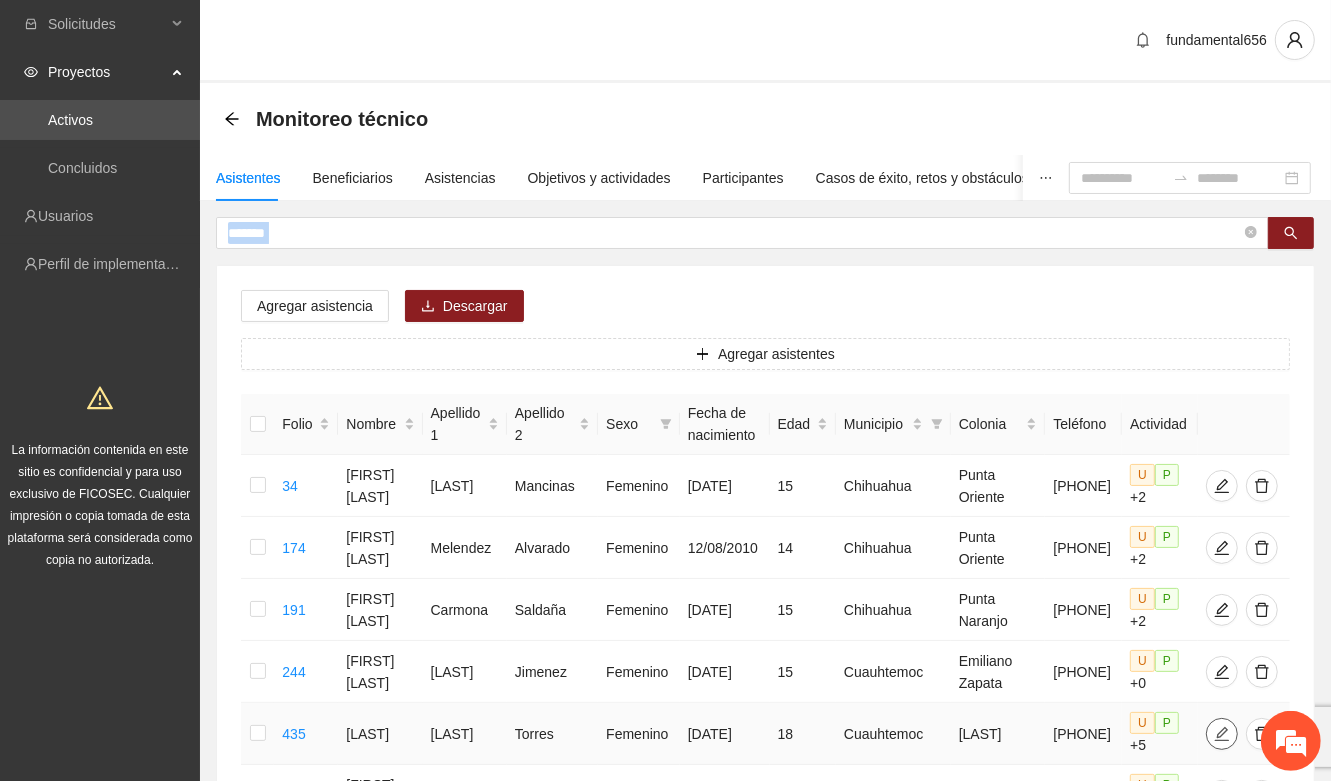 click 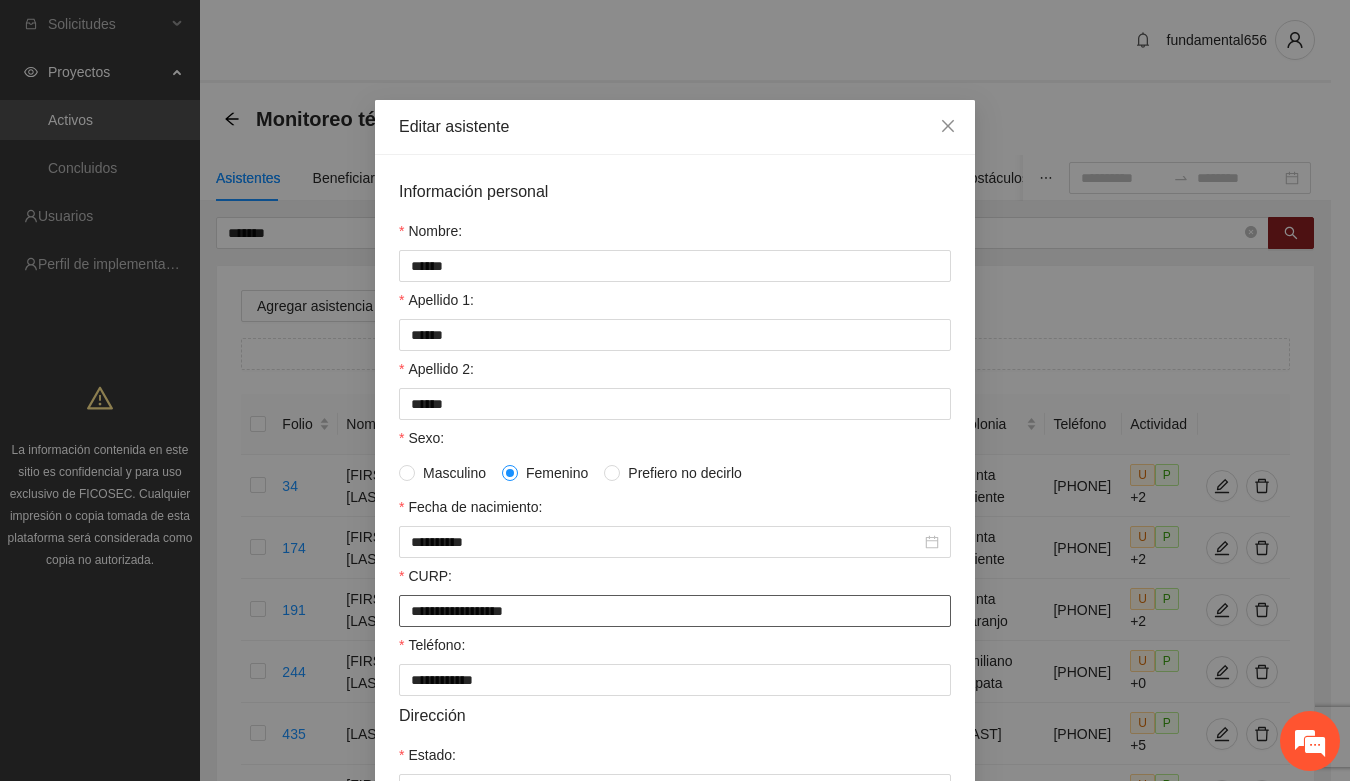 drag, startPoint x: 398, startPoint y: 617, endPoint x: 580, endPoint y: 633, distance: 182.70195 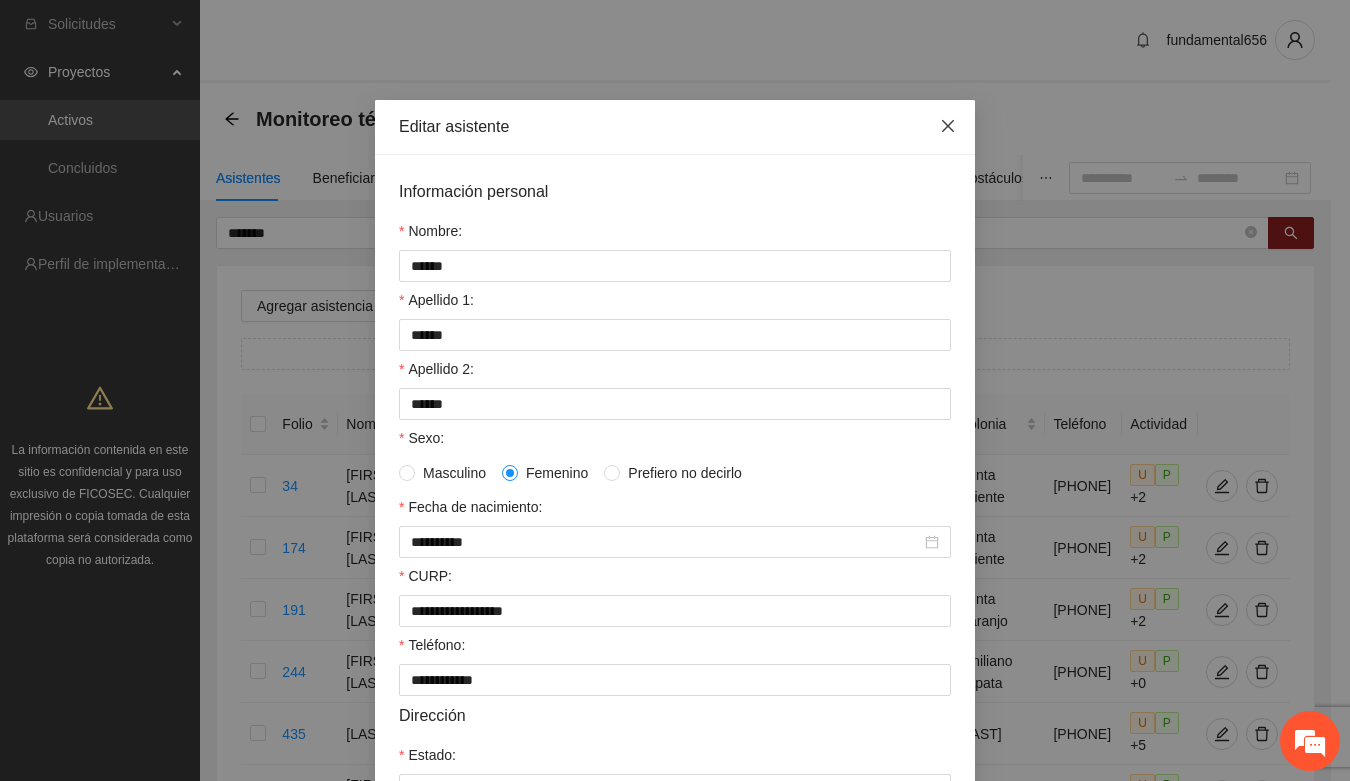 click 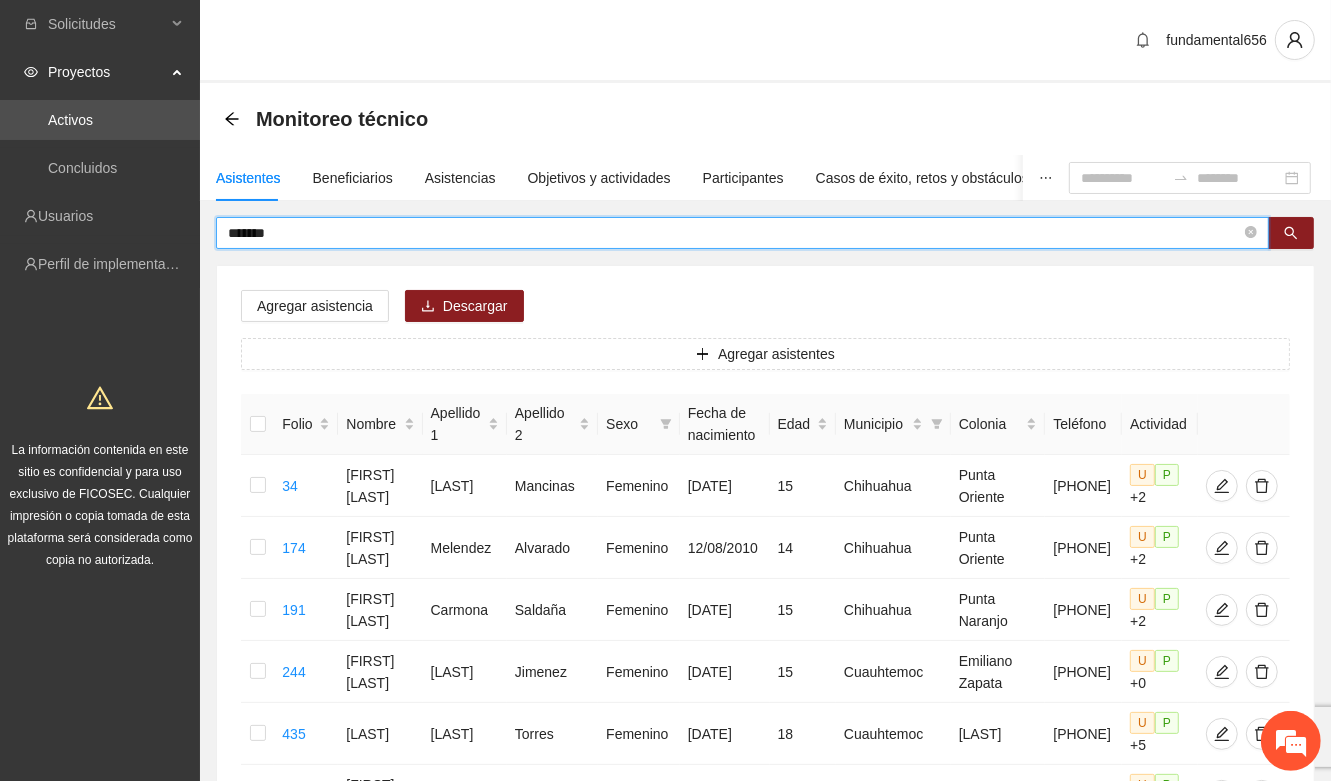 drag, startPoint x: 333, startPoint y: 223, endPoint x: 203, endPoint y: 246, distance: 132.01894 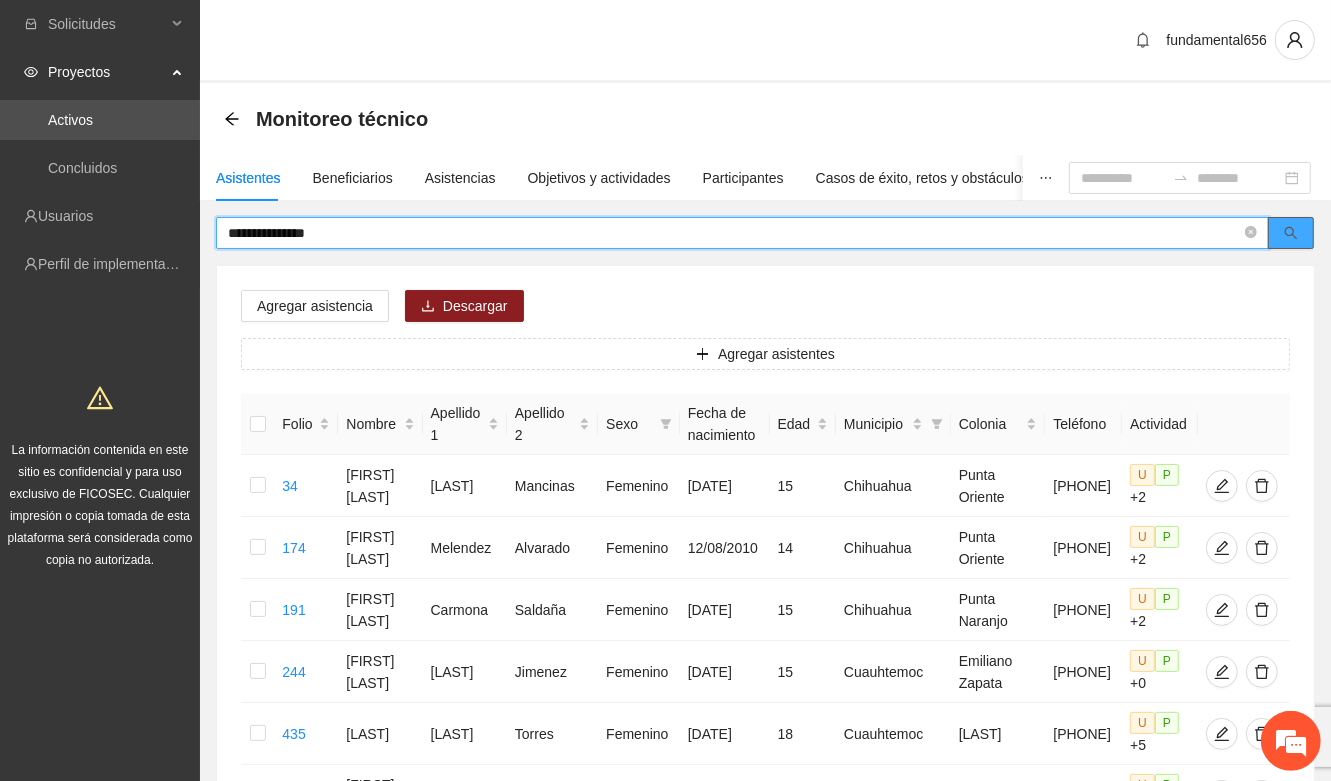 click at bounding box center (1291, 233) 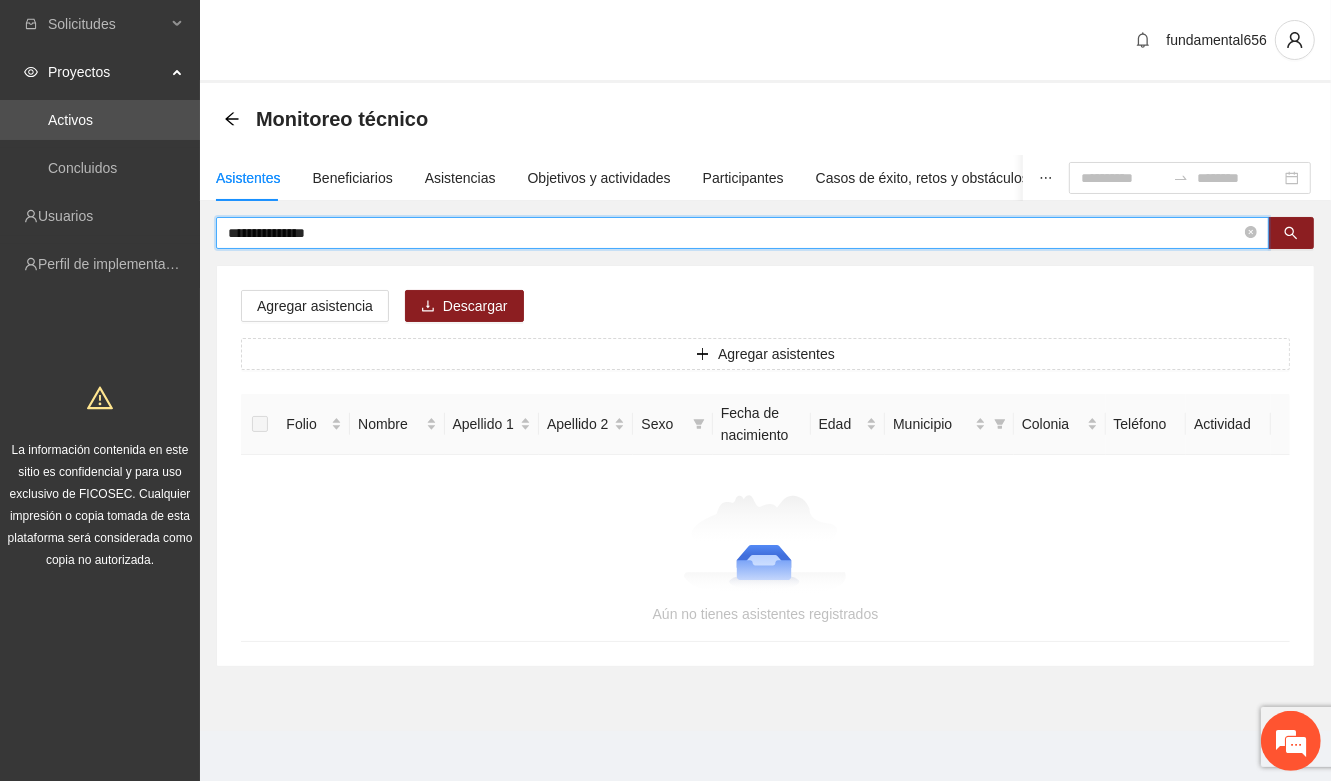 drag, startPoint x: 355, startPoint y: 231, endPoint x: 187, endPoint y: 242, distance: 168.35974 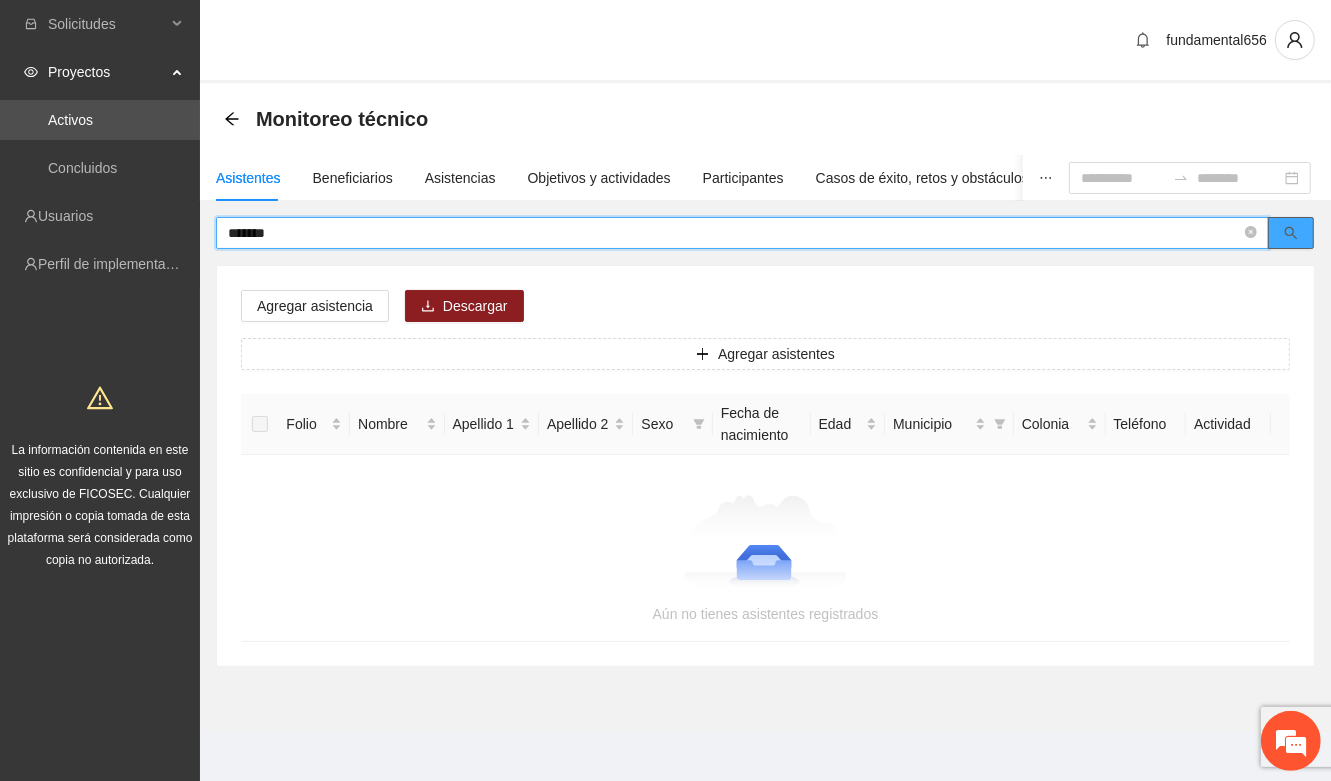 click 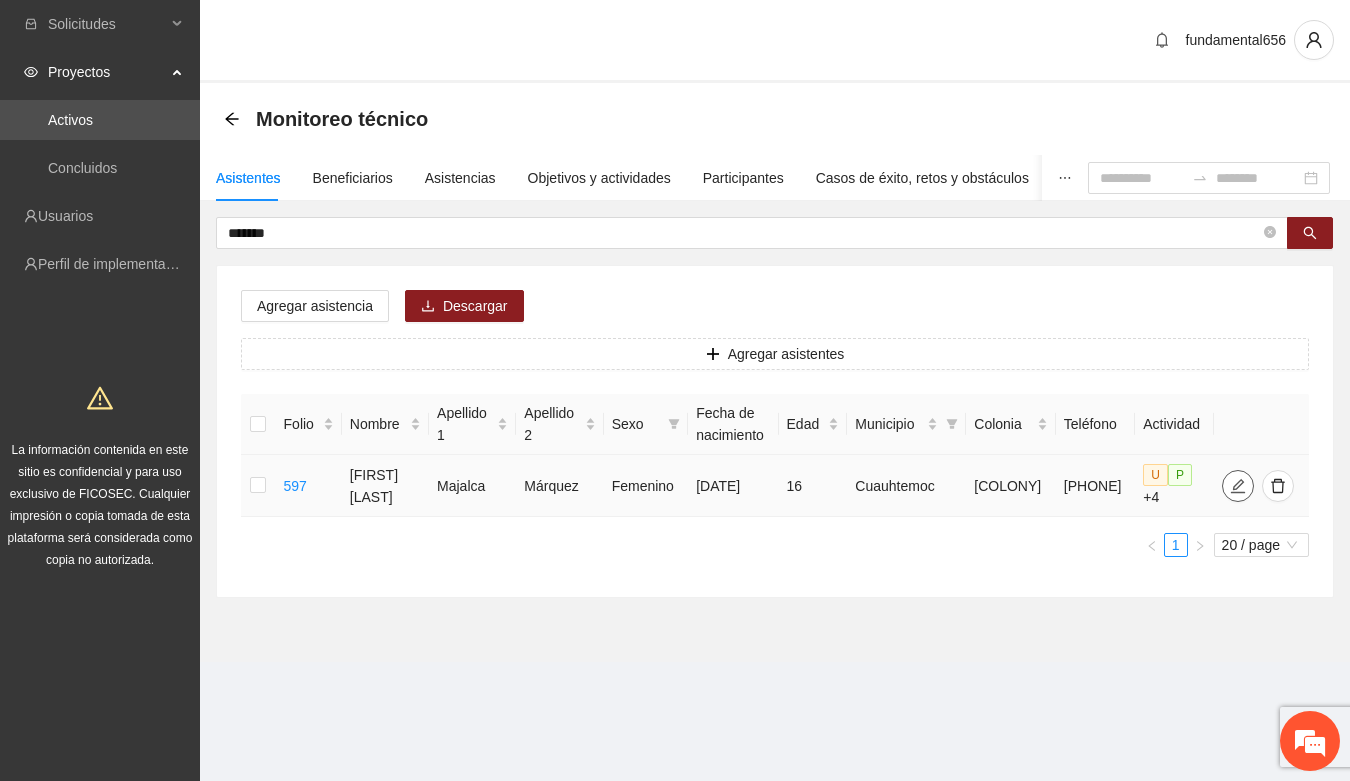 click 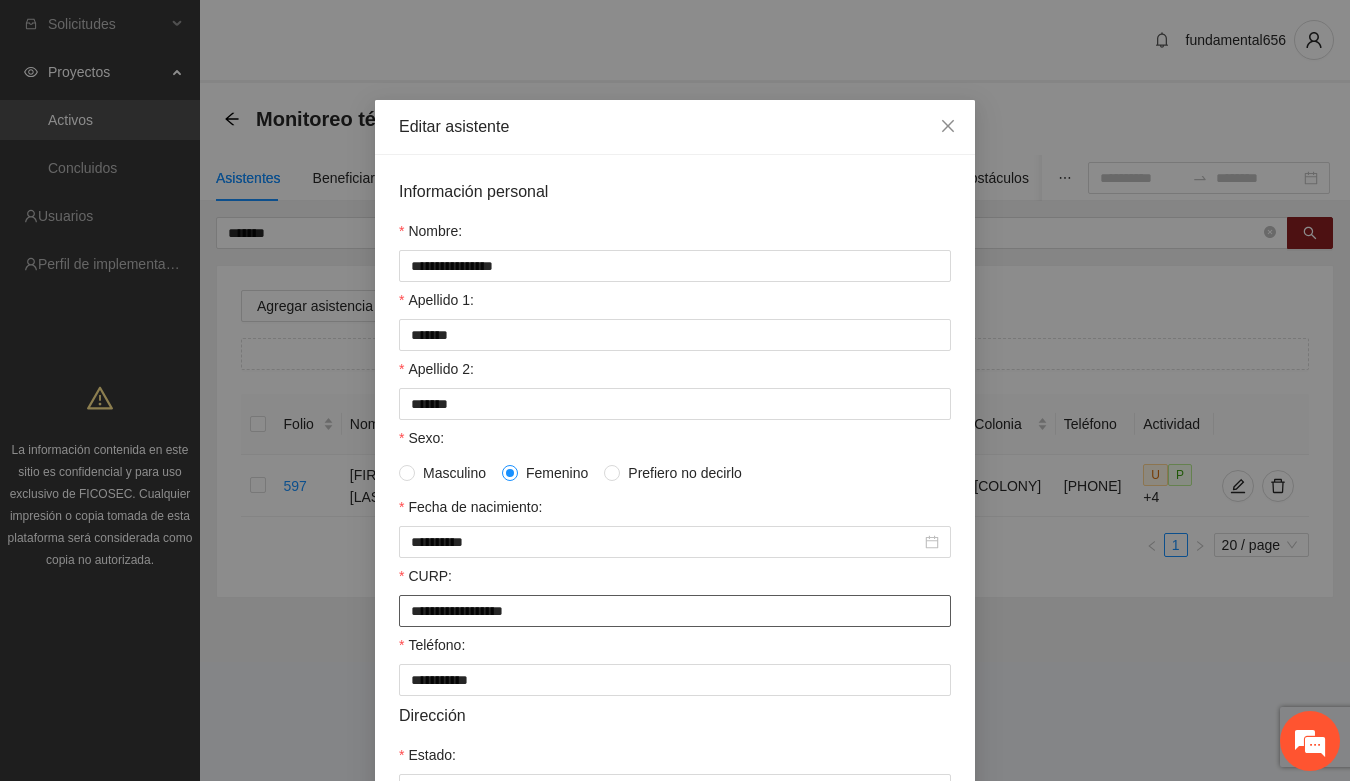 drag, startPoint x: 401, startPoint y: 626, endPoint x: 587, endPoint y: 621, distance: 186.0672 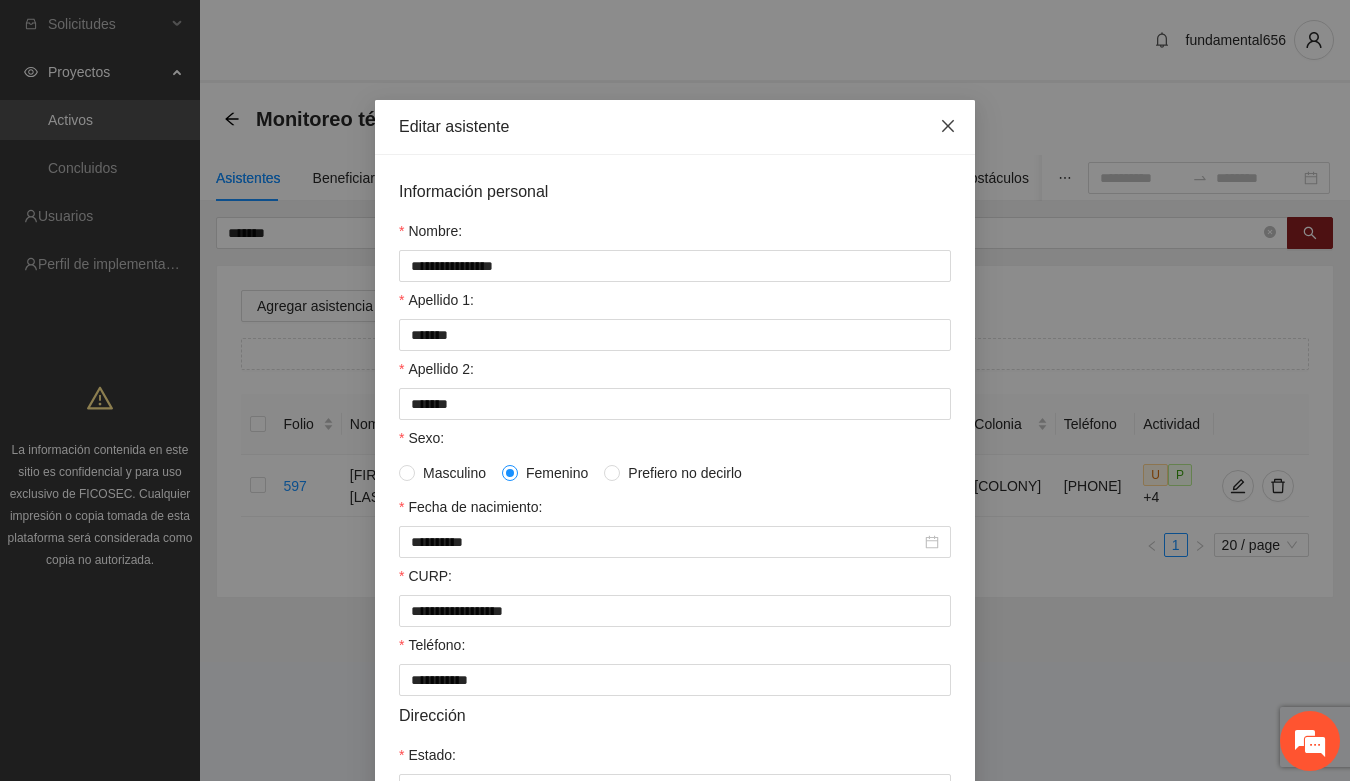 click 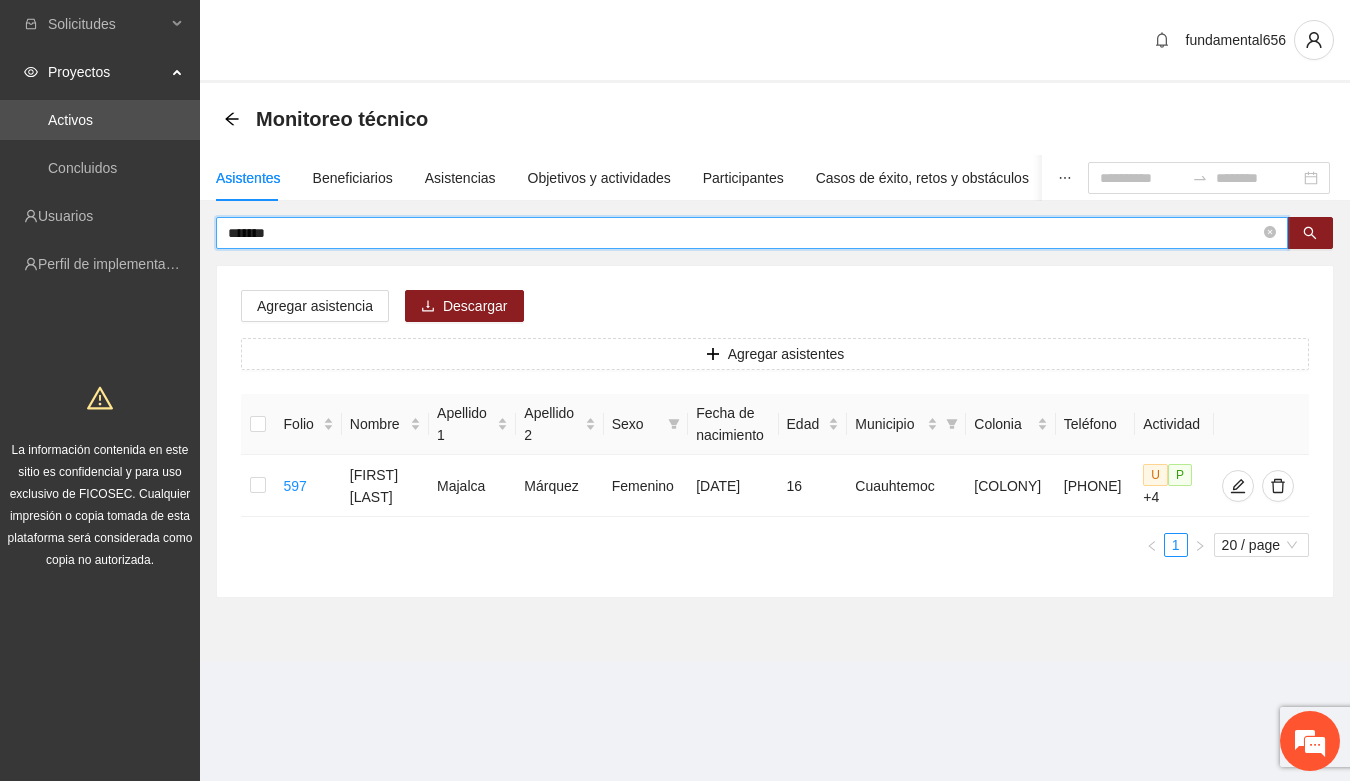 drag, startPoint x: 291, startPoint y: 230, endPoint x: 201, endPoint y: 236, distance: 90.199776 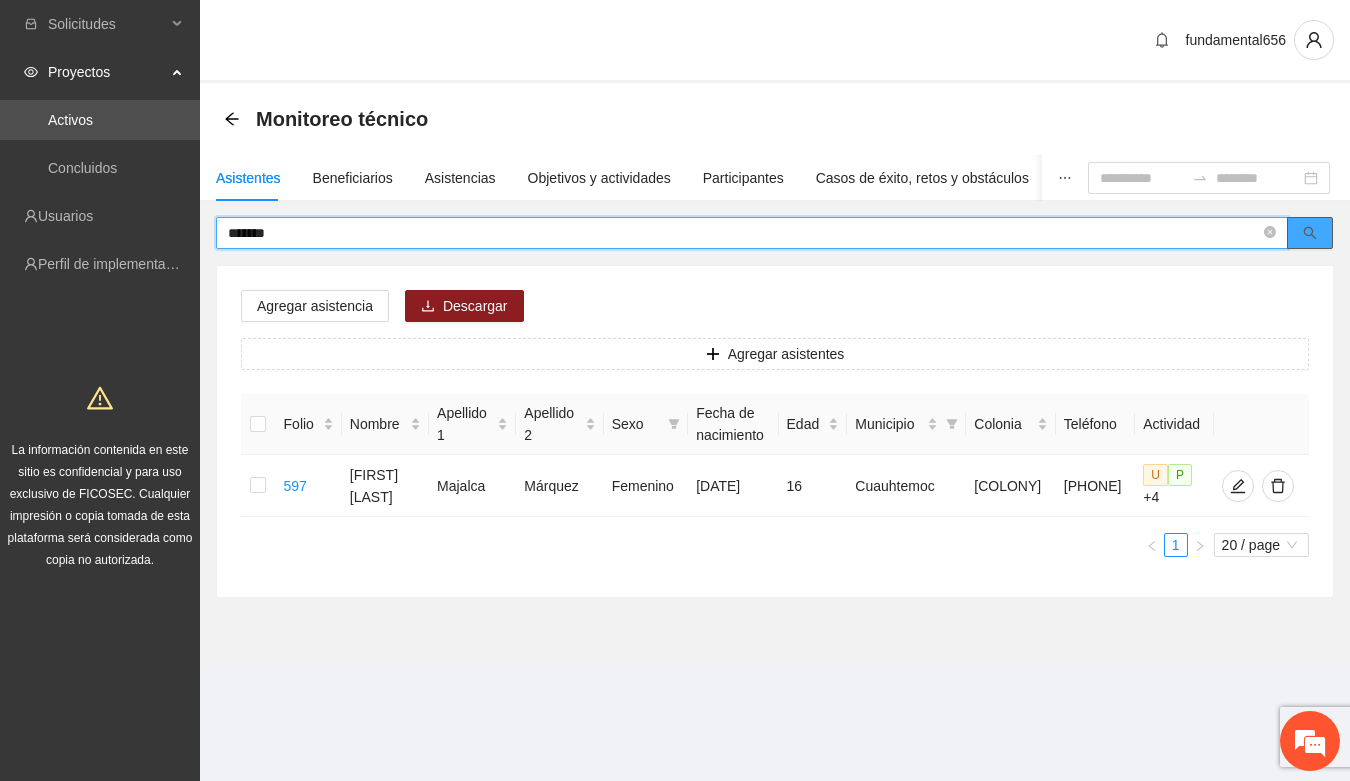 click at bounding box center (1310, 233) 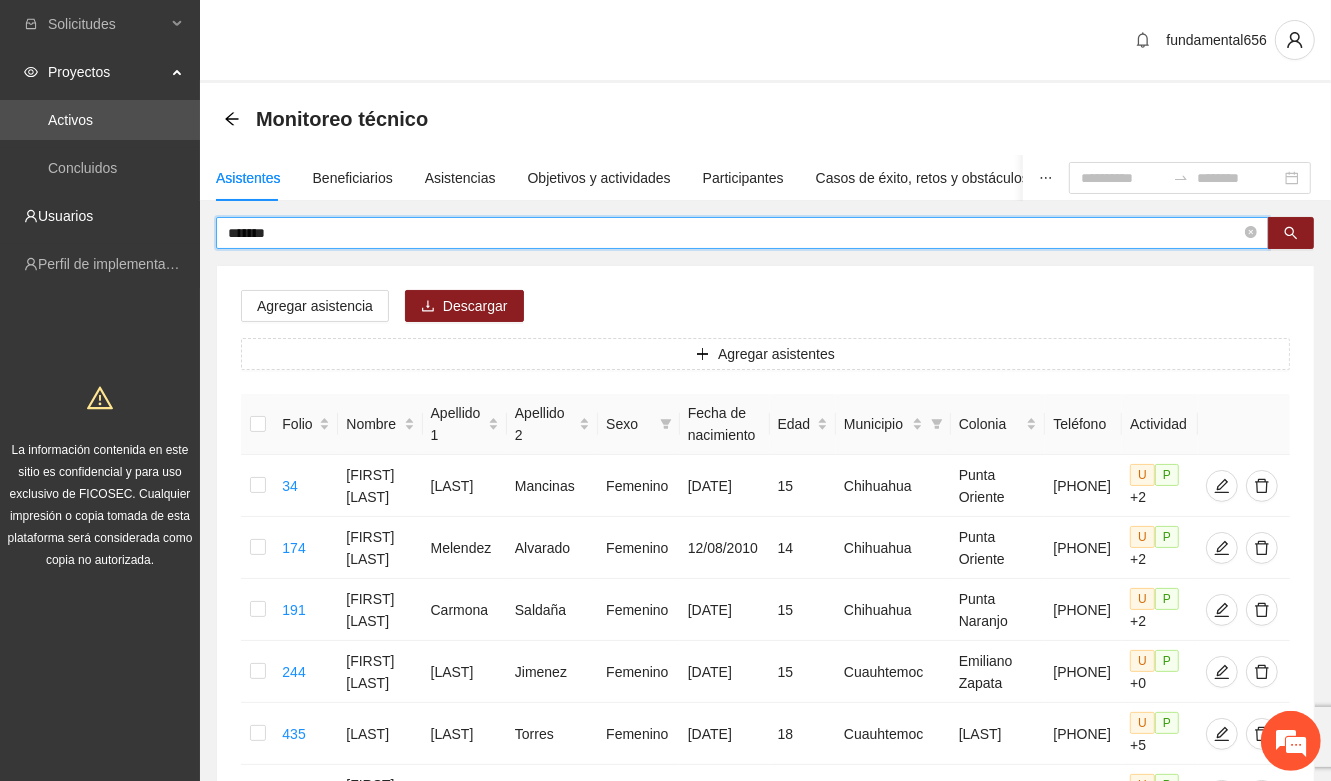 drag, startPoint x: 186, startPoint y: 235, endPoint x: 720, endPoint y: 226, distance: 534.07587 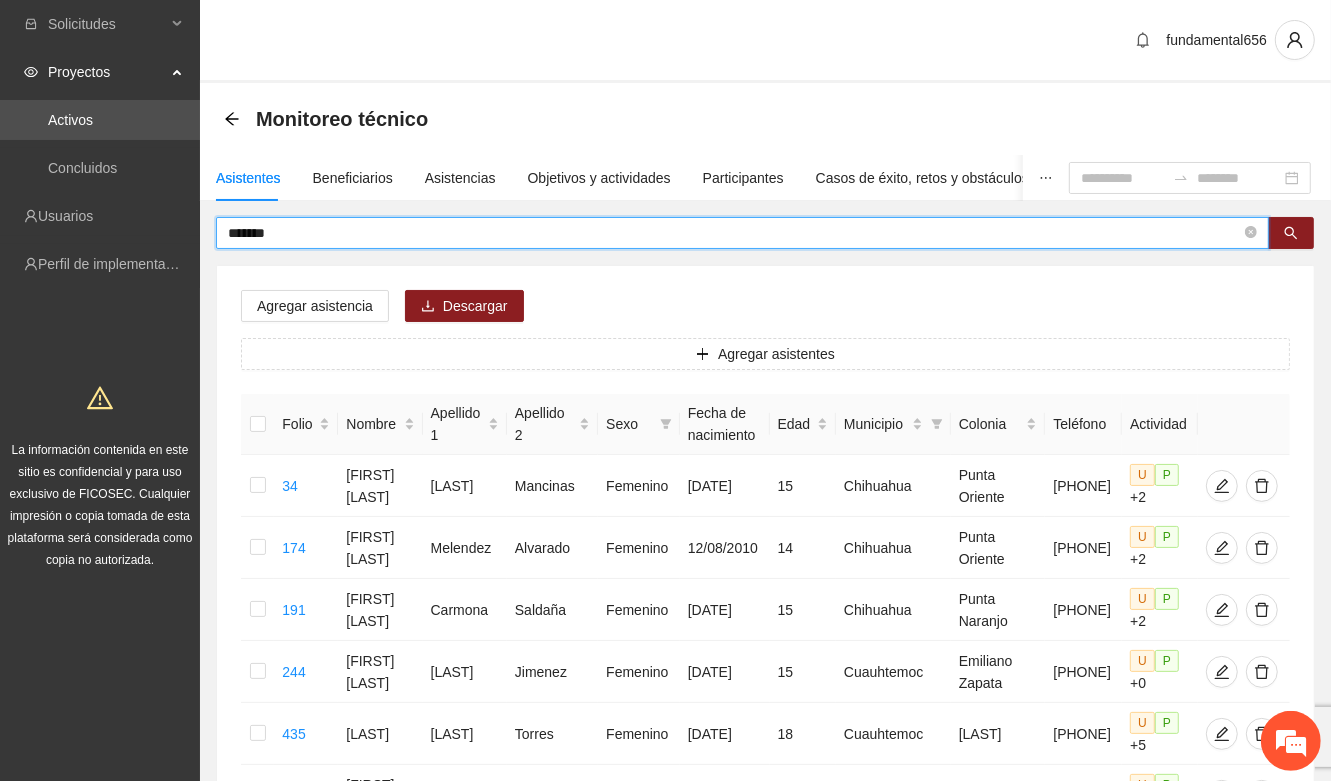 drag, startPoint x: 292, startPoint y: 233, endPoint x: 198, endPoint y: 241, distance: 94.33981 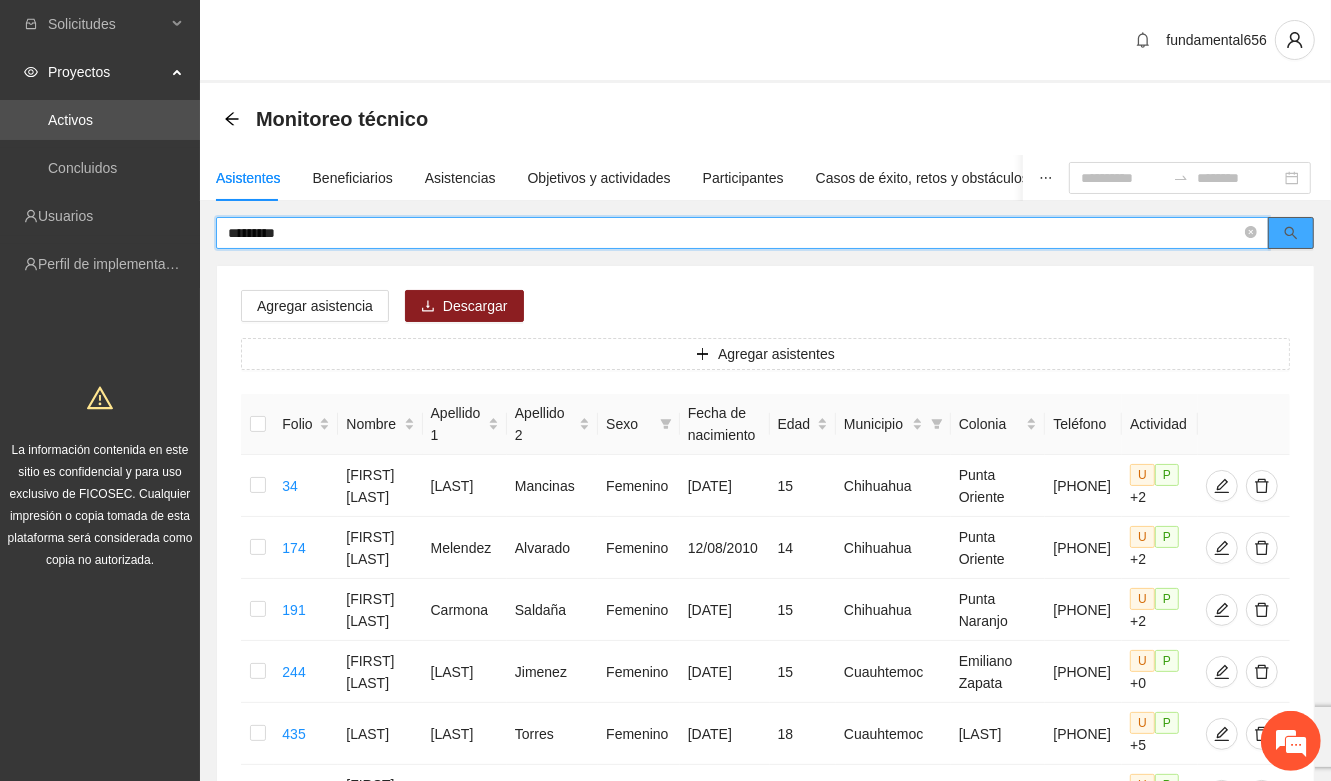 click 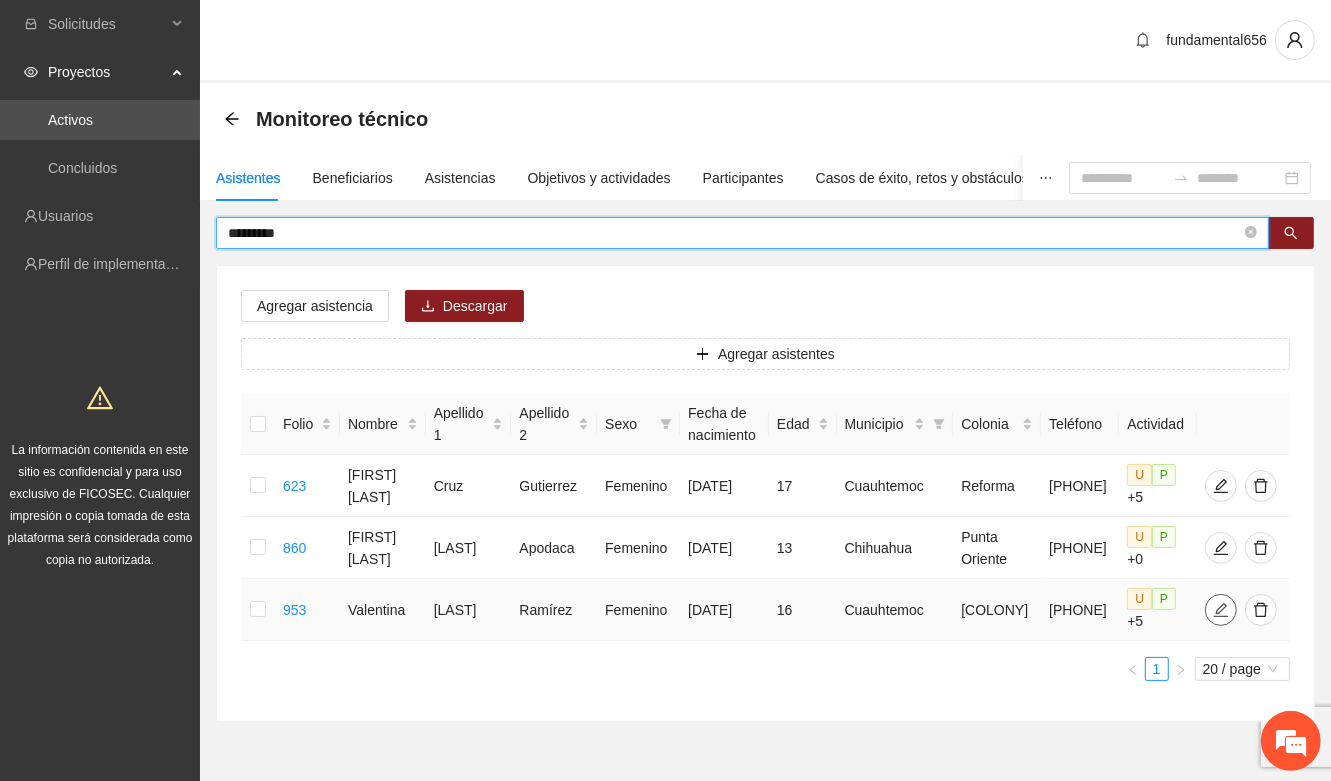 type on "*********" 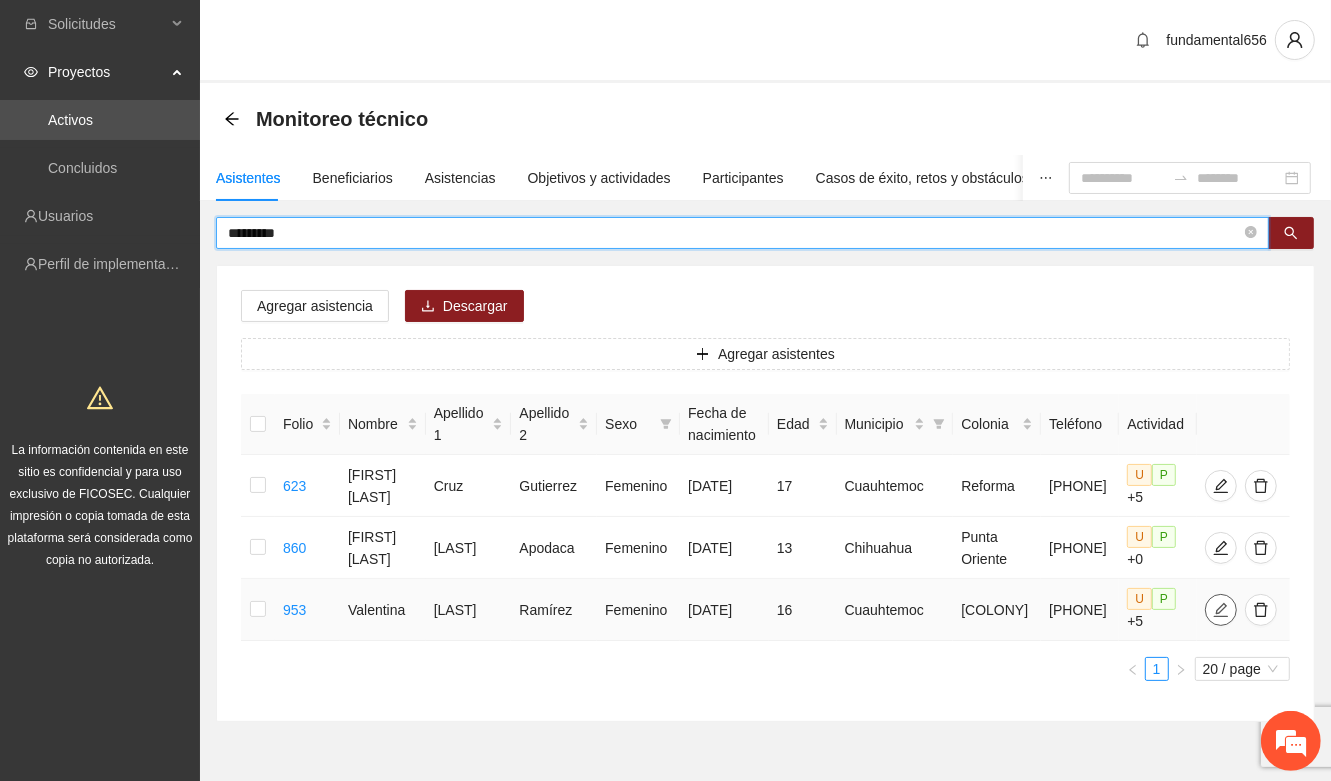 click 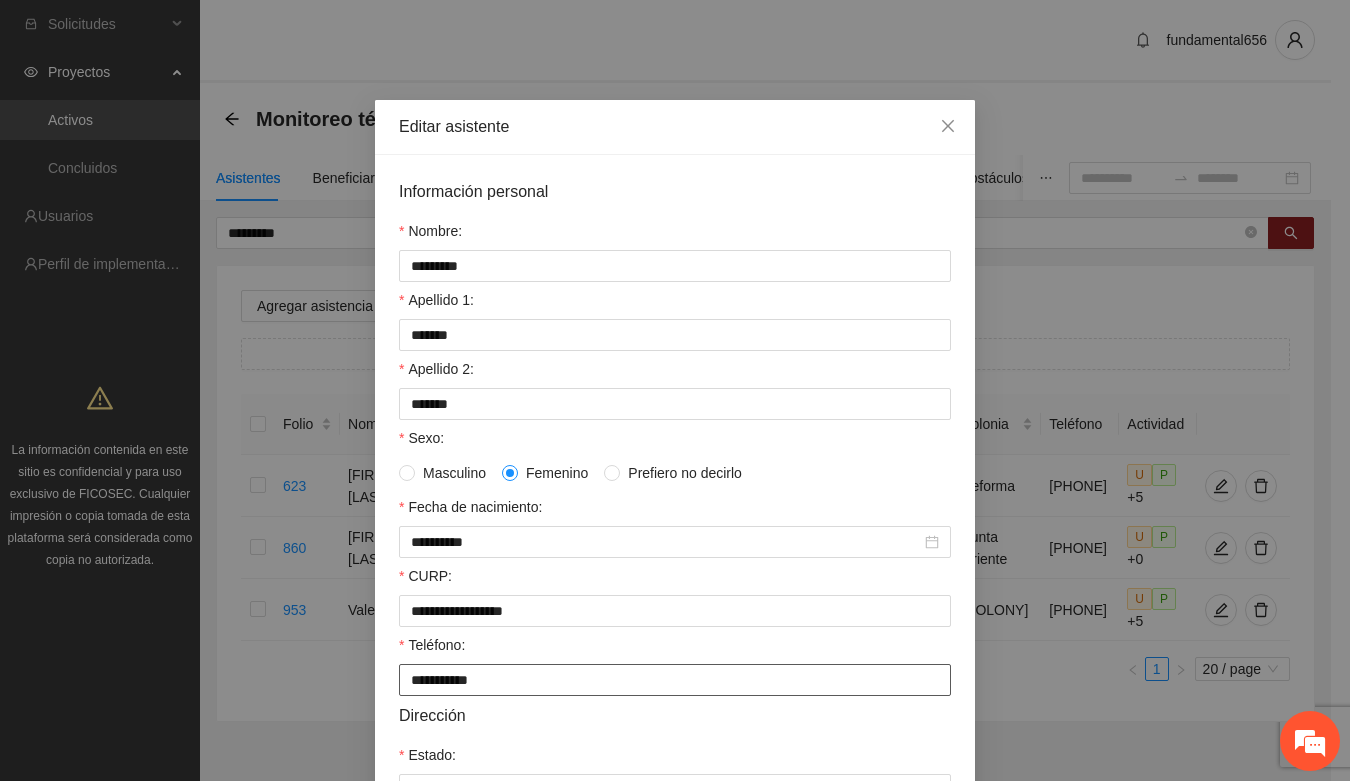 drag, startPoint x: 375, startPoint y: 618, endPoint x: 497, endPoint y: 701, distance: 147.55676 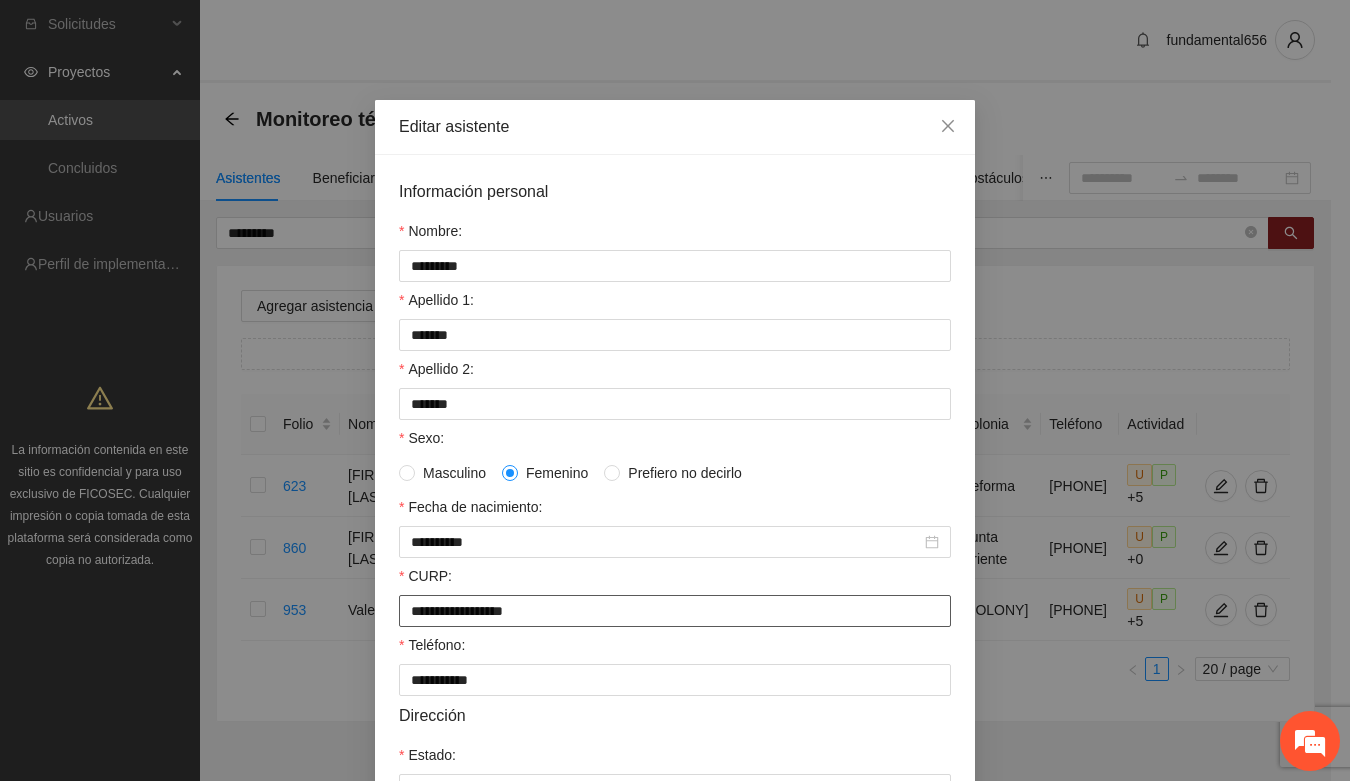 drag, startPoint x: 568, startPoint y: 627, endPoint x: 393, endPoint y: 630, distance: 175.02571 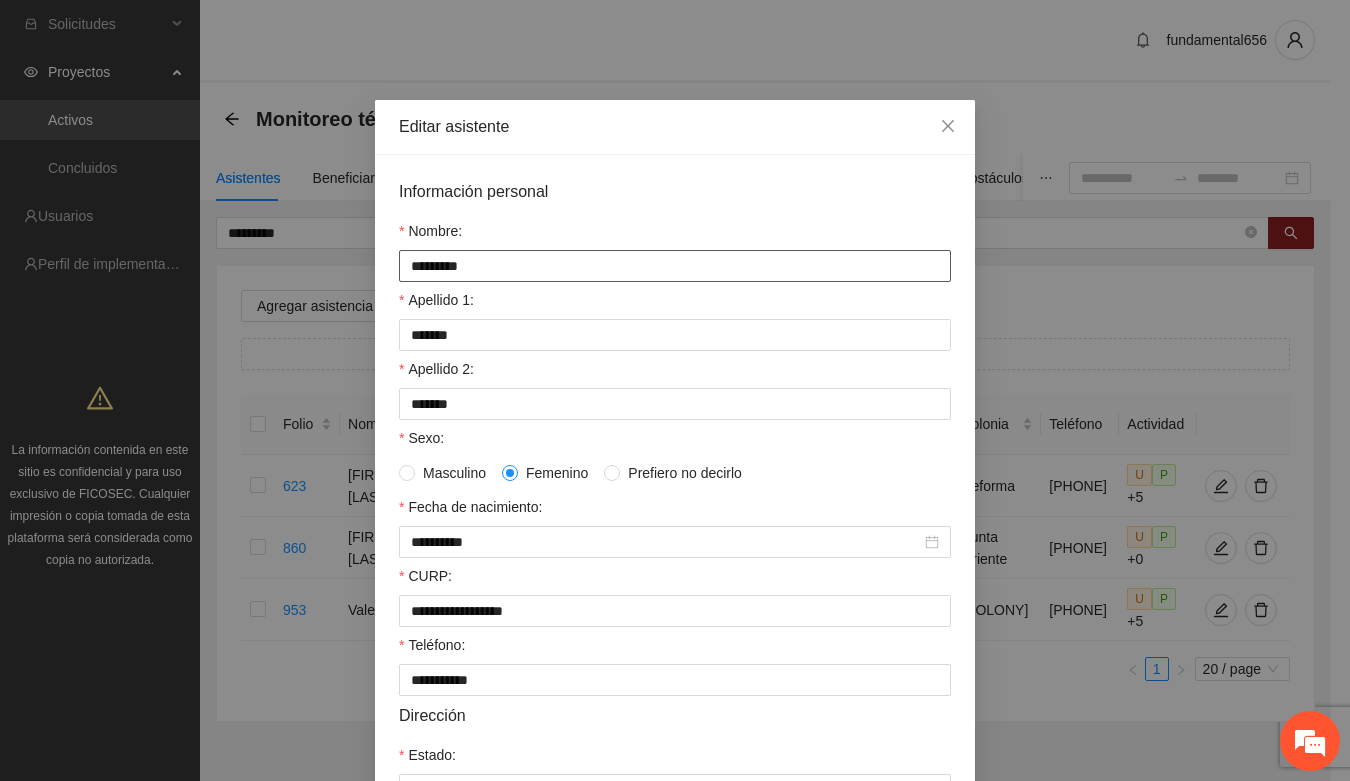 drag, startPoint x: 401, startPoint y: 261, endPoint x: 517, endPoint y: 261, distance: 116 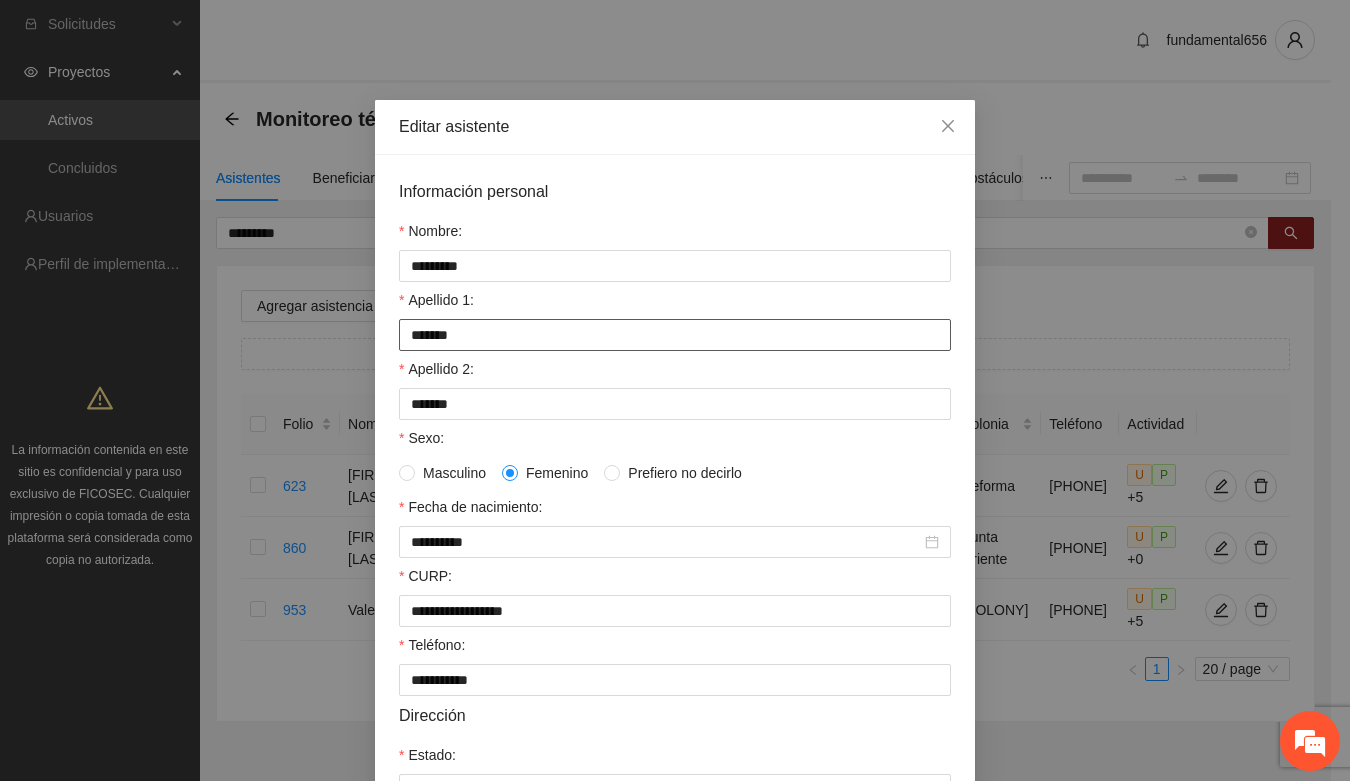 drag, startPoint x: 398, startPoint y: 333, endPoint x: 456, endPoint y: 333, distance: 58 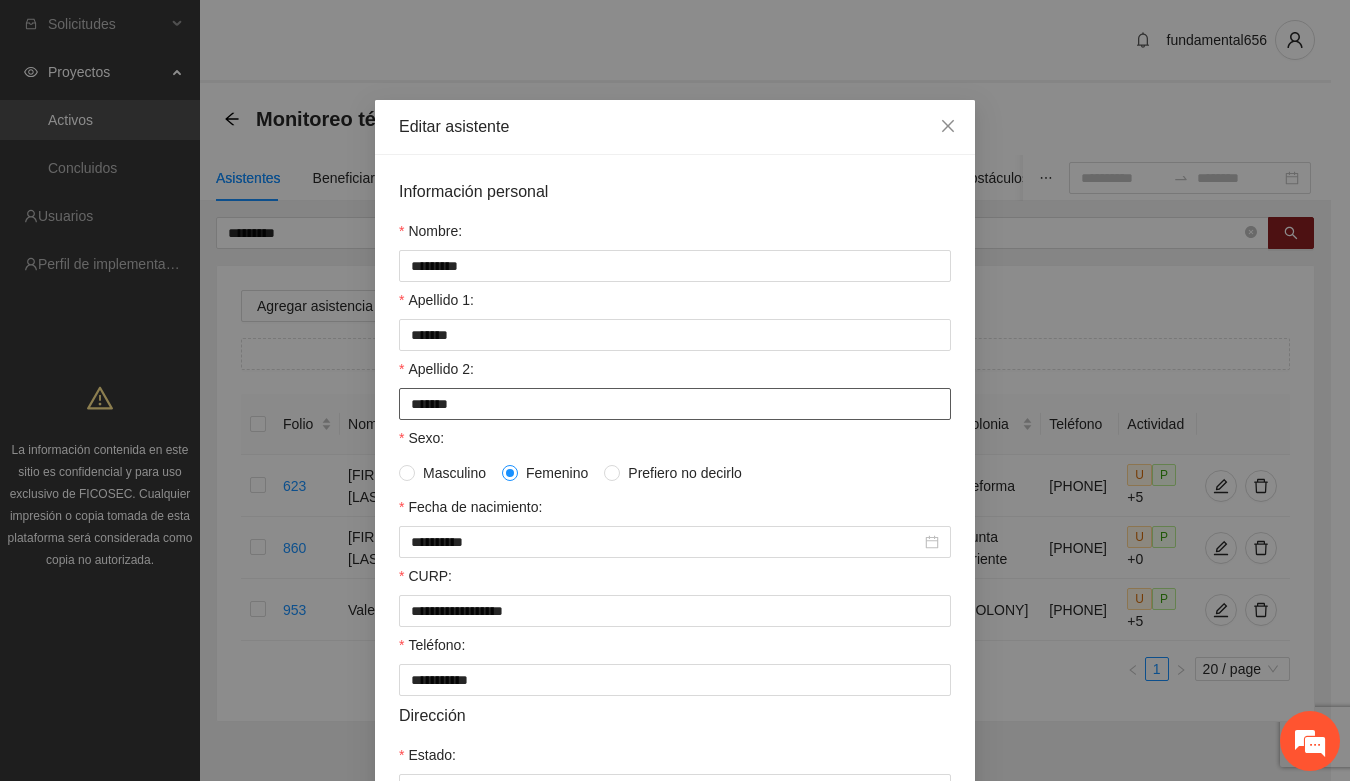 drag, startPoint x: 400, startPoint y: 396, endPoint x: 466, endPoint y: 398, distance: 66.0303 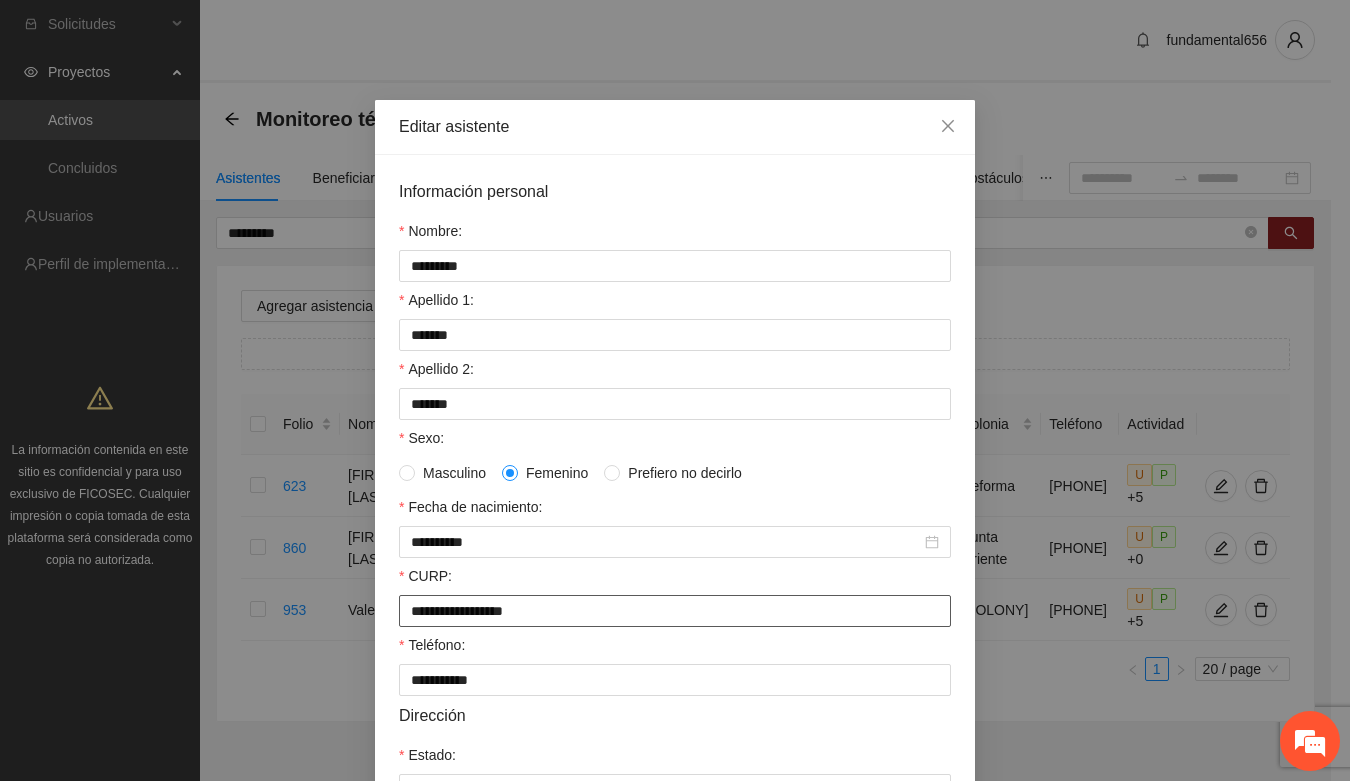 drag, startPoint x: 395, startPoint y: 625, endPoint x: 573, endPoint y: 625, distance: 178 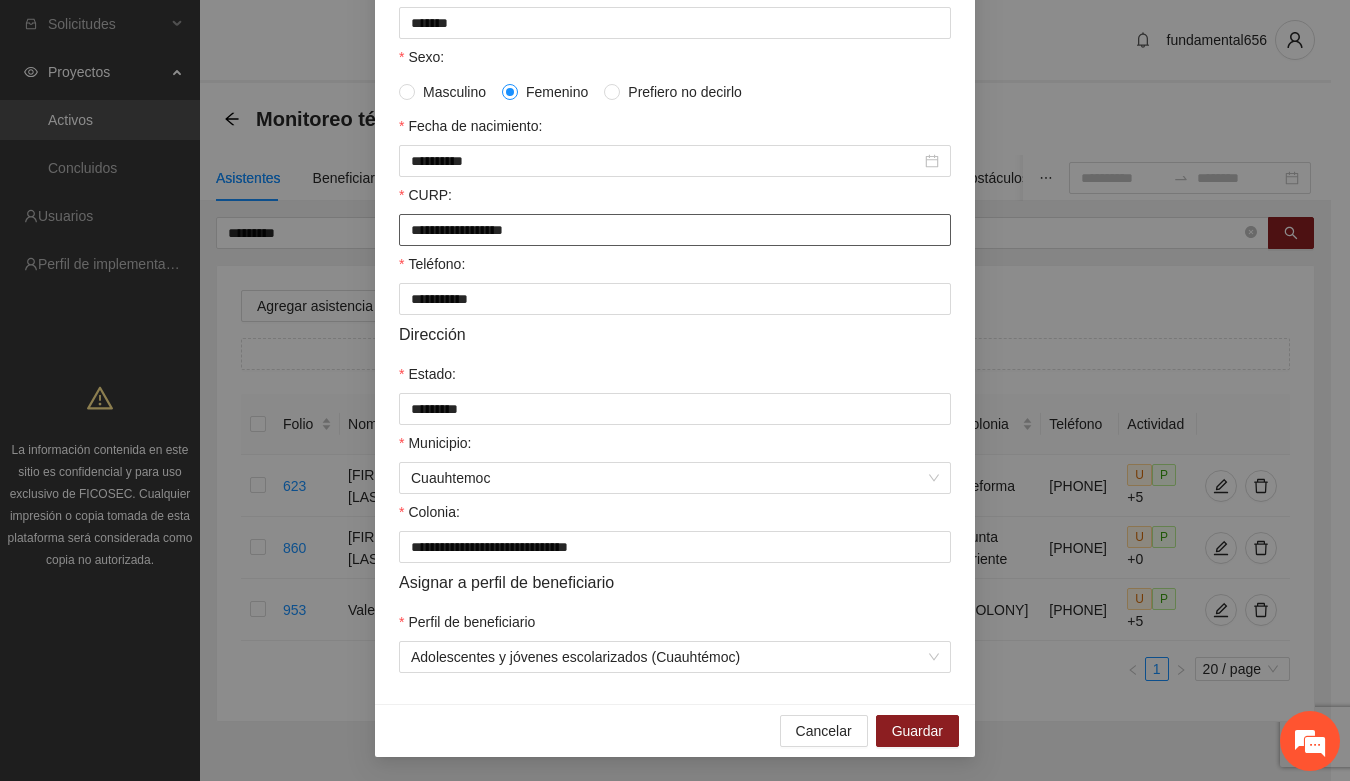 scroll, scrollTop: 396, scrollLeft: 0, axis: vertical 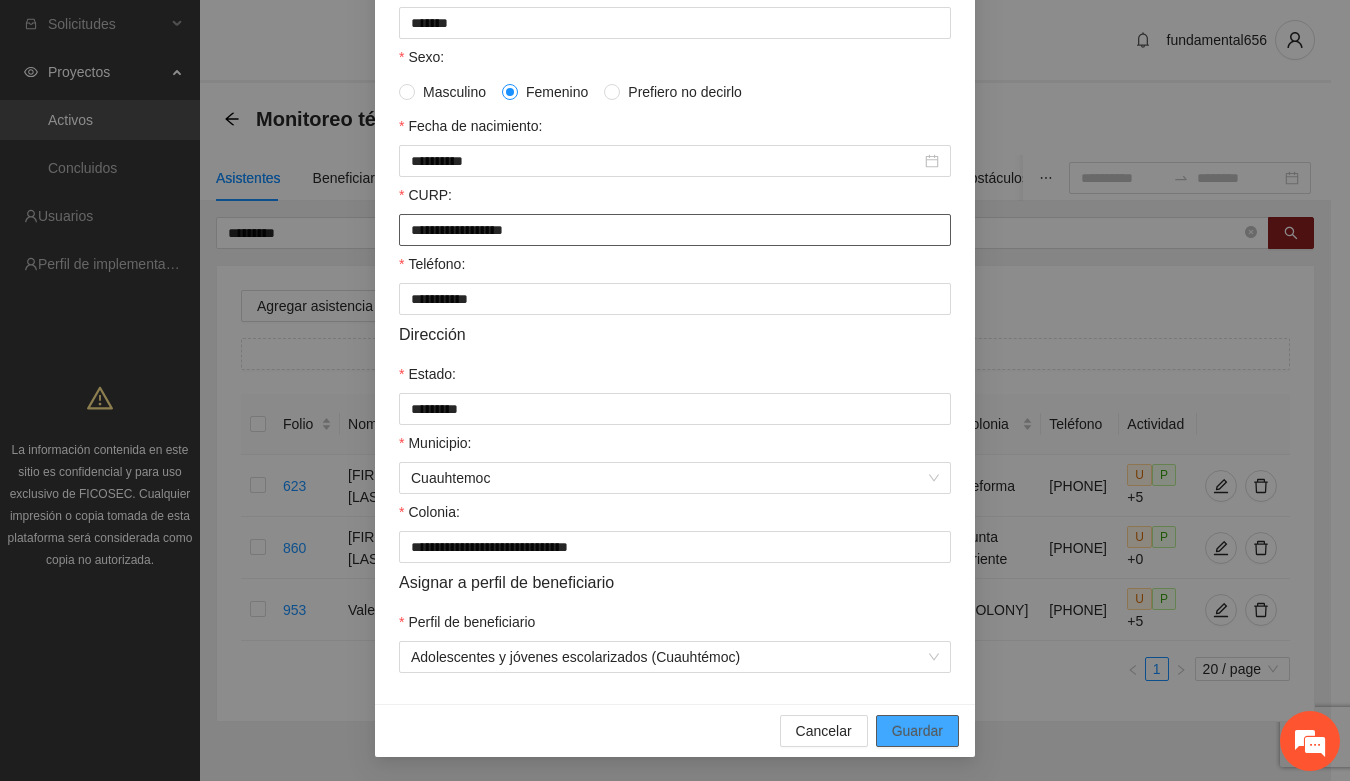 type on "**********" 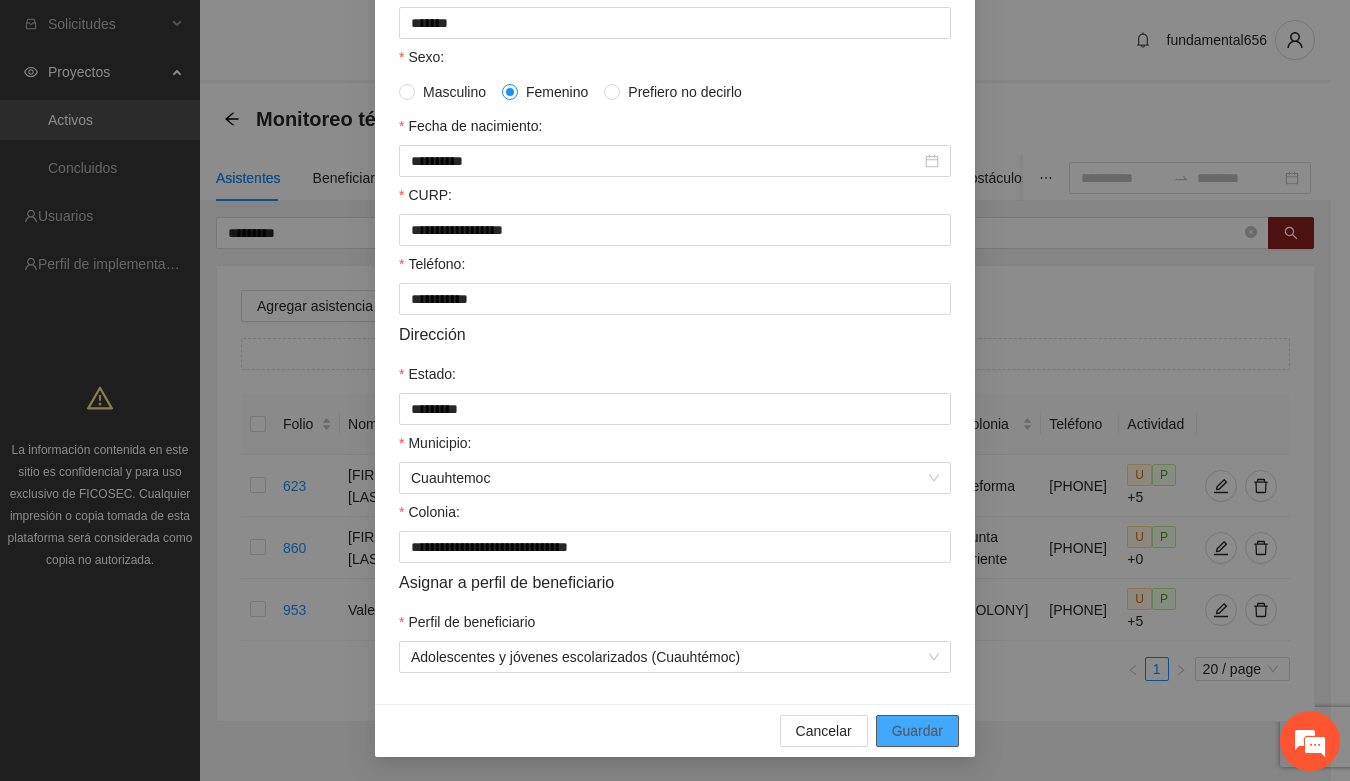 click on "Guardar" at bounding box center [917, 731] 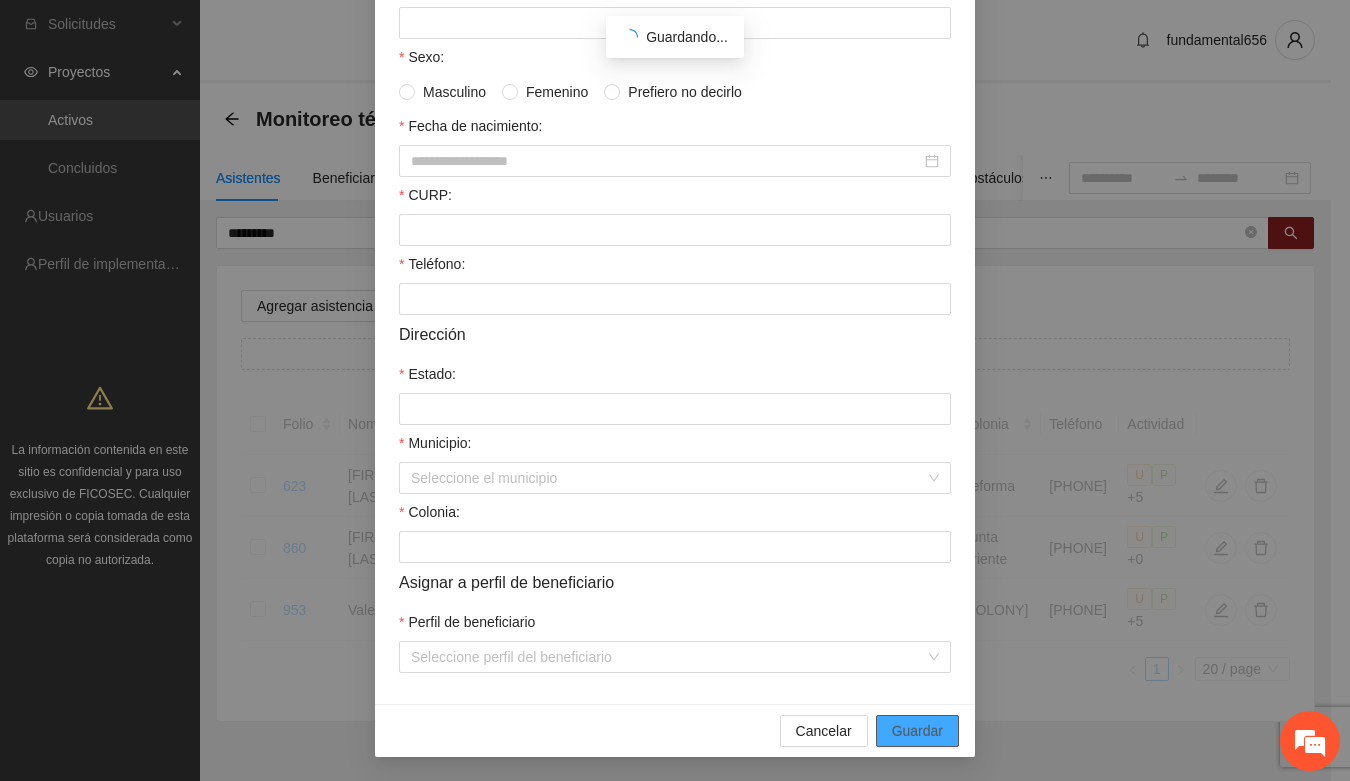 scroll, scrollTop: 296, scrollLeft: 0, axis: vertical 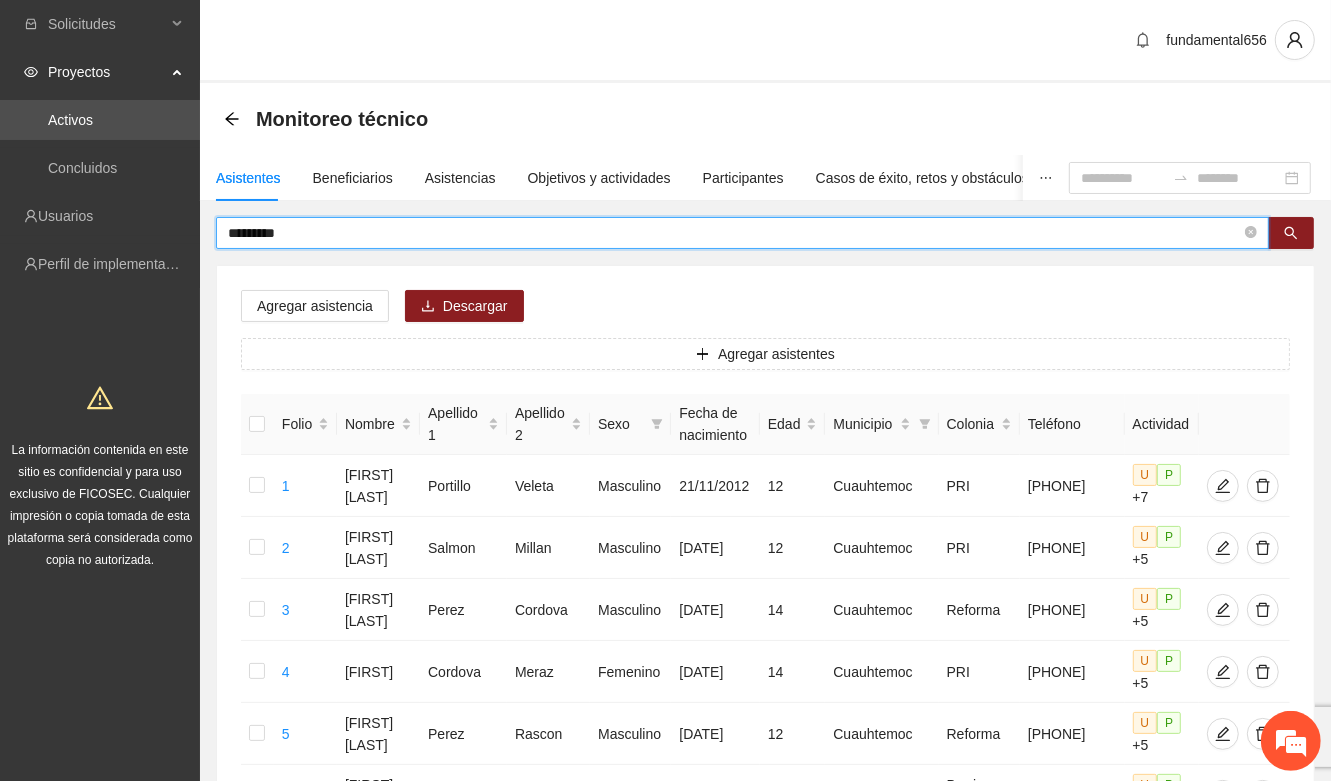 drag, startPoint x: 305, startPoint y: 230, endPoint x: 210, endPoint y: 233, distance: 95.047356 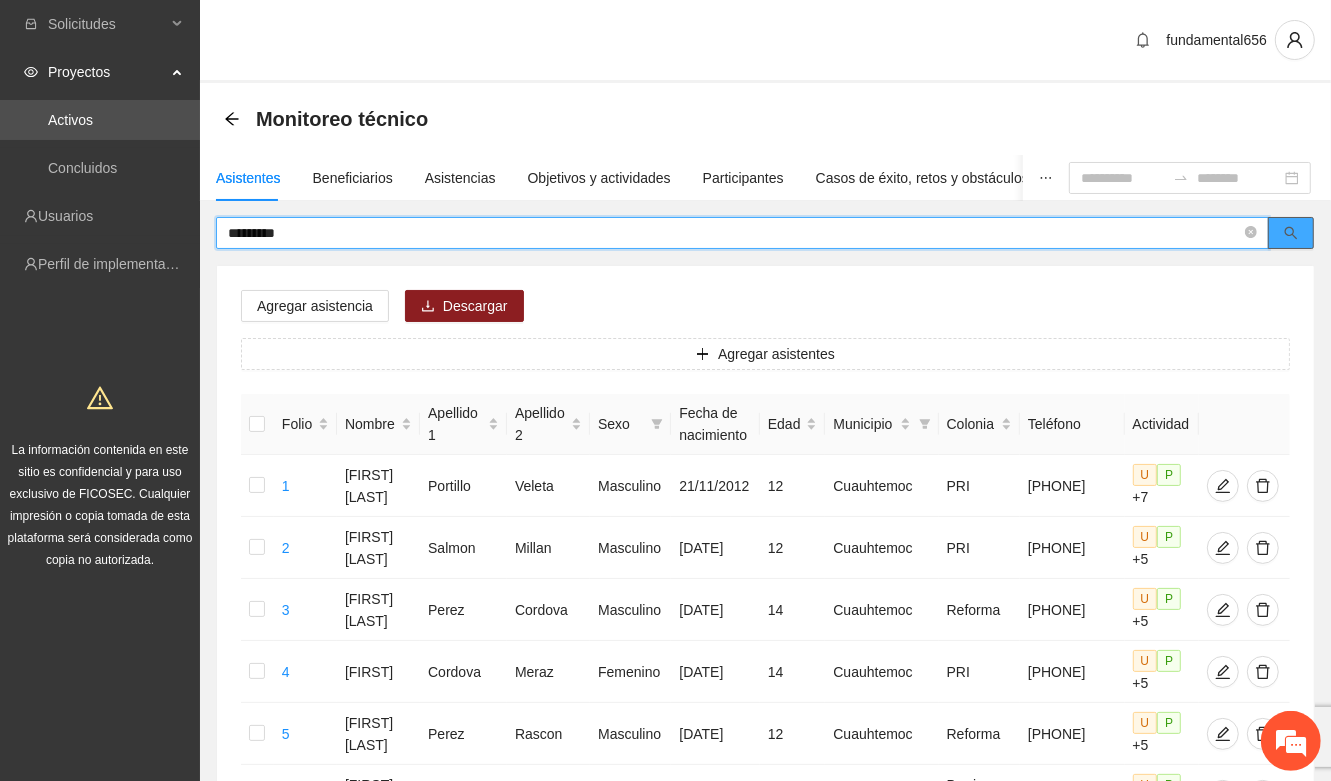 click at bounding box center (1291, 233) 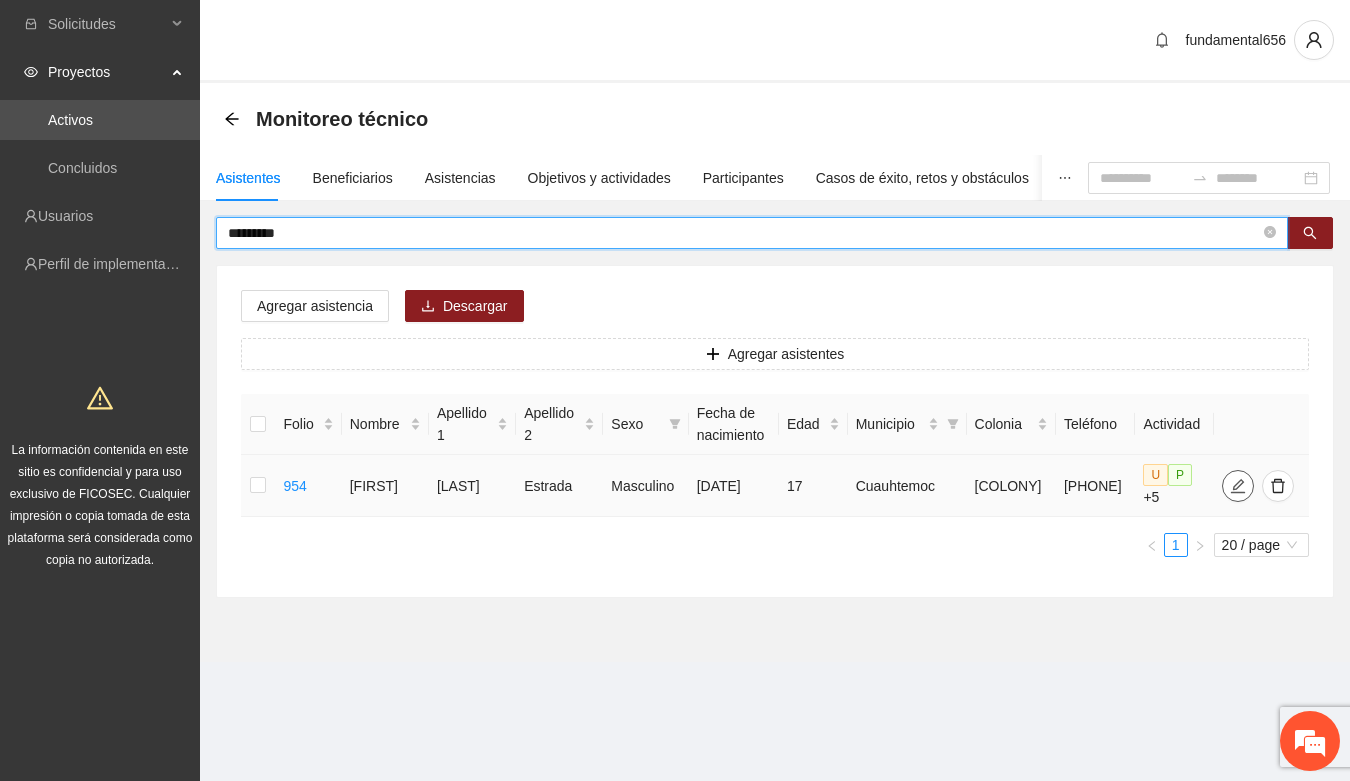 click 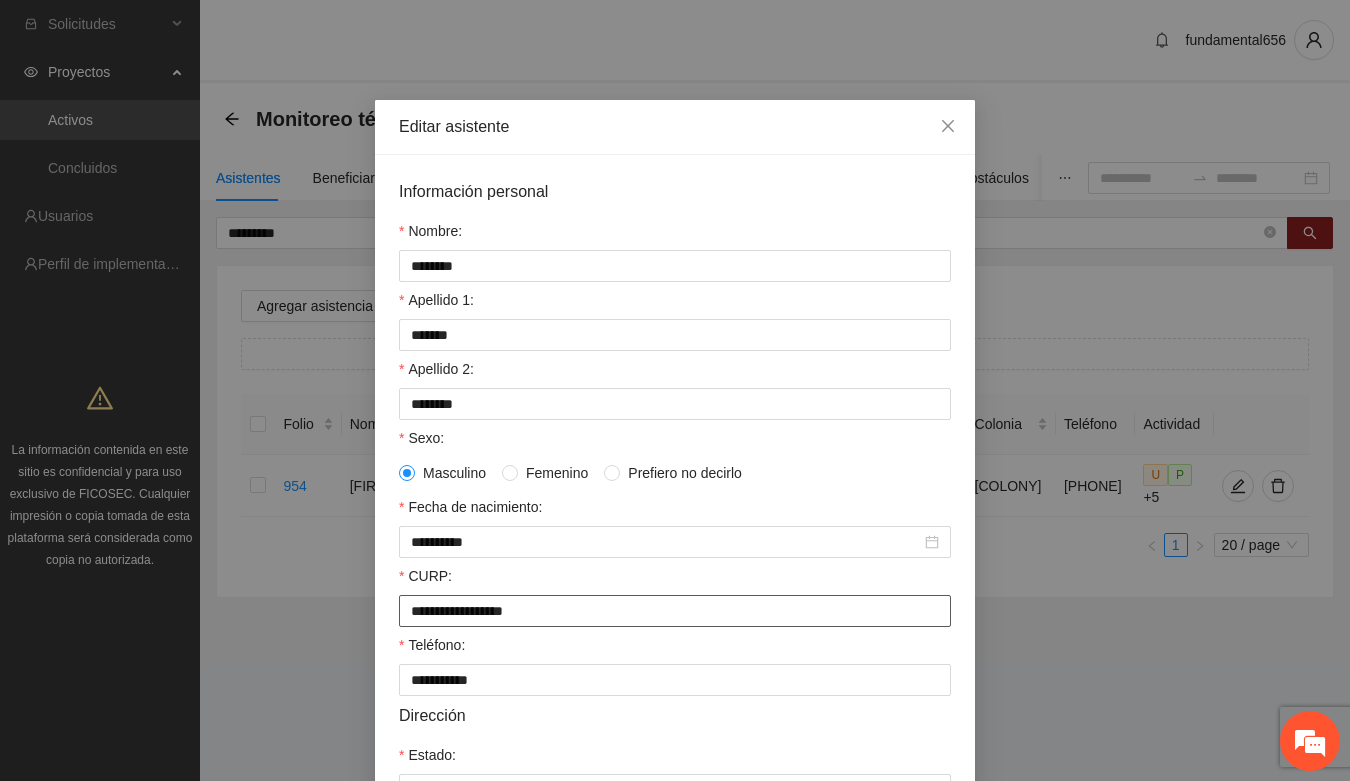 drag, startPoint x: 397, startPoint y: 621, endPoint x: 581, endPoint y: 620, distance: 184.00272 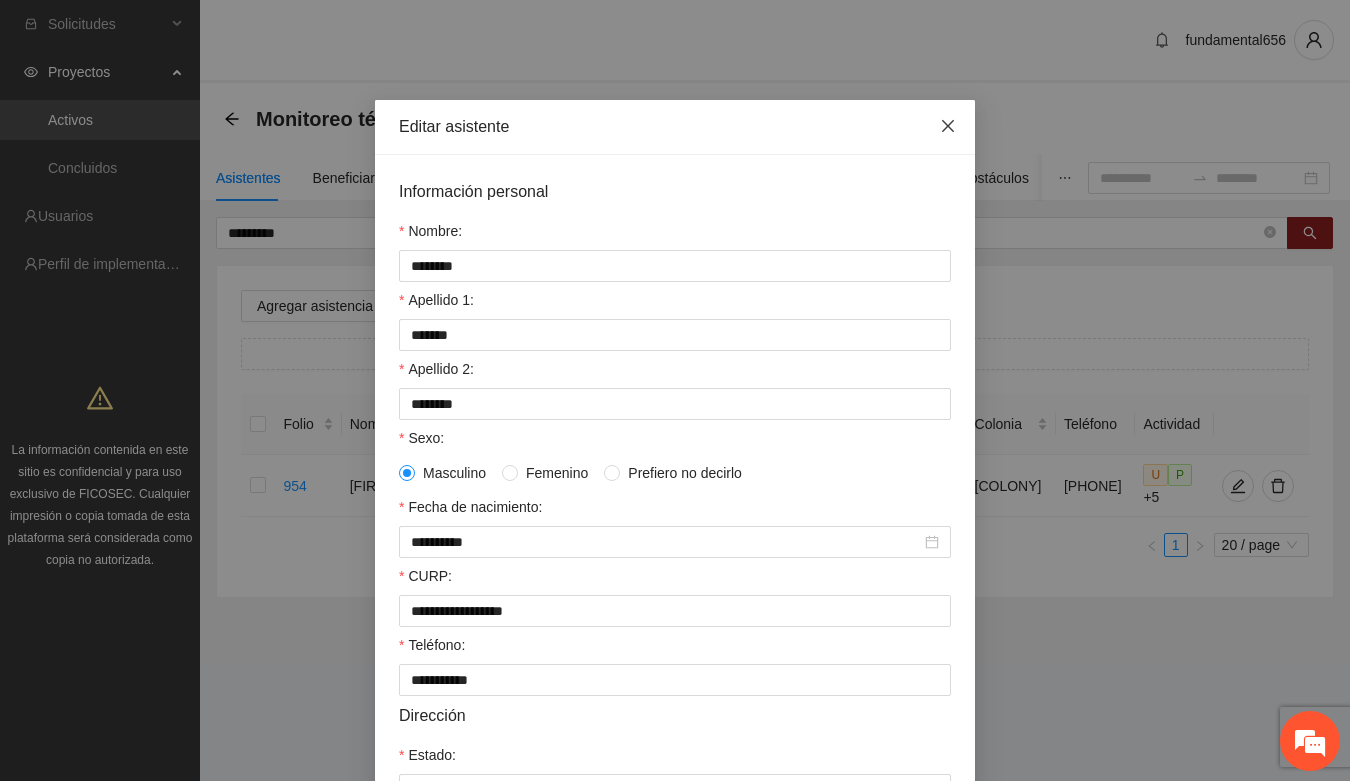 click 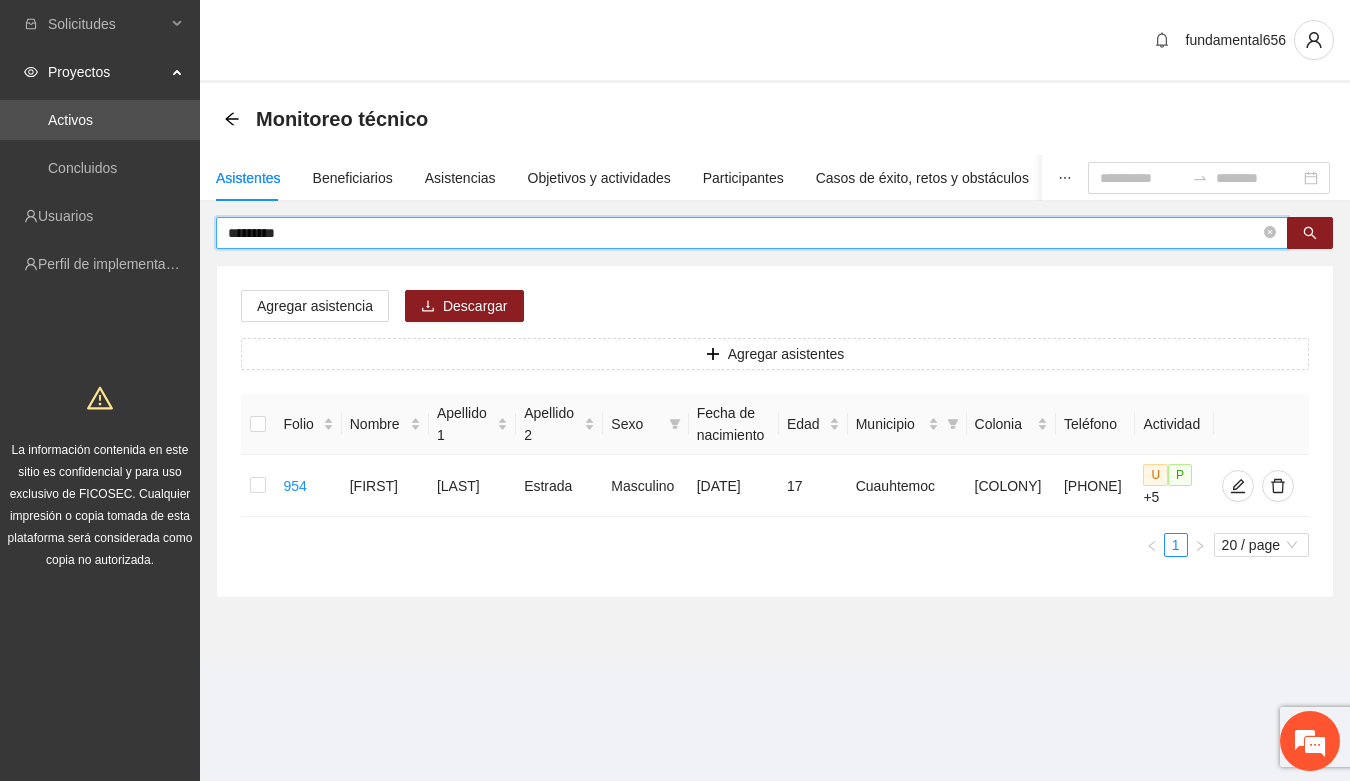 drag, startPoint x: 306, startPoint y: 228, endPoint x: 216, endPoint y: 231, distance: 90.04999 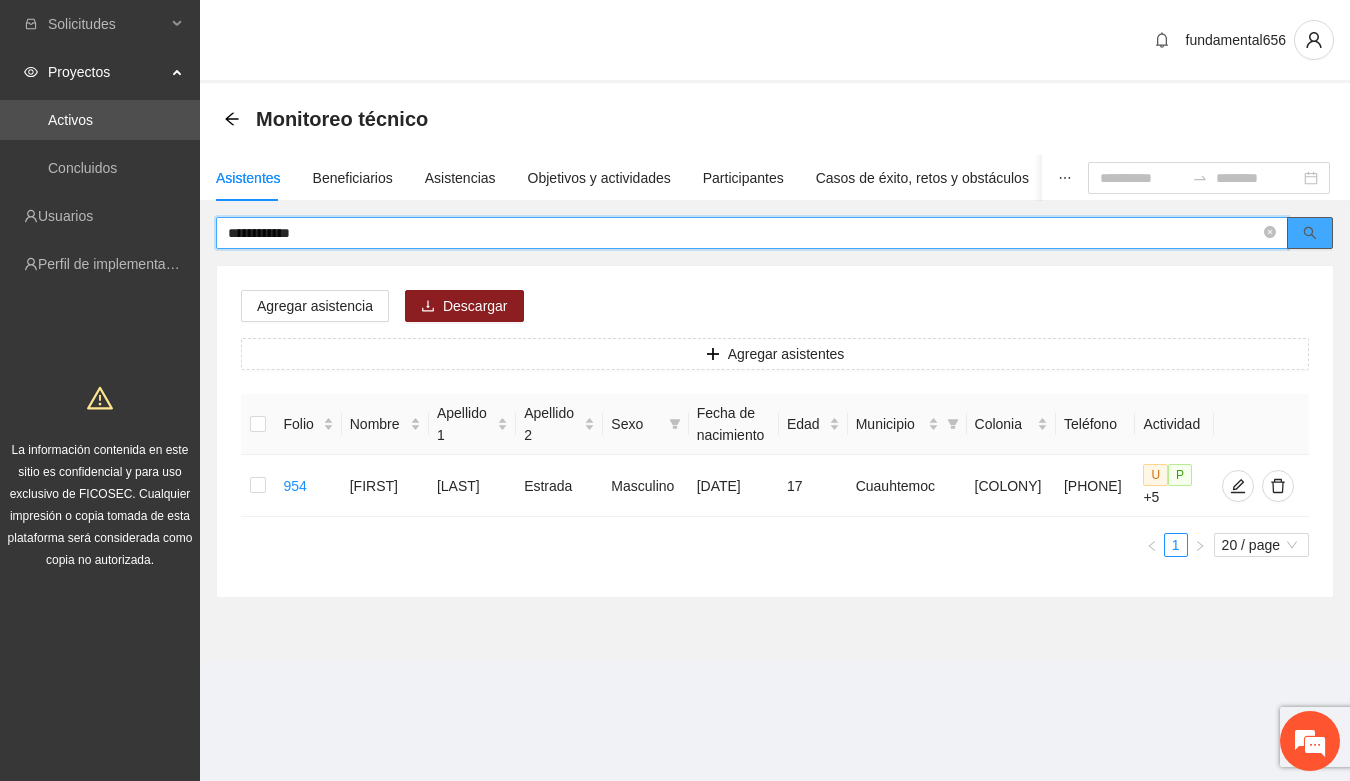 click at bounding box center (1310, 233) 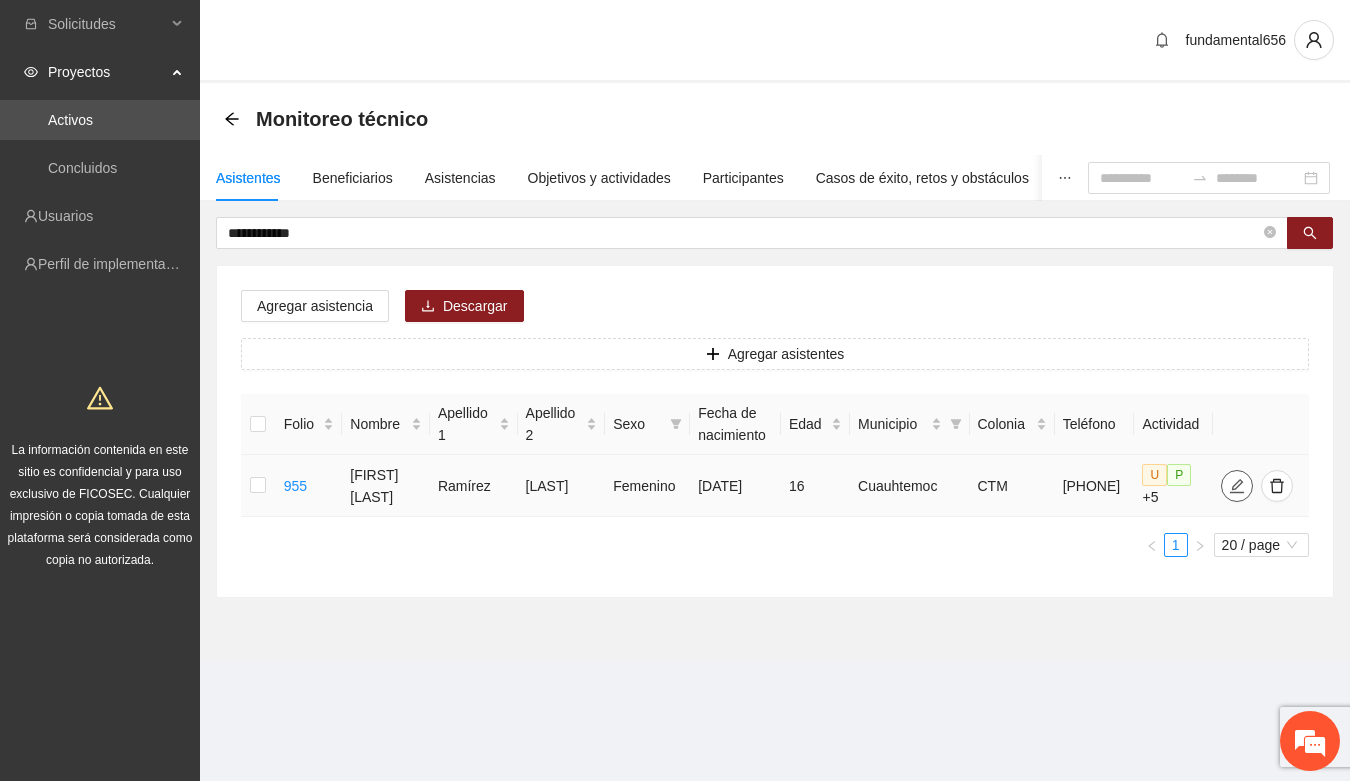click 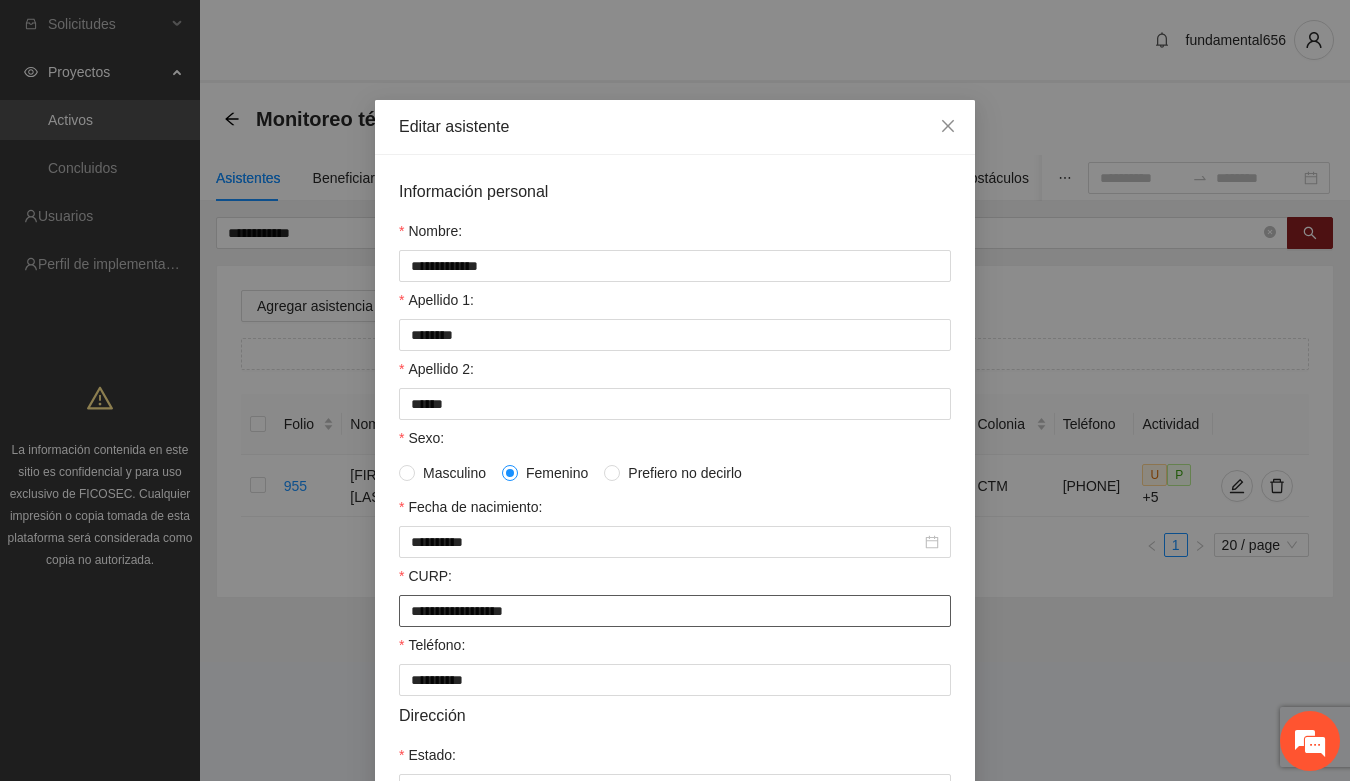 drag, startPoint x: 393, startPoint y: 607, endPoint x: 573, endPoint y: 608, distance: 180.00278 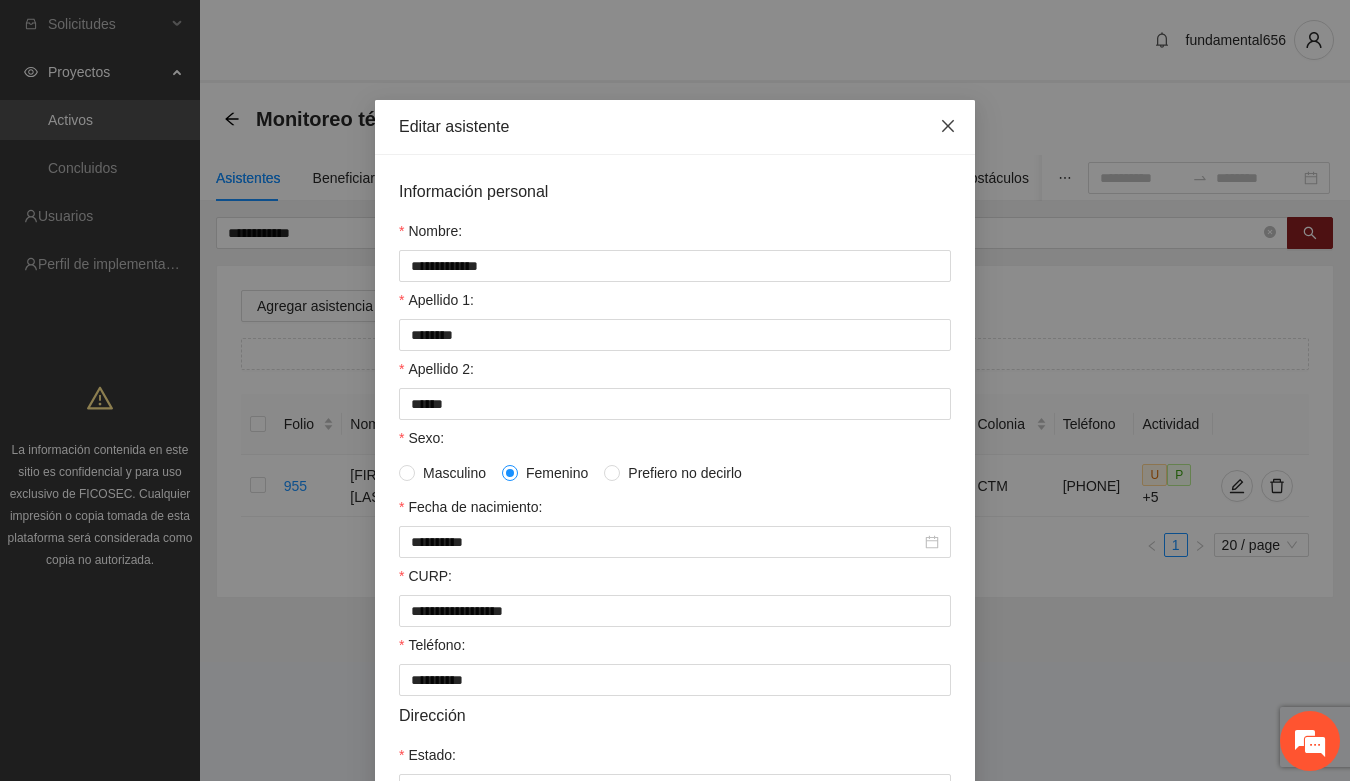 click at bounding box center (948, 127) 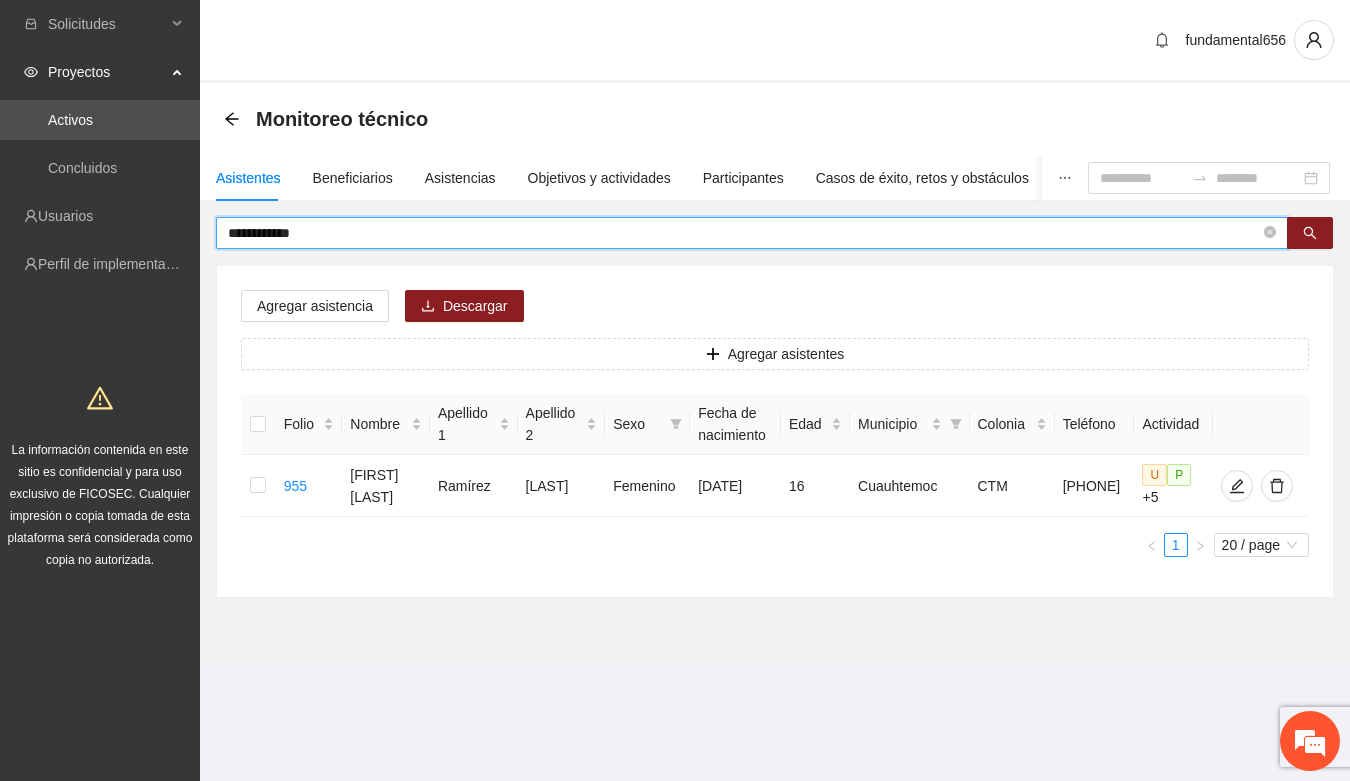drag, startPoint x: 331, startPoint y: 233, endPoint x: 216, endPoint y: 242, distance: 115.35164 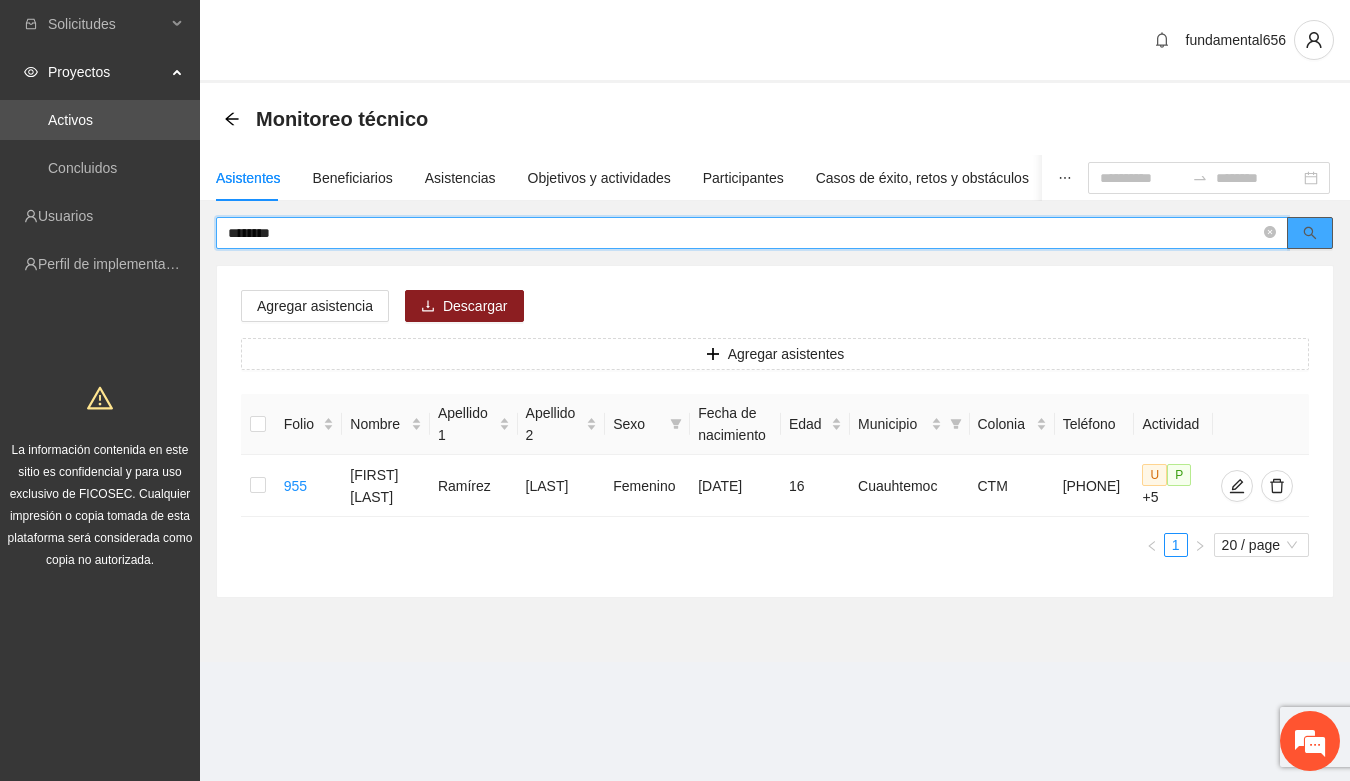 click 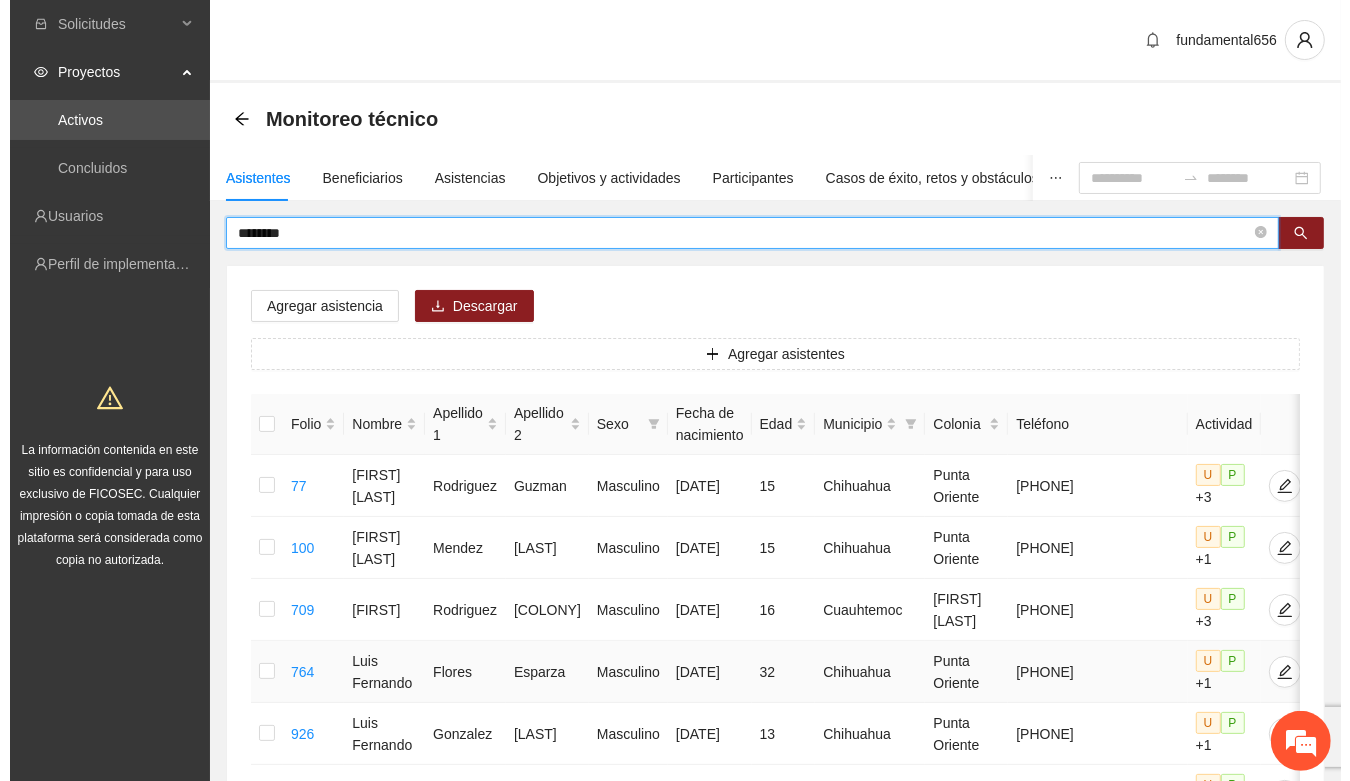 scroll, scrollTop: 125, scrollLeft: 0, axis: vertical 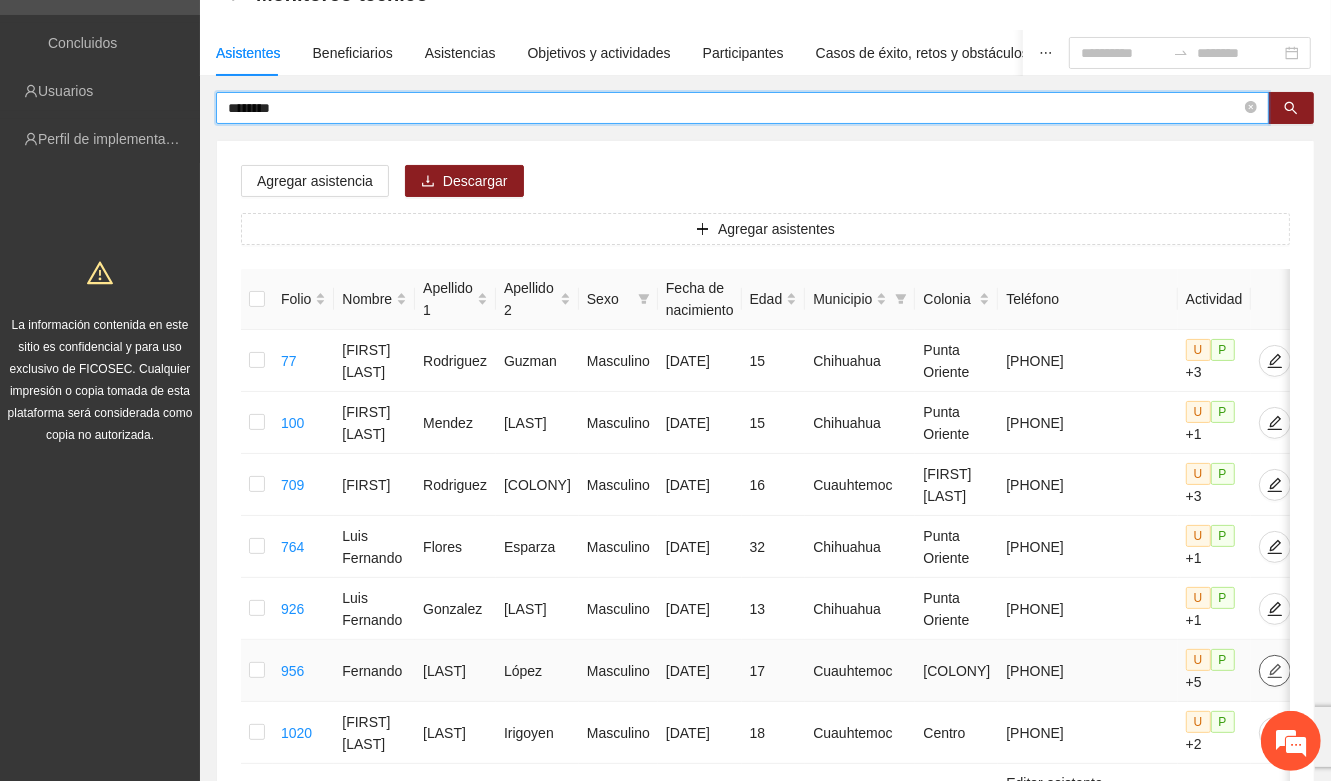 type on "********" 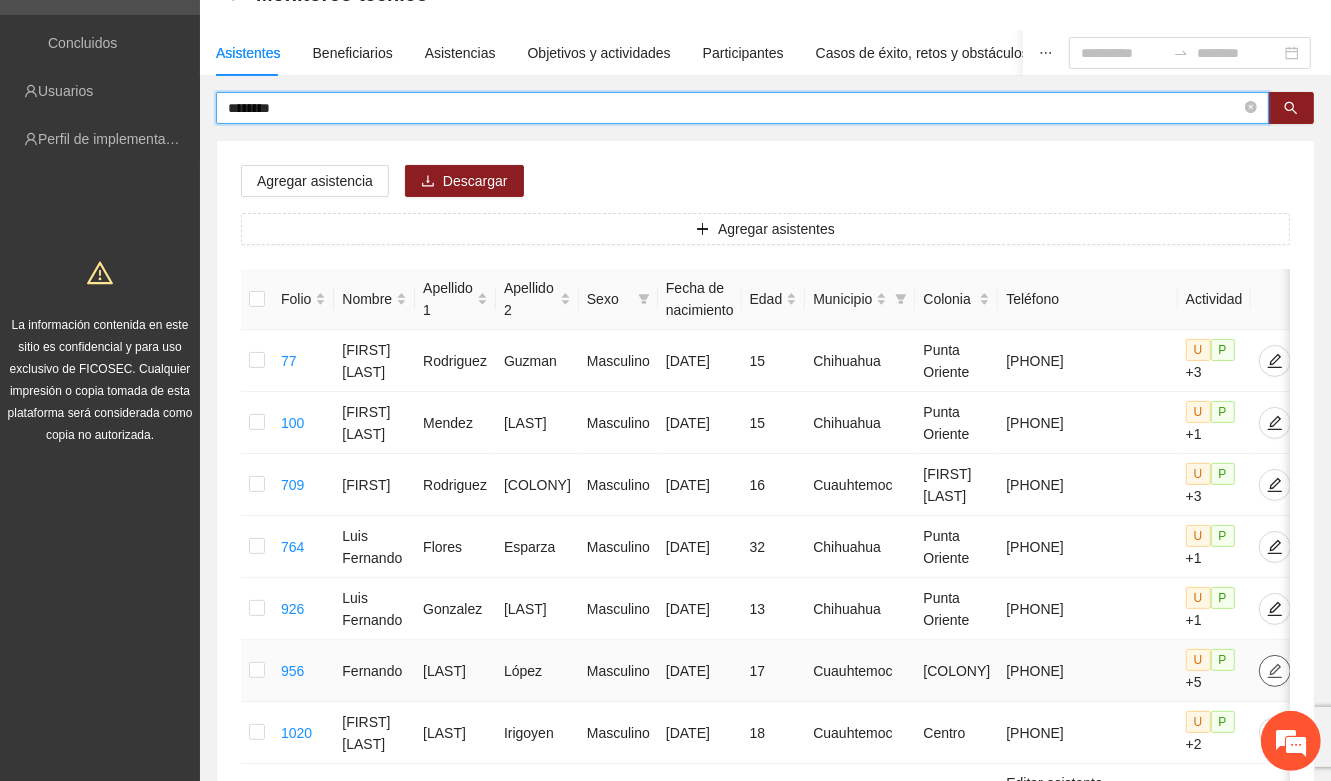 click 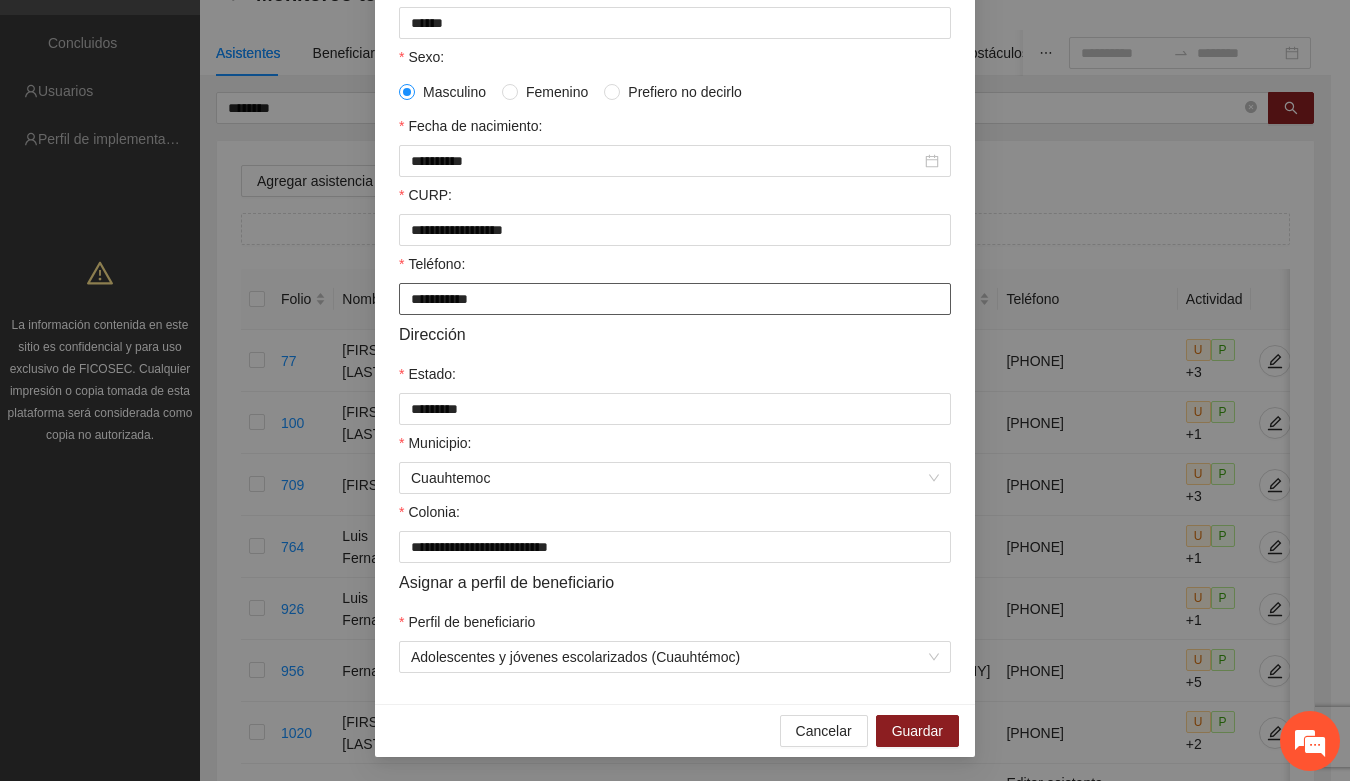 scroll, scrollTop: 396, scrollLeft: 0, axis: vertical 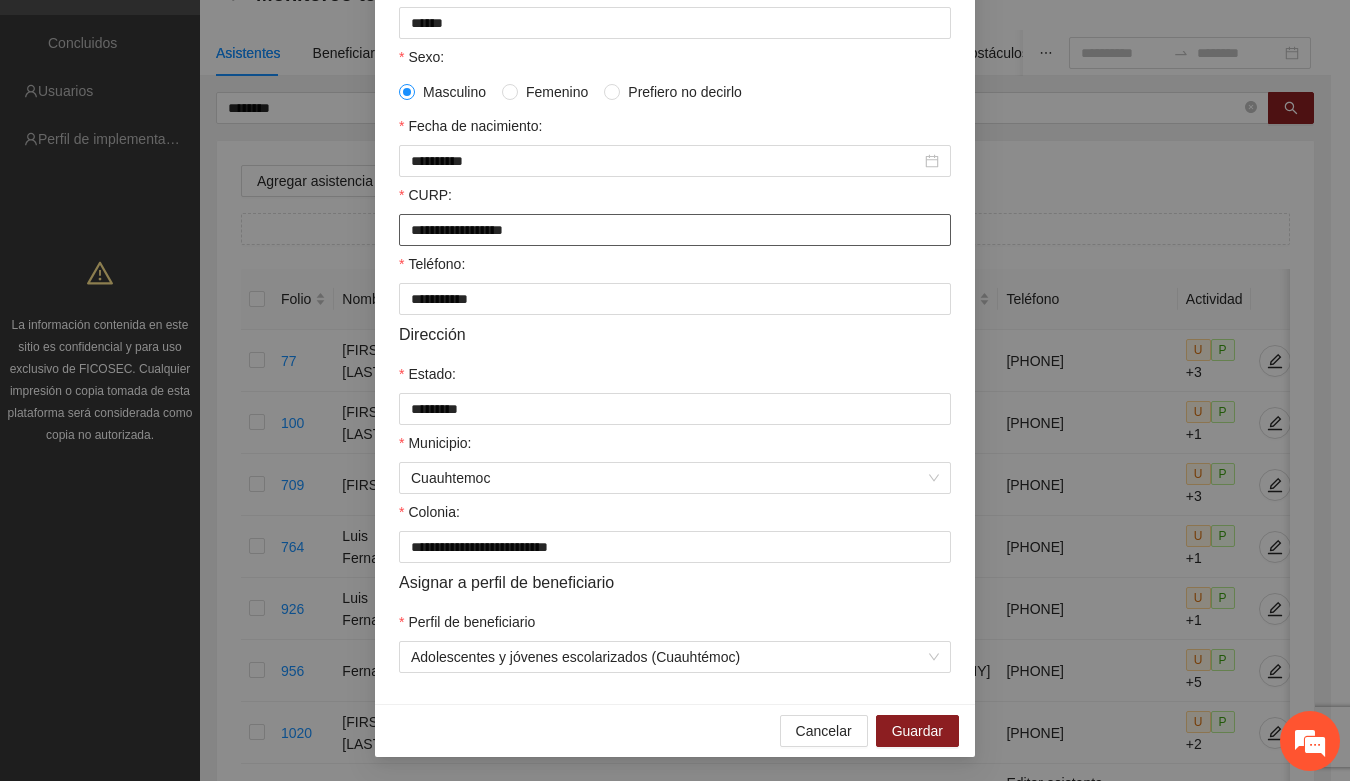 drag, startPoint x: 398, startPoint y: 221, endPoint x: 610, endPoint y: 245, distance: 213.35417 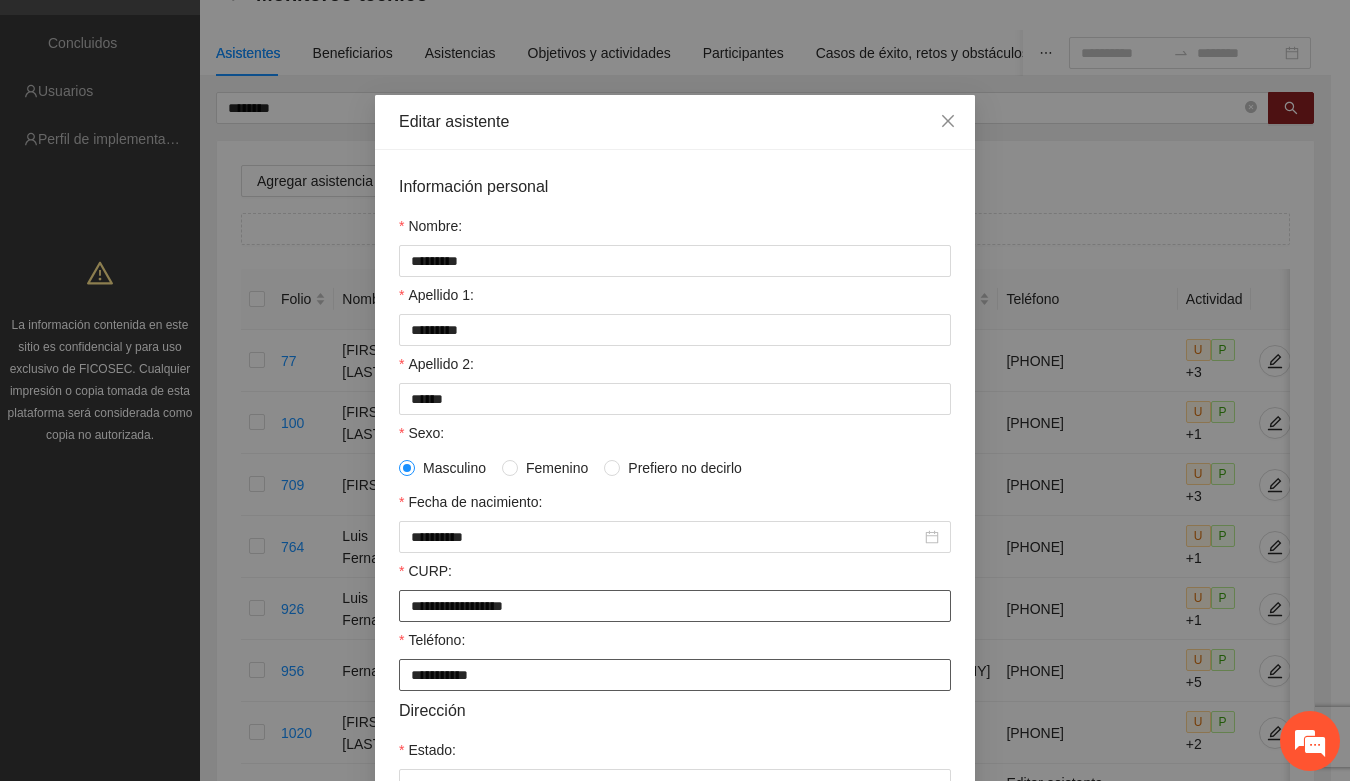 scroll, scrollTop: 0, scrollLeft: 0, axis: both 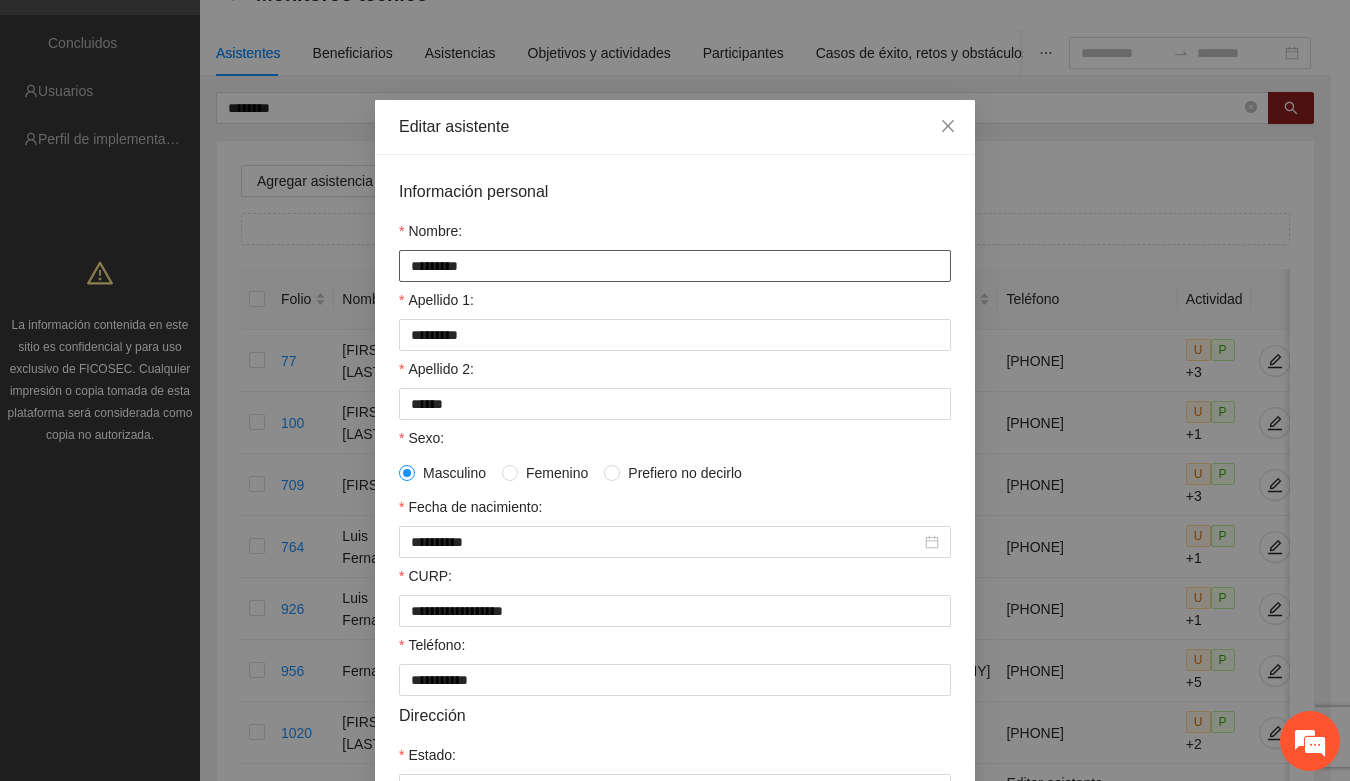 drag, startPoint x: 395, startPoint y: 278, endPoint x: 503, endPoint y: 281, distance: 108.04166 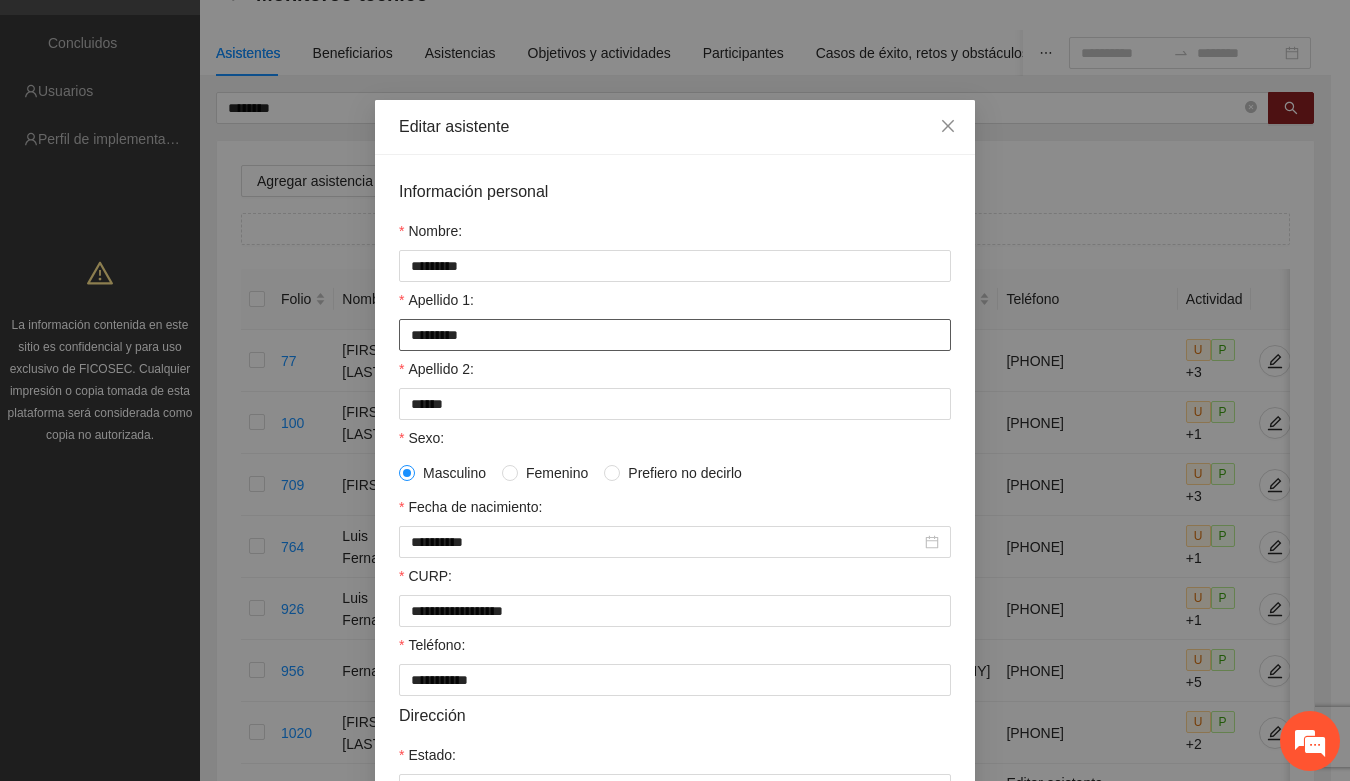 drag, startPoint x: 398, startPoint y: 340, endPoint x: 501, endPoint y: 341, distance: 103.00485 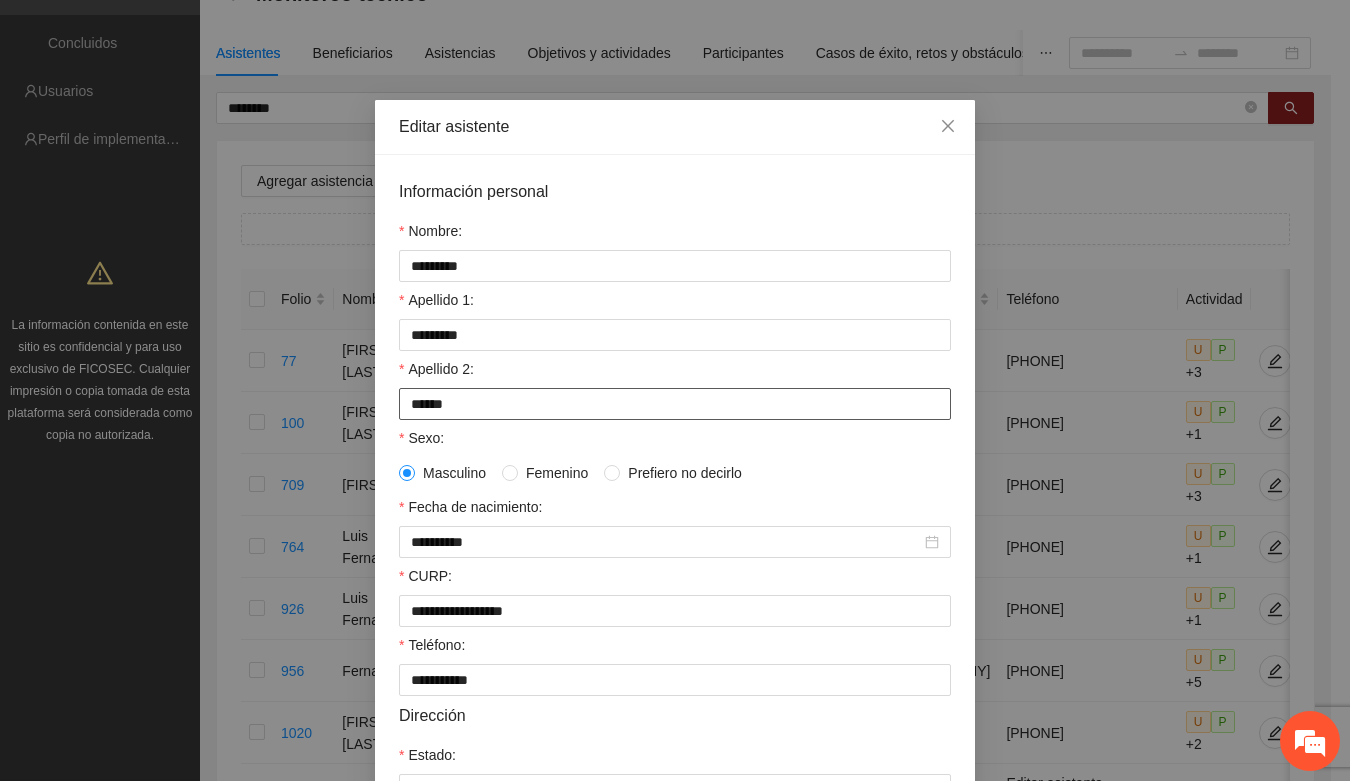 drag, startPoint x: 396, startPoint y: 403, endPoint x: 485, endPoint y: 413, distance: 89.560036 